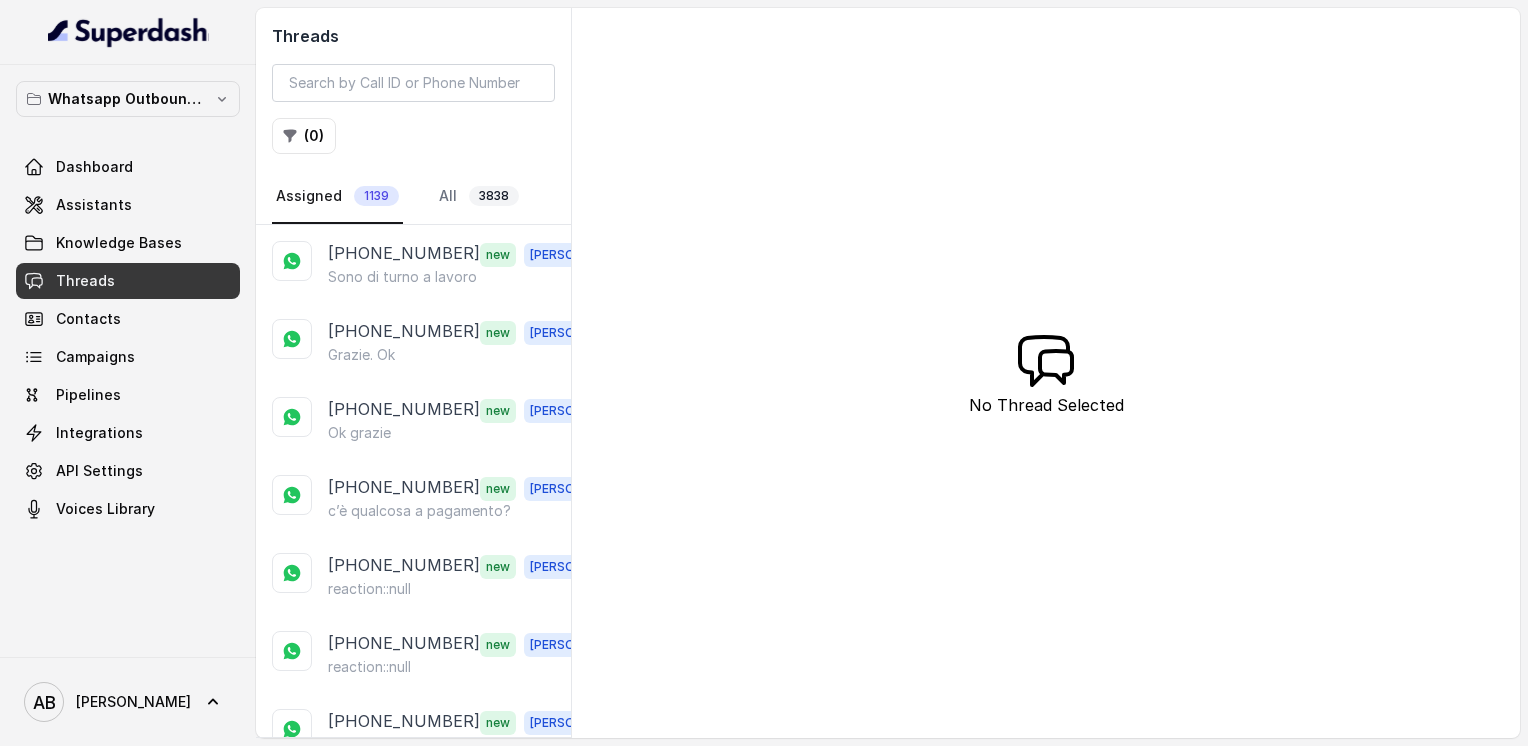 scroll, scrollTop: 0, scrollLeft: 0, axis: both 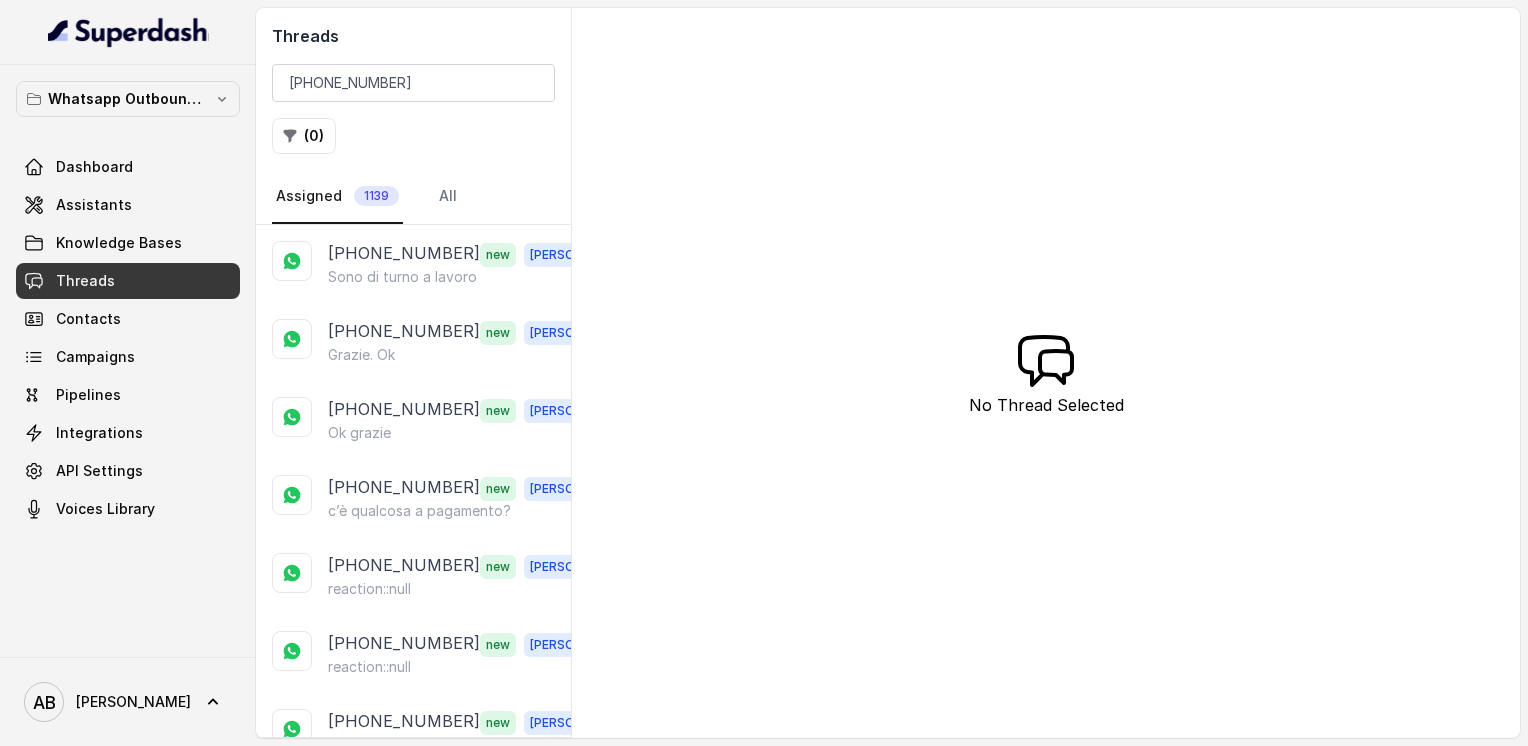 click on "[PHONE_NUMBER]" at bounding box center [413, 83] 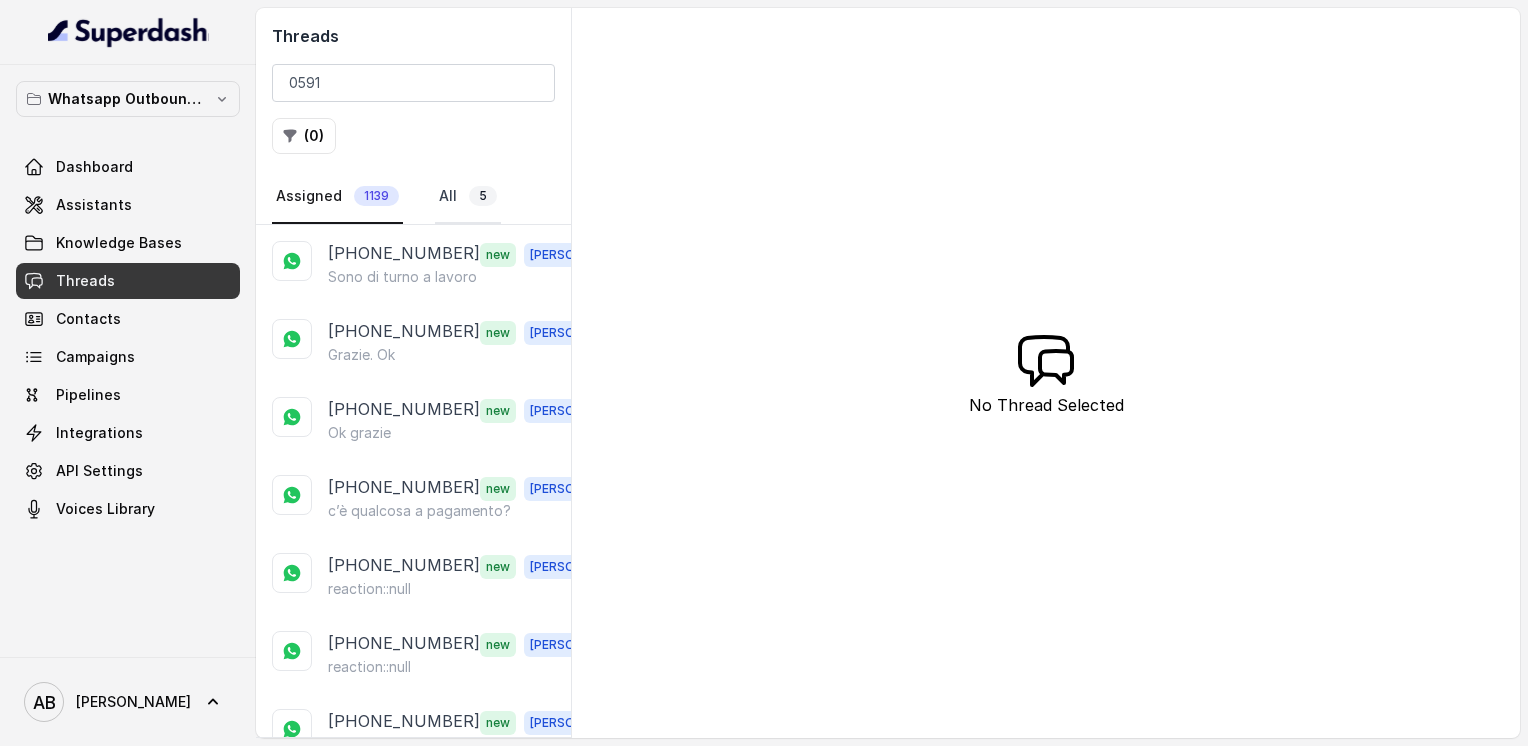 type on "0591" 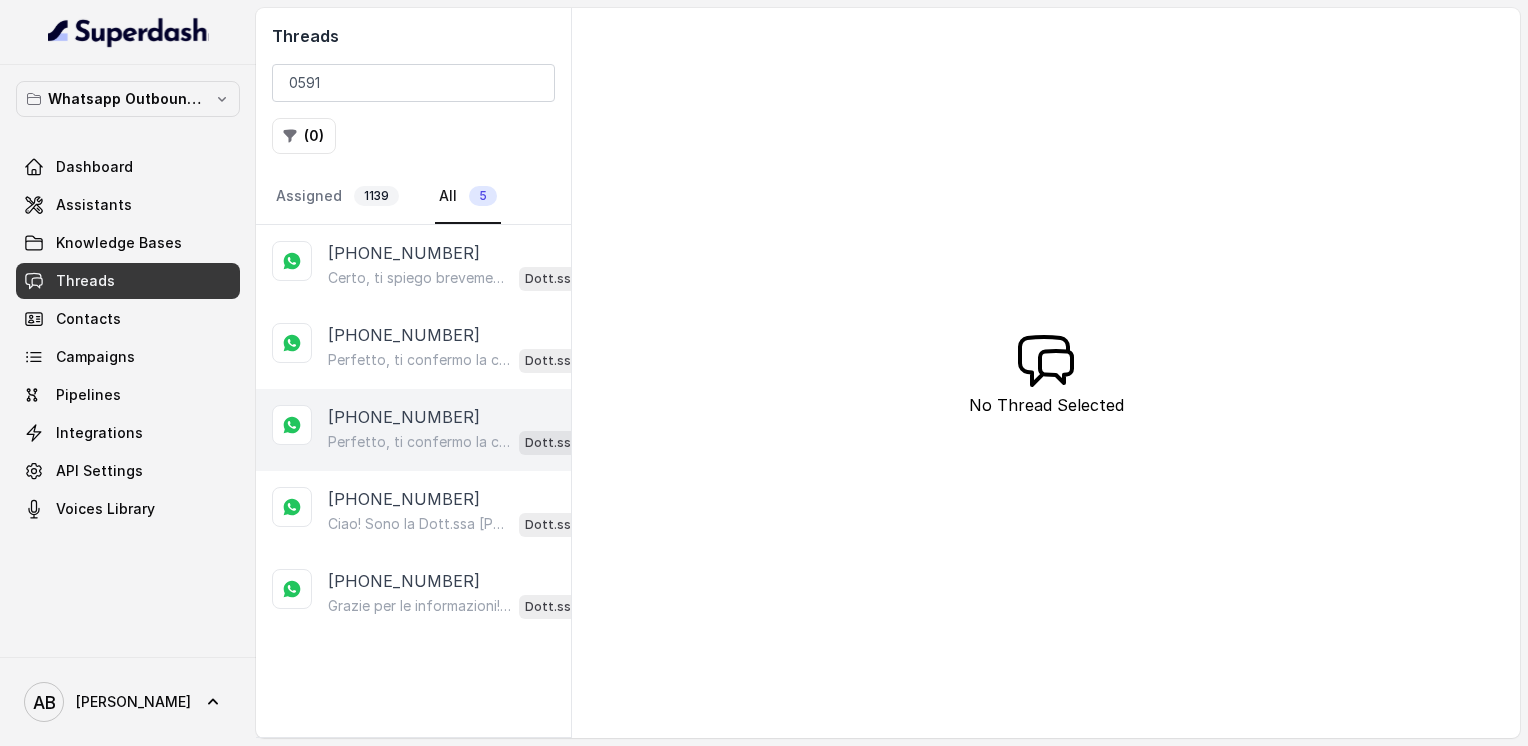 click on "Perfetto, ti confermo la chiamata per [DATE], [DATE], alle 16:20!
Un nostro segretario ti chiamerà per una consulenza gratuita e senza impegno, così potrai scoprire come funziona il [PERSON_NAME] FESPA e cosa è più adatto a te.
Intanto ti consiglio di guardare questo video che ti aiuterà a capire meglio:
[URL][DOMAIN_NAME]
In bocca al lupo per la chiamata e buona giornata! 😊
PS: Segna data e orario per non perdere la chiamata!" at bounding box center [419, 442] 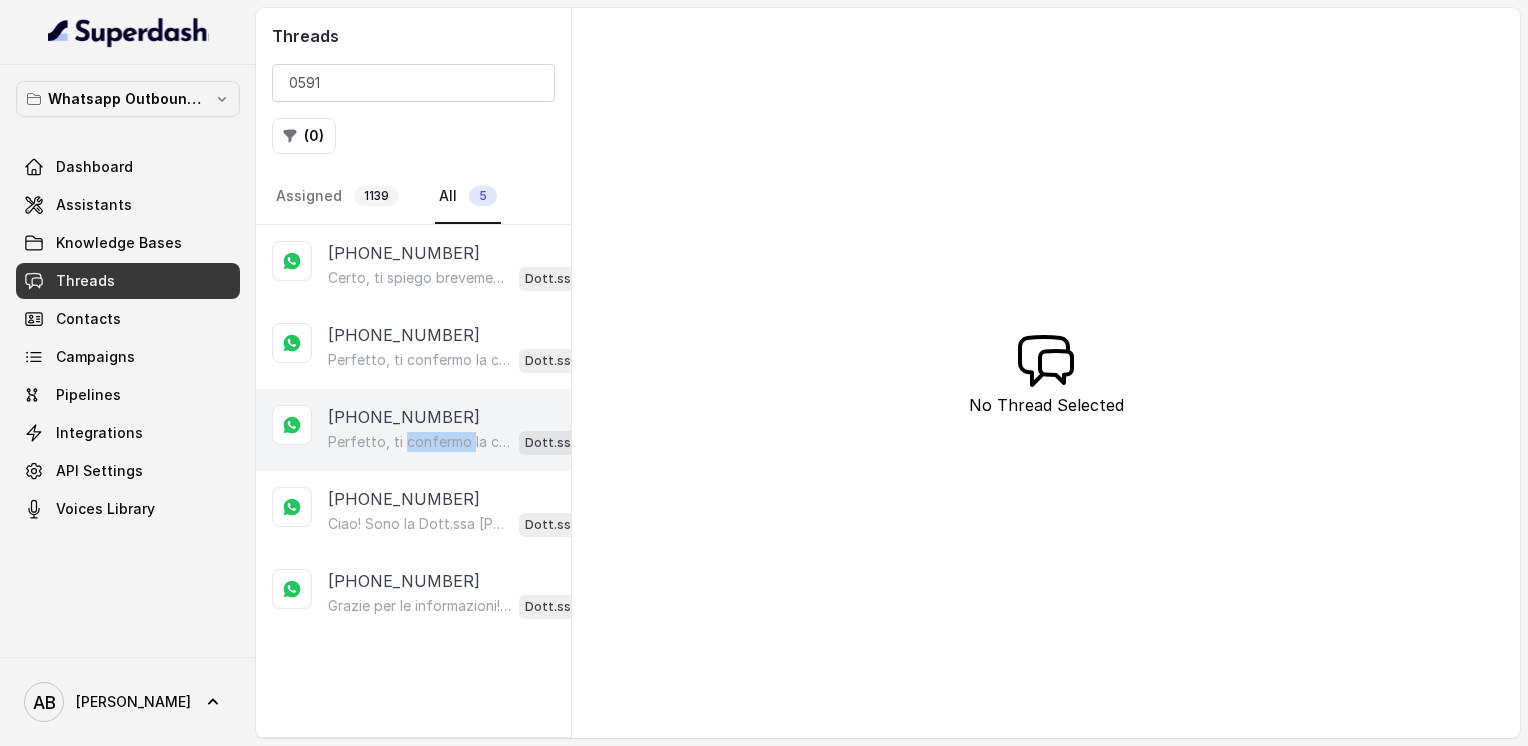 click on "Perfetto, ti confermo la chiamata per [DATE], [DATE], alle 16:20!
Un nostro segretario ti chiamerà per una consulenza gratuita e senza impegno, così potrai scoprire come funziona il [PERSON_NAME] FESPA e cosa è più adatto a te.
Intanto ti consiglio di guardare questo video che ti aiuterà a capire meglio:
[URL][DOMAIN_NAME]
In bocca al lupo per la chiamata e buona giornata! 😊
PS: Segna data e orario per non perdere la chiamata!" at bounding box center (419, 442) 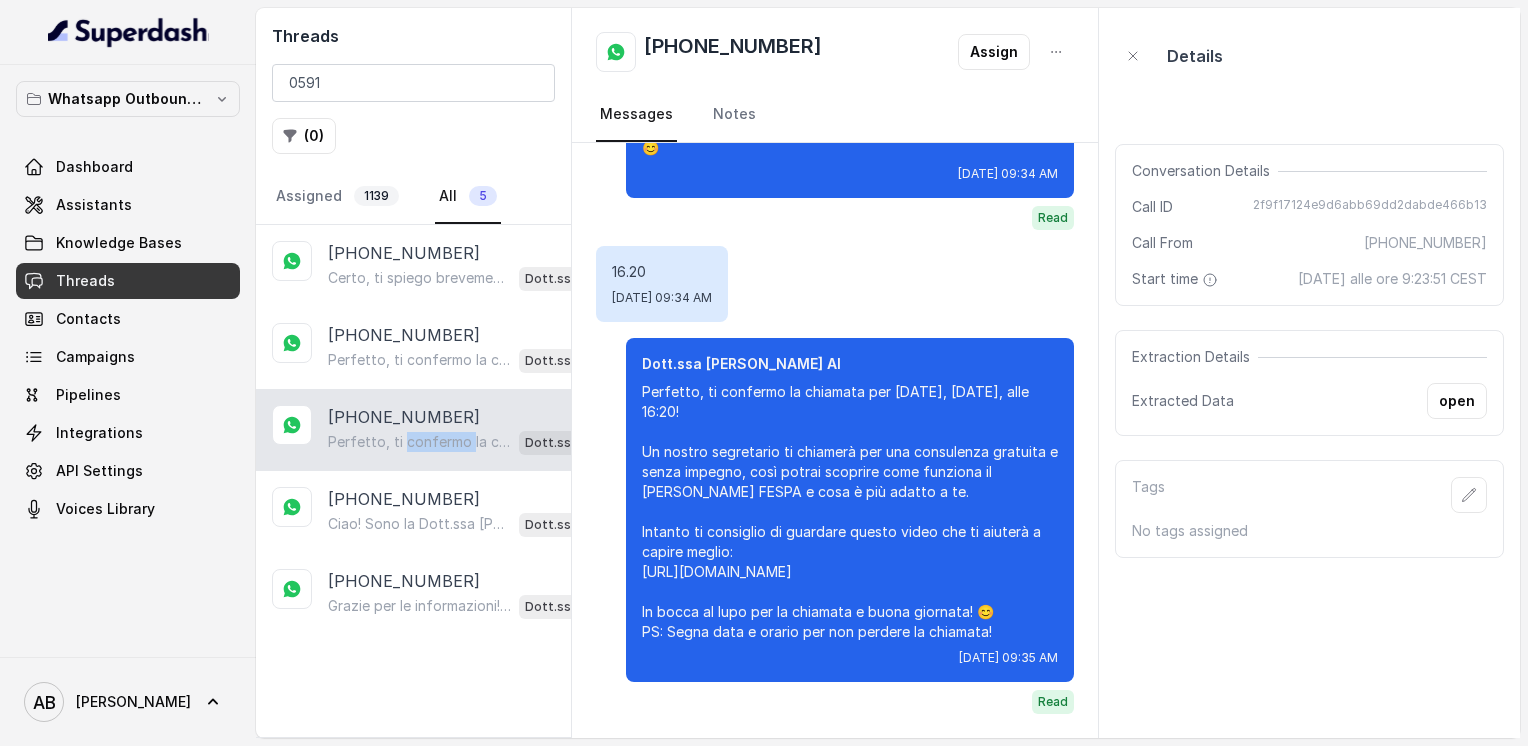 scroll, scrollTop: 2284, scrollLeft: 0, axis: vertical 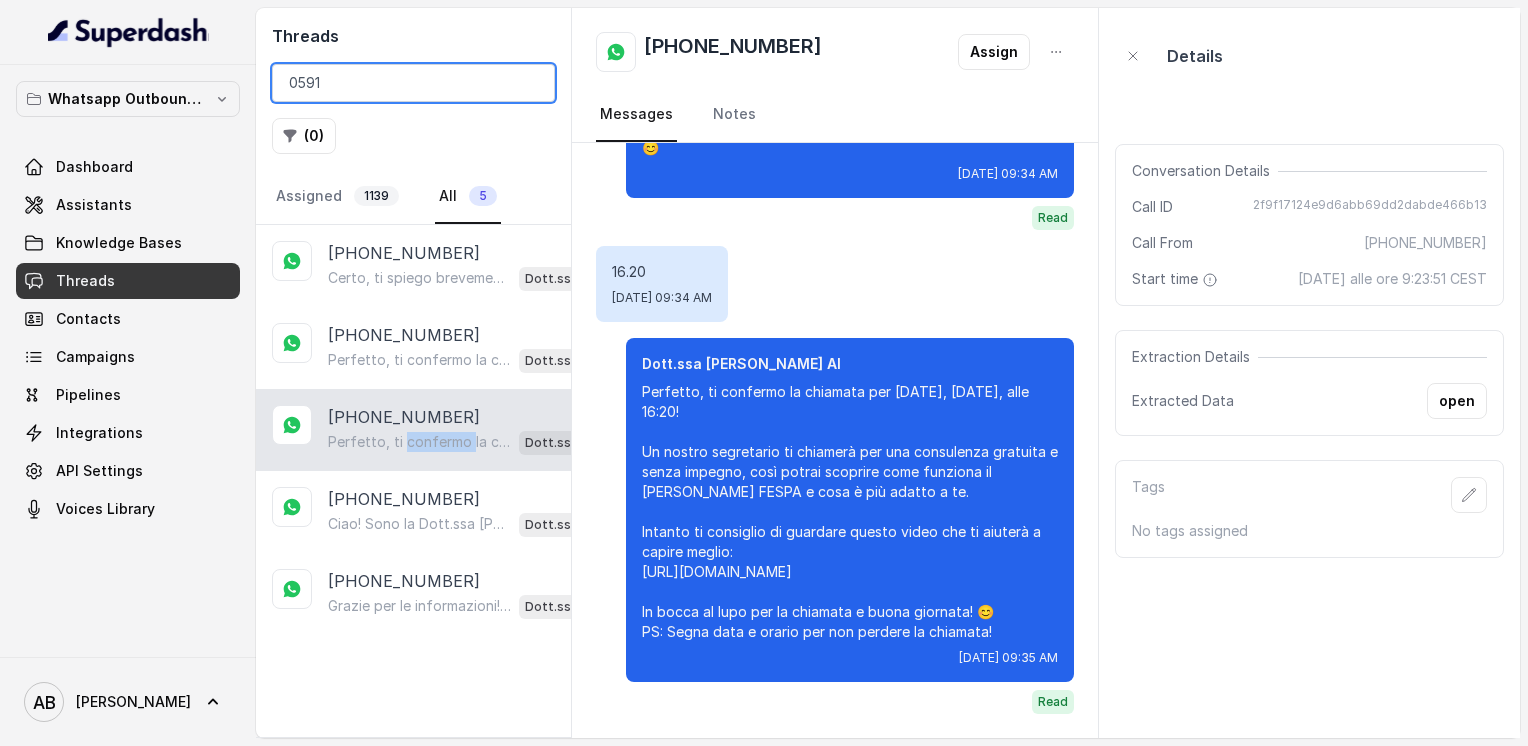 click on "0591" at bounding box center (413, 83) 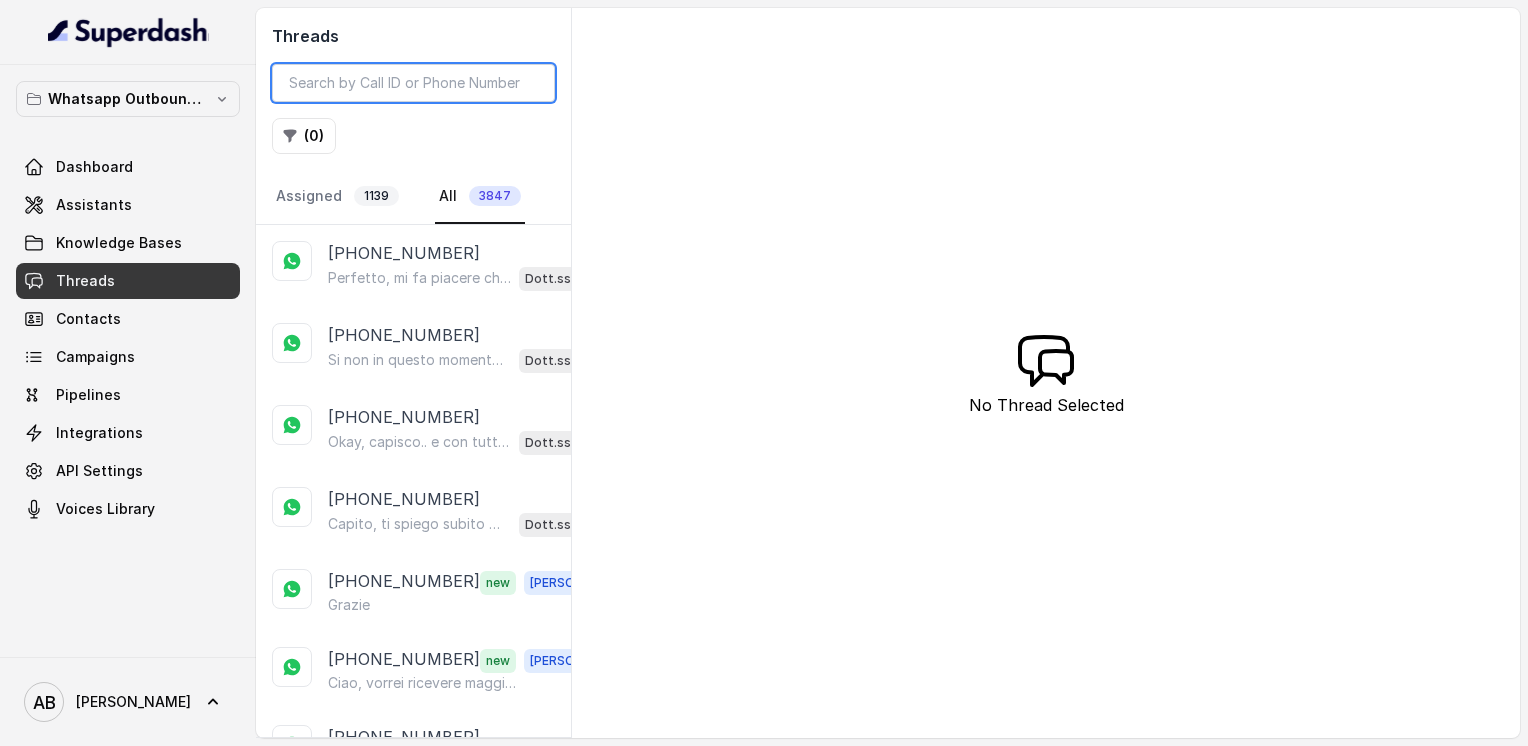 type 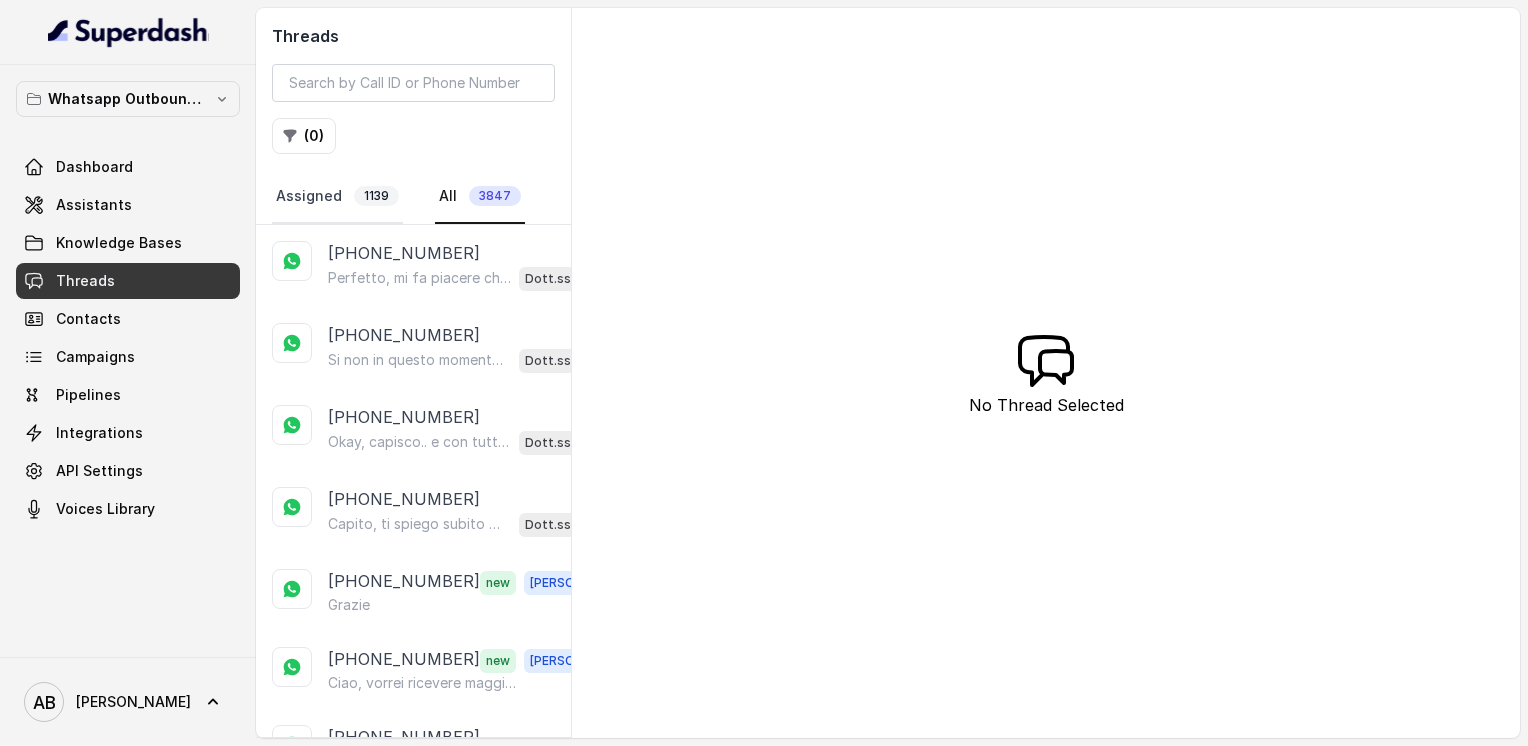 click on "Assigned 1139" at bounding box center [337, 197] 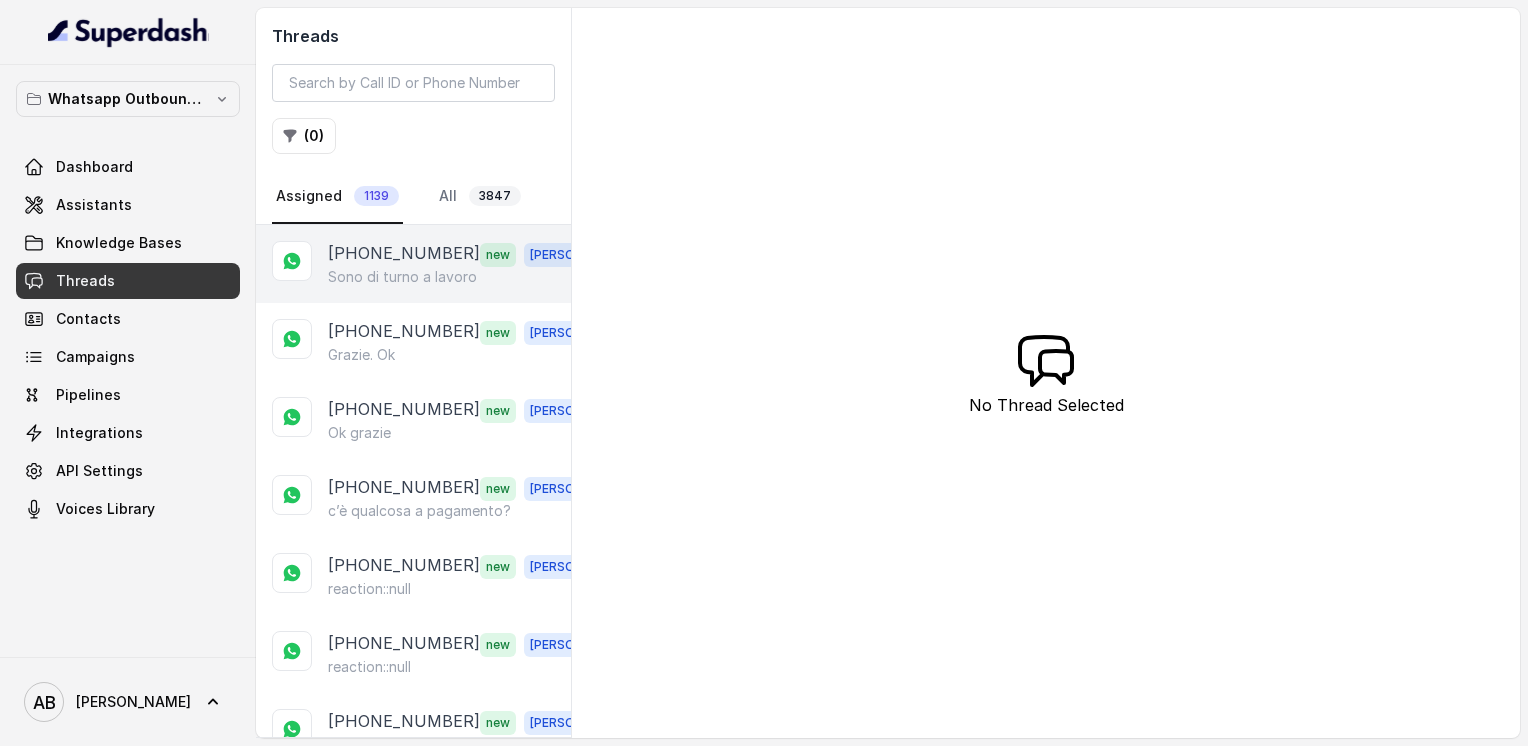 click on "Sono di turno a lavoro" at bounding box center [402, 277] 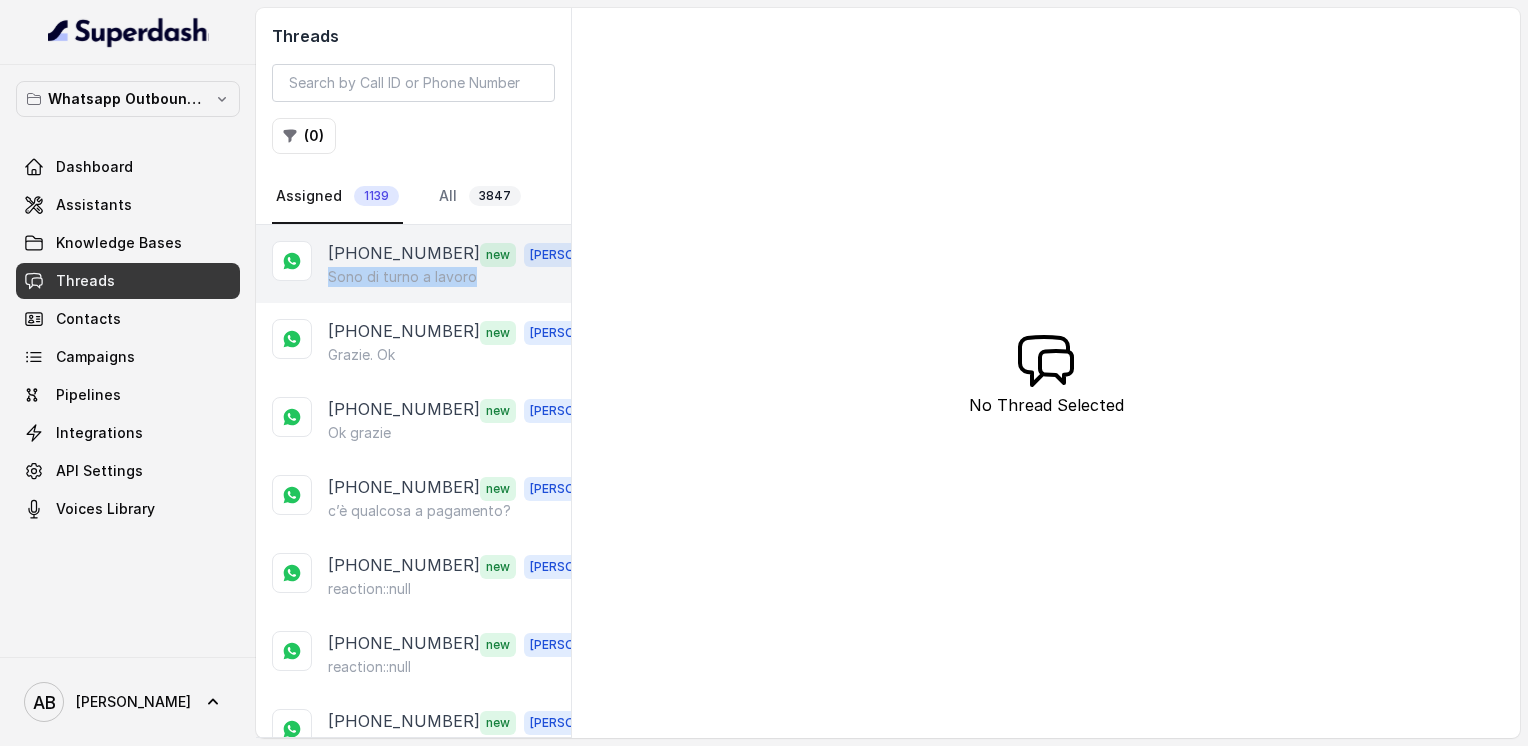 click on "Sono di turno a lavoro" at bounding box center [402, 277] 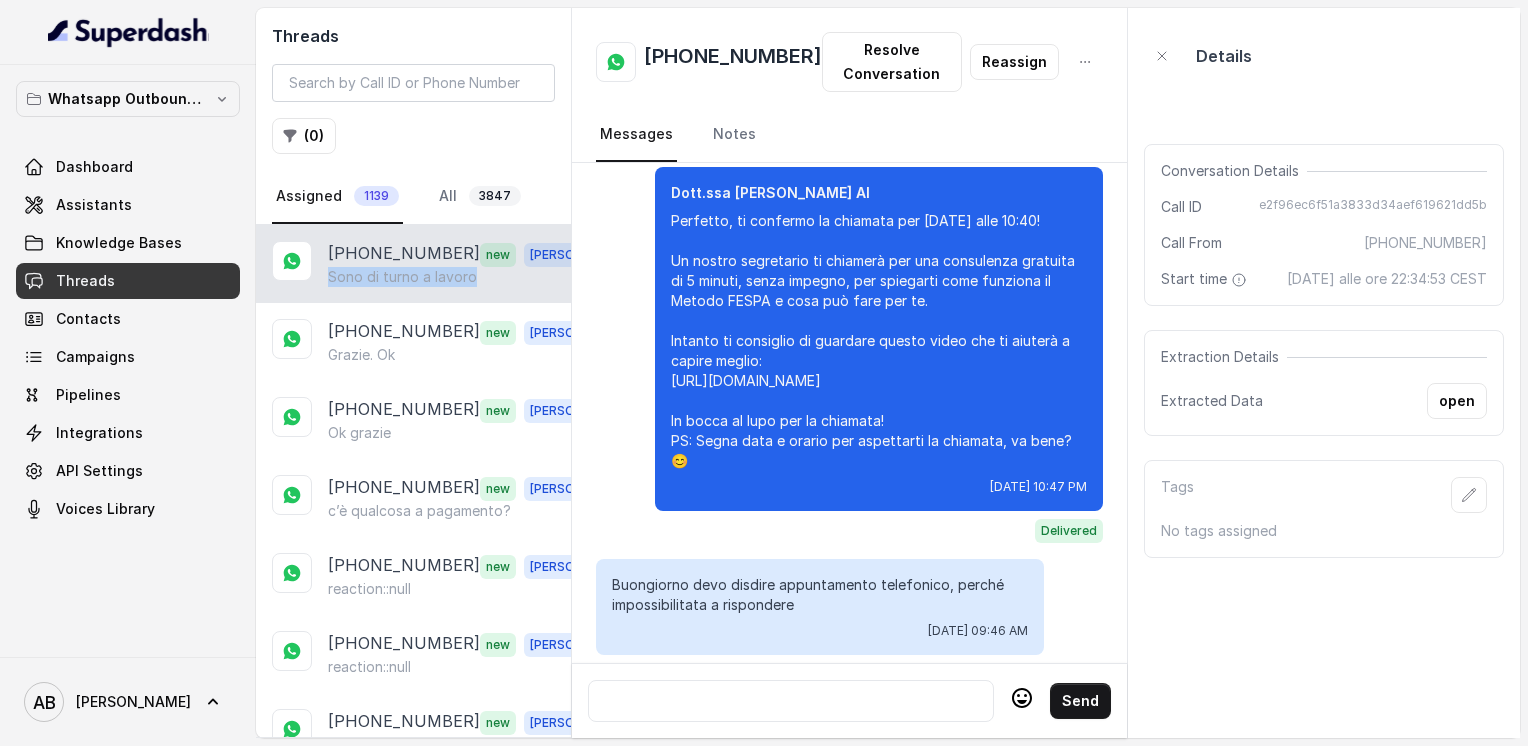 scroll, scrollTop: 2540, scrollLeft: 0, axis: vertical 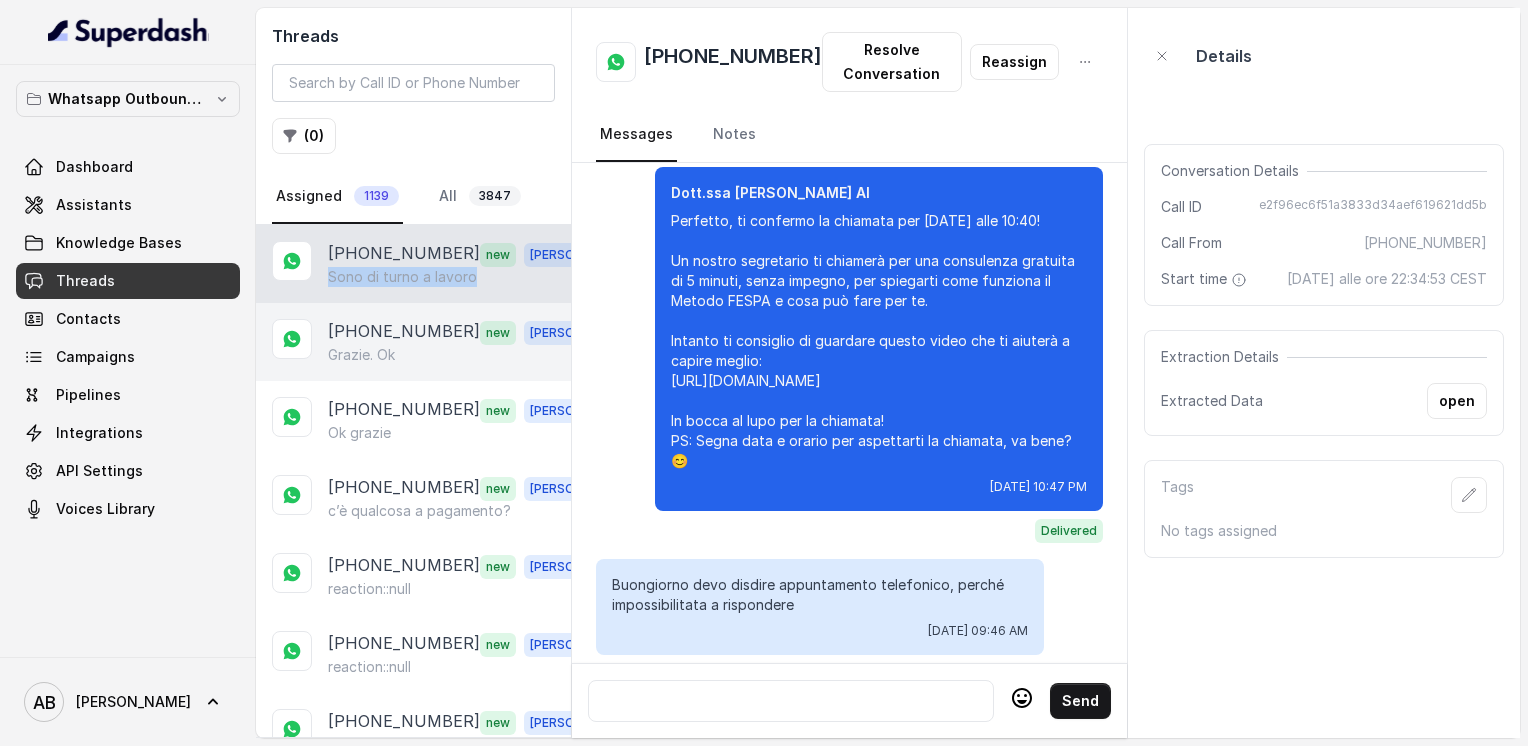 click on "Grazie. Ok" at bounding box center [361, 355] 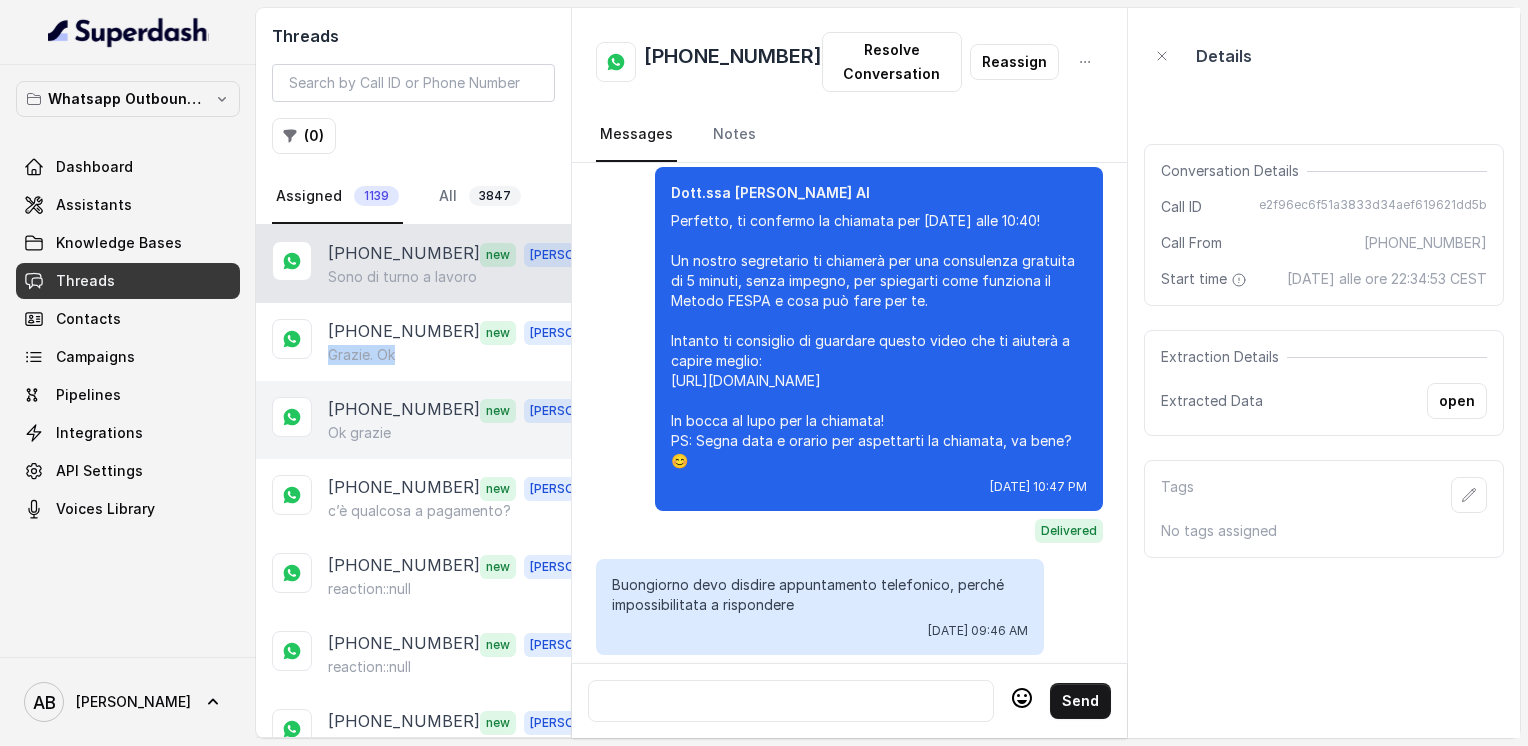 drag, startPoint x: 388, startPoint y: 350, endPoint x: 397, endPoint y: 386, distance: 37.107952 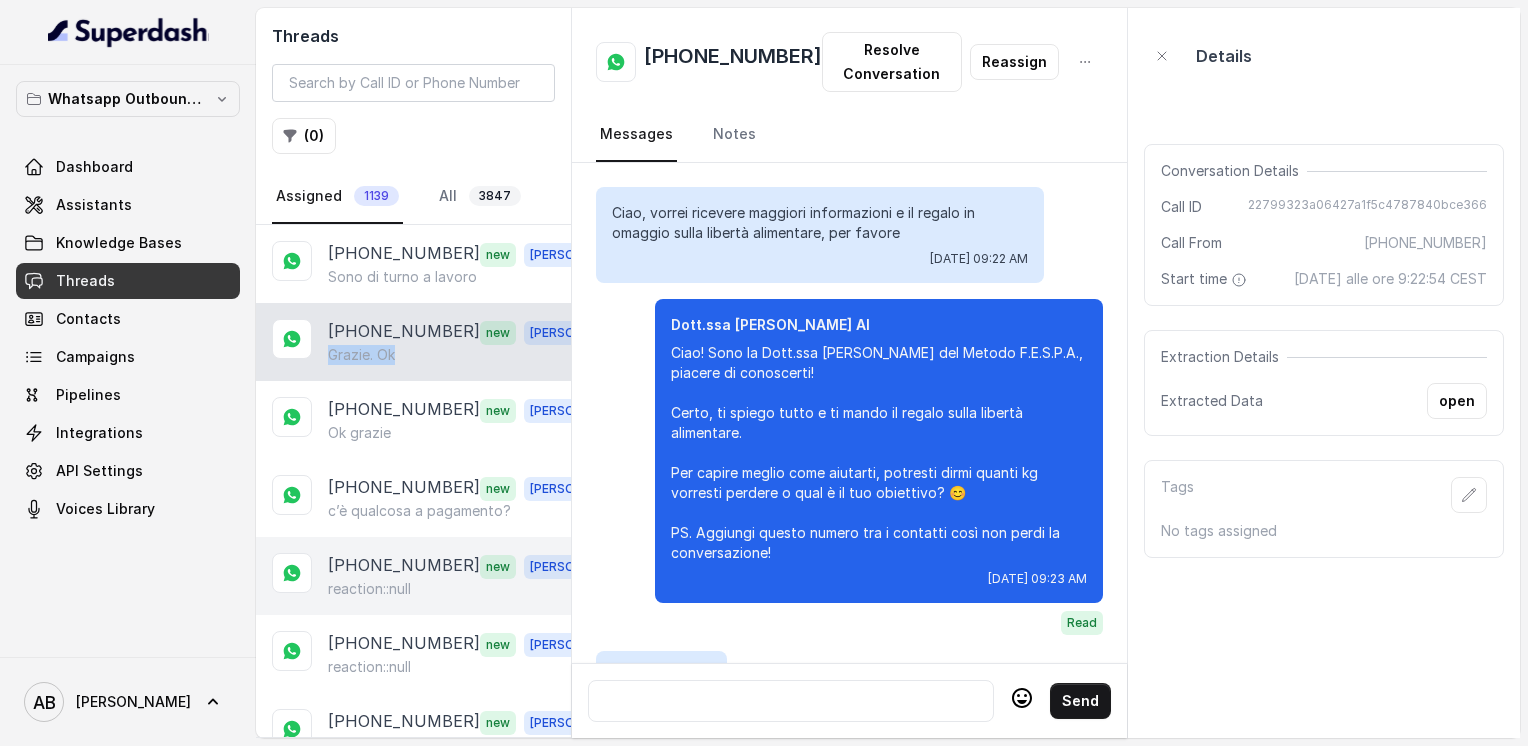 scroll, scrollTop: 2164, scrollLeft: 0, axis: vertical 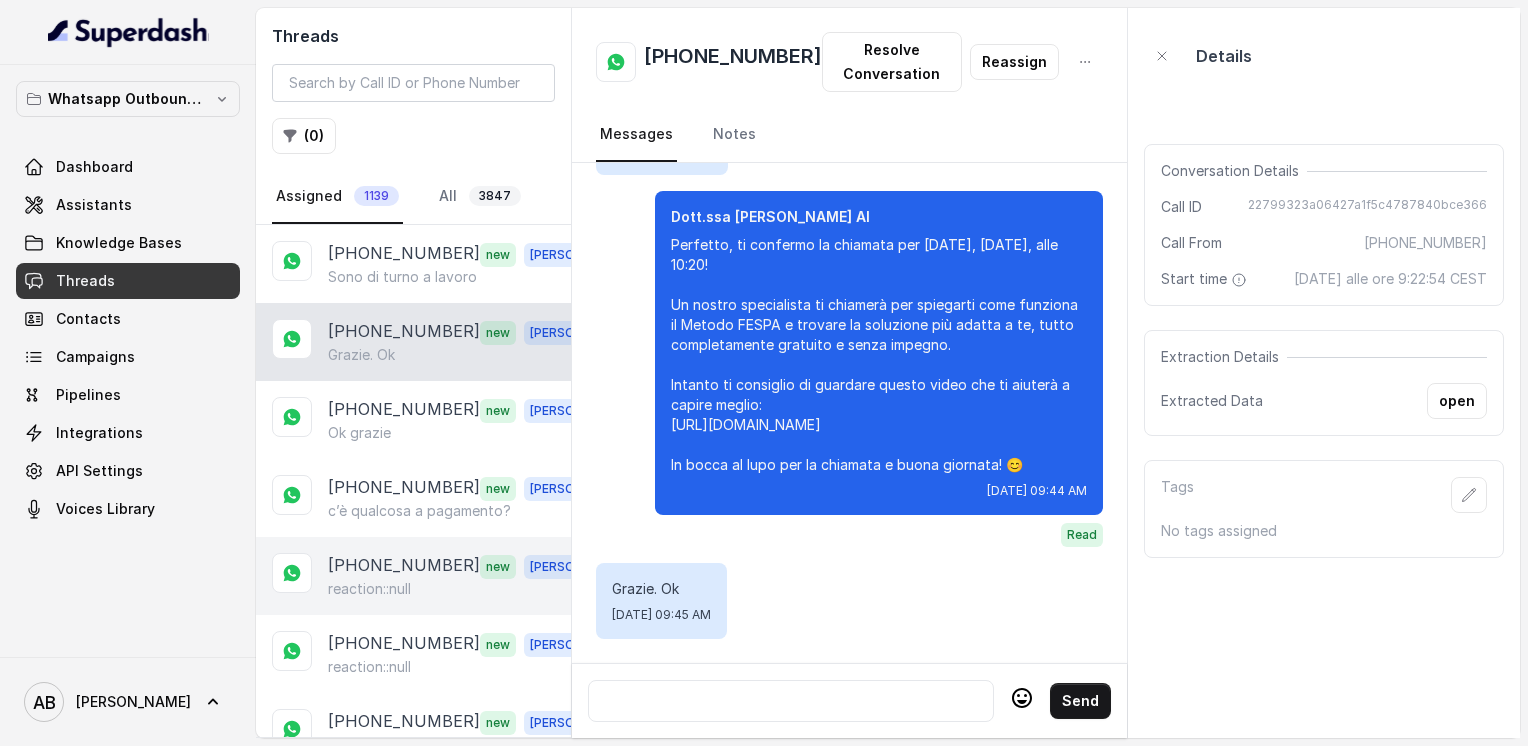 click on "[PHONE_NUMBER]   new [PERSON_NAME] reaction::null" at bounding box center [413, 576] 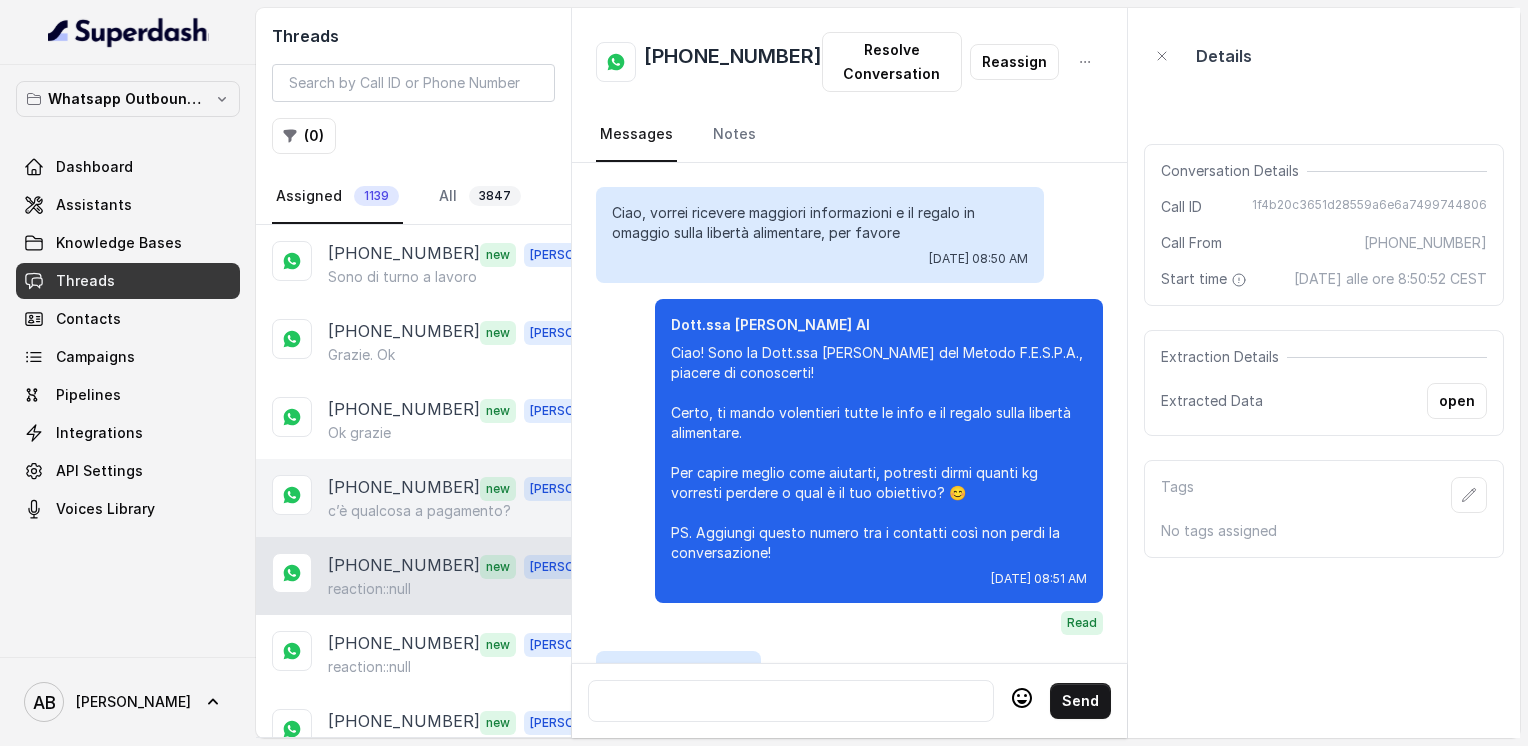 scroll, scrollTop: 1920, scrollLeft: 0, axis: vertical 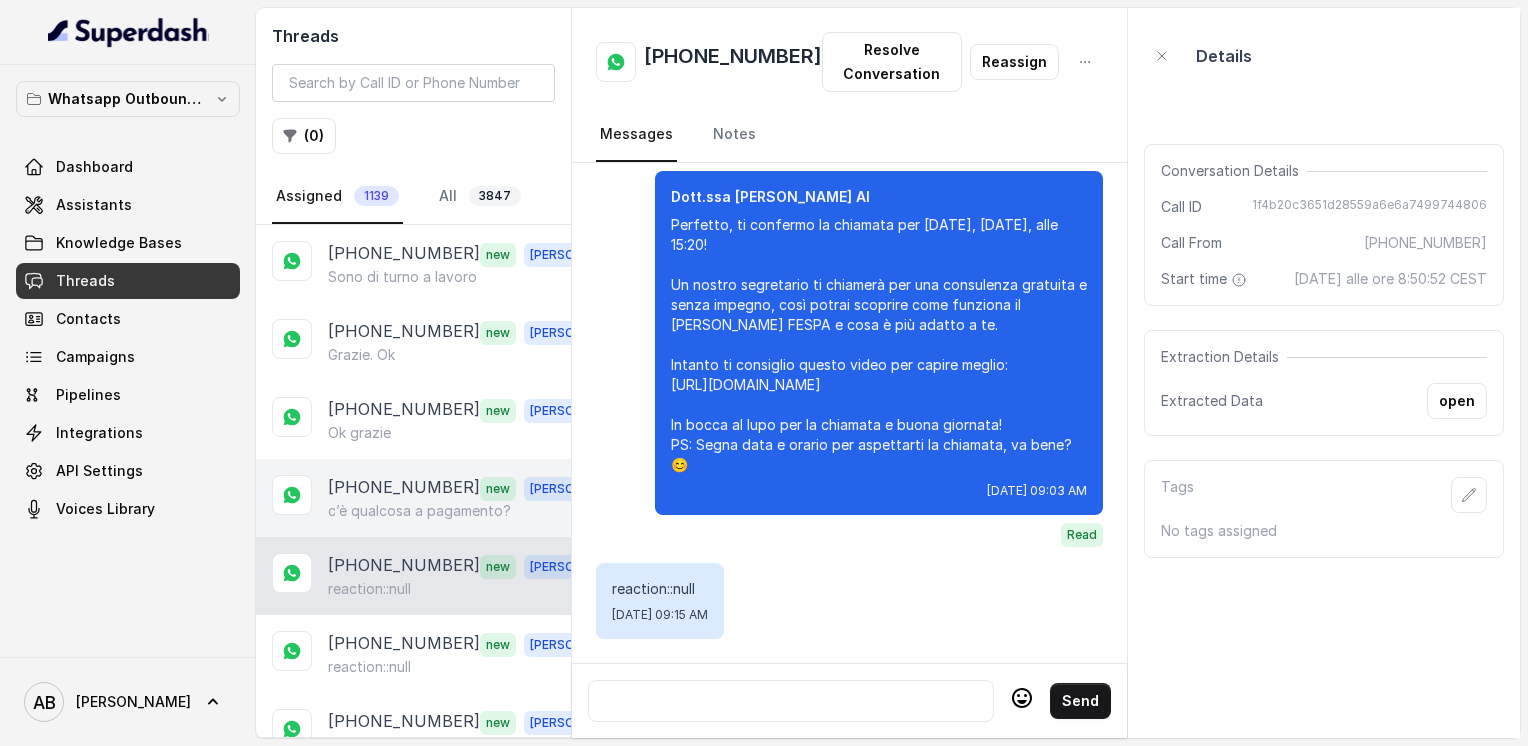 click on "[PHONE_NUMBER]" at bounding box center [404, 488] 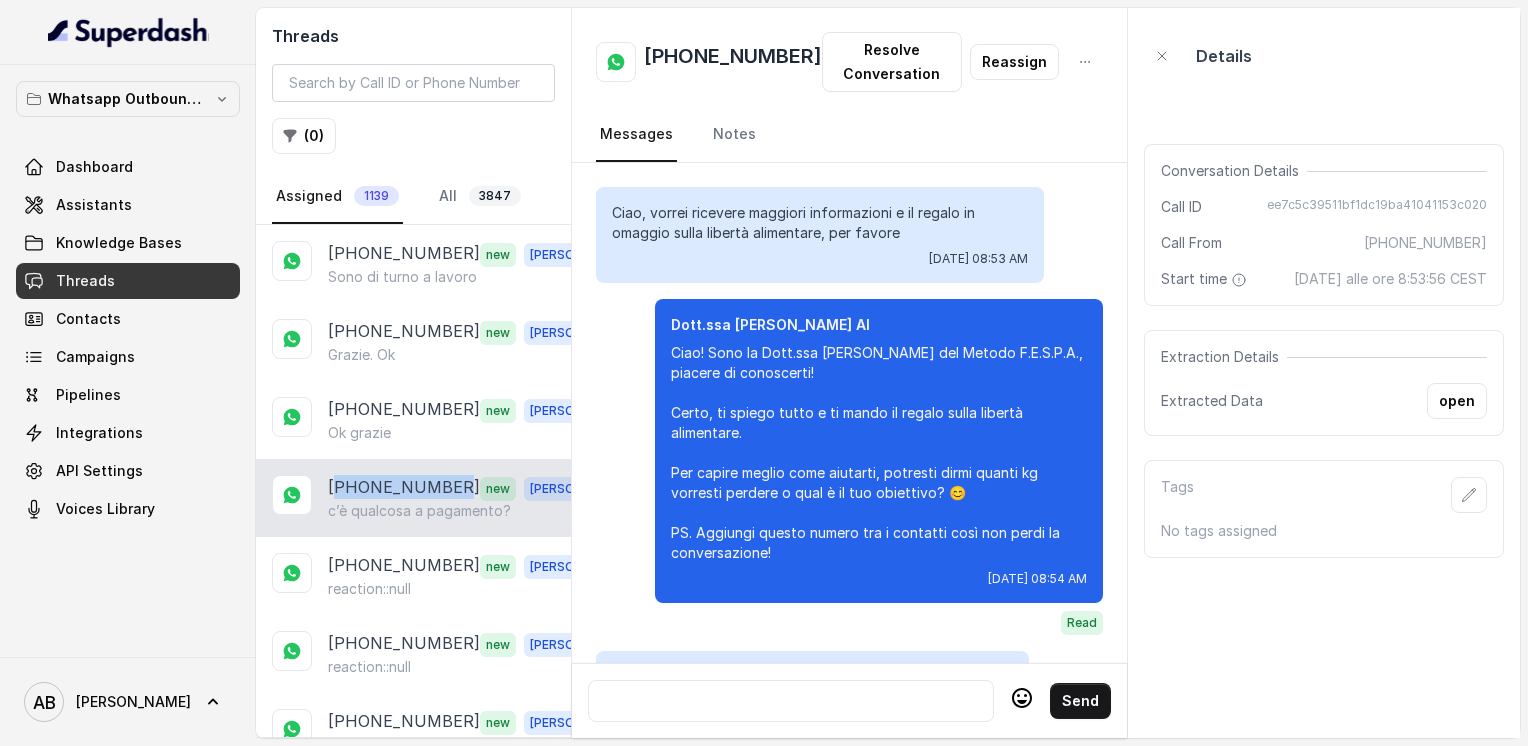 scroll, scrollTop: 3620, scrollLeft: 0, axis: vertical 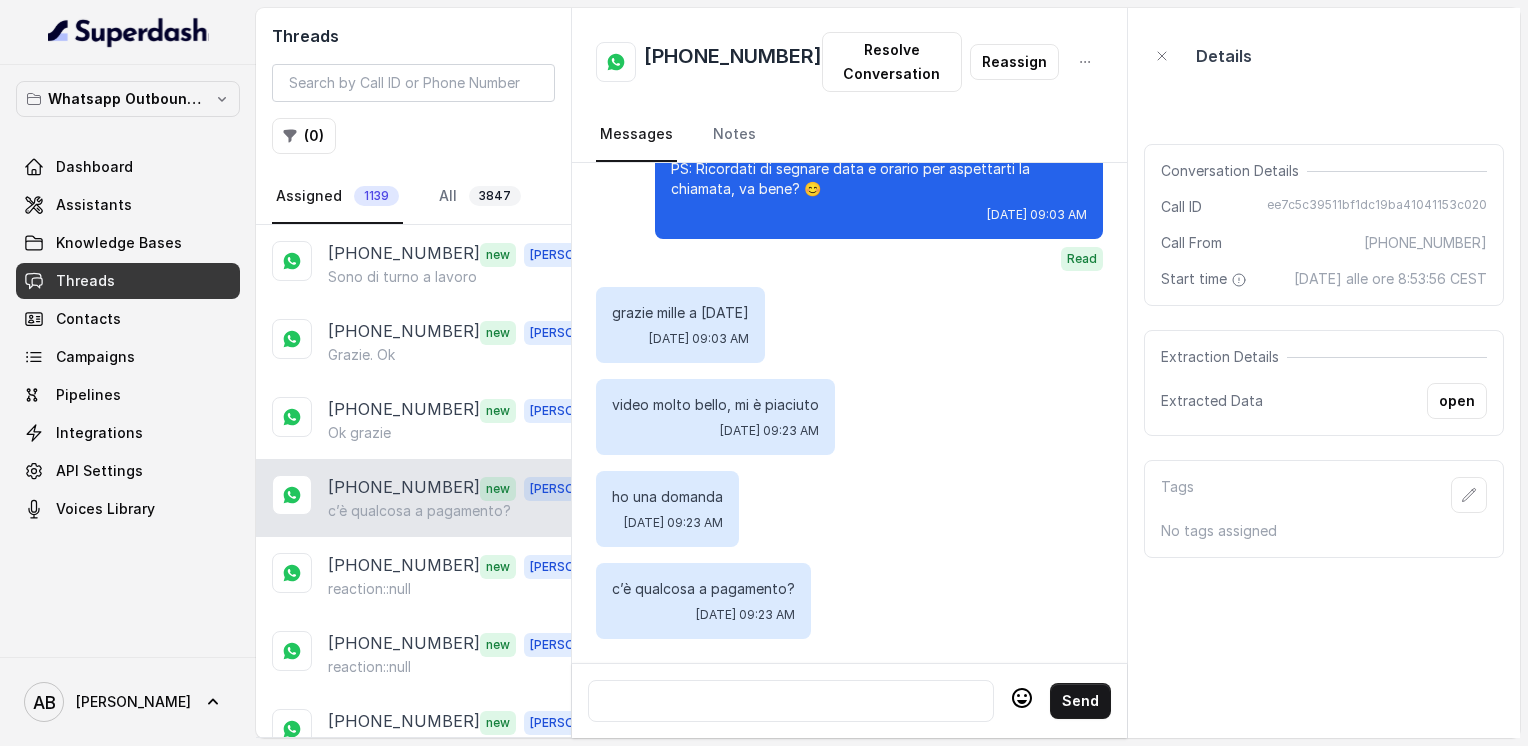 click at bounding box center (791, 701) 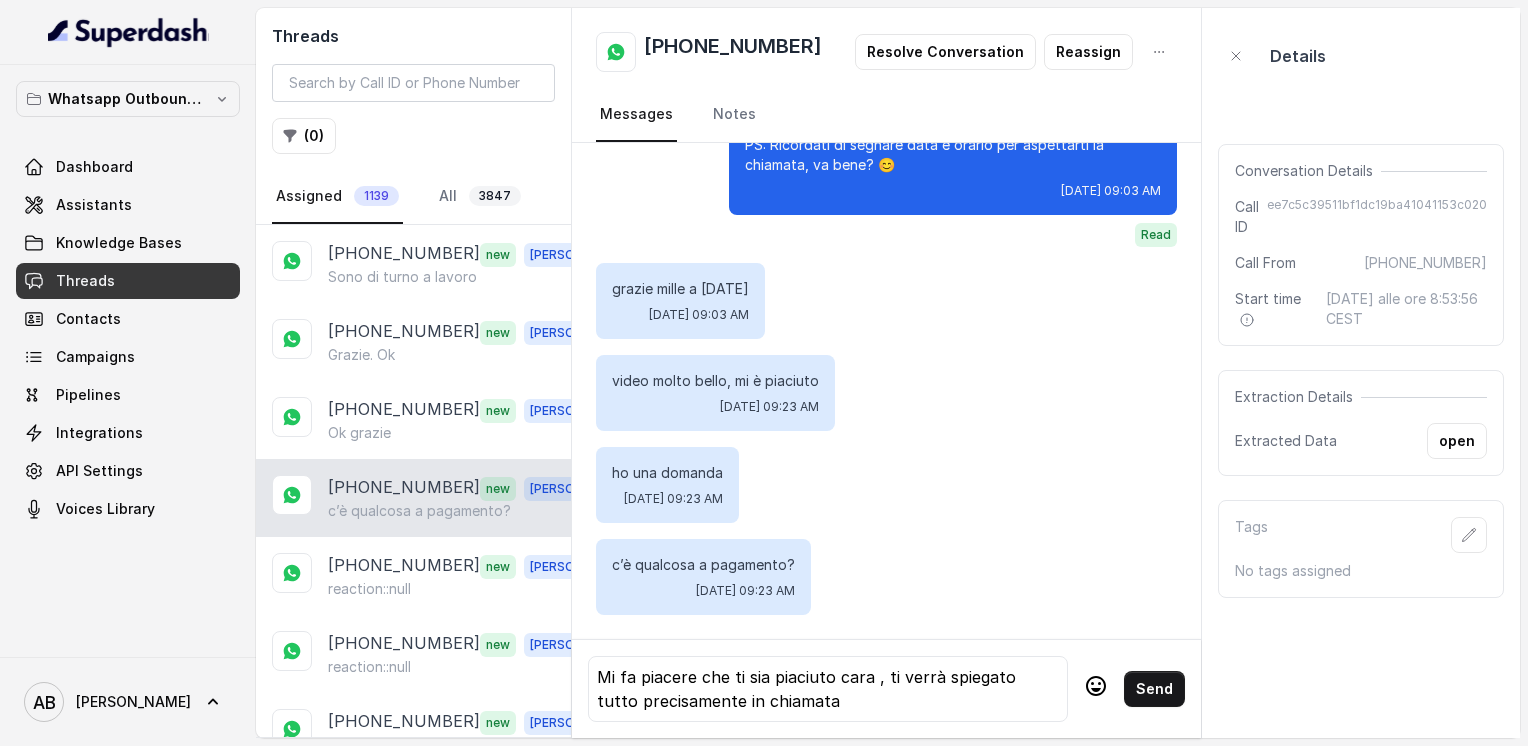 click 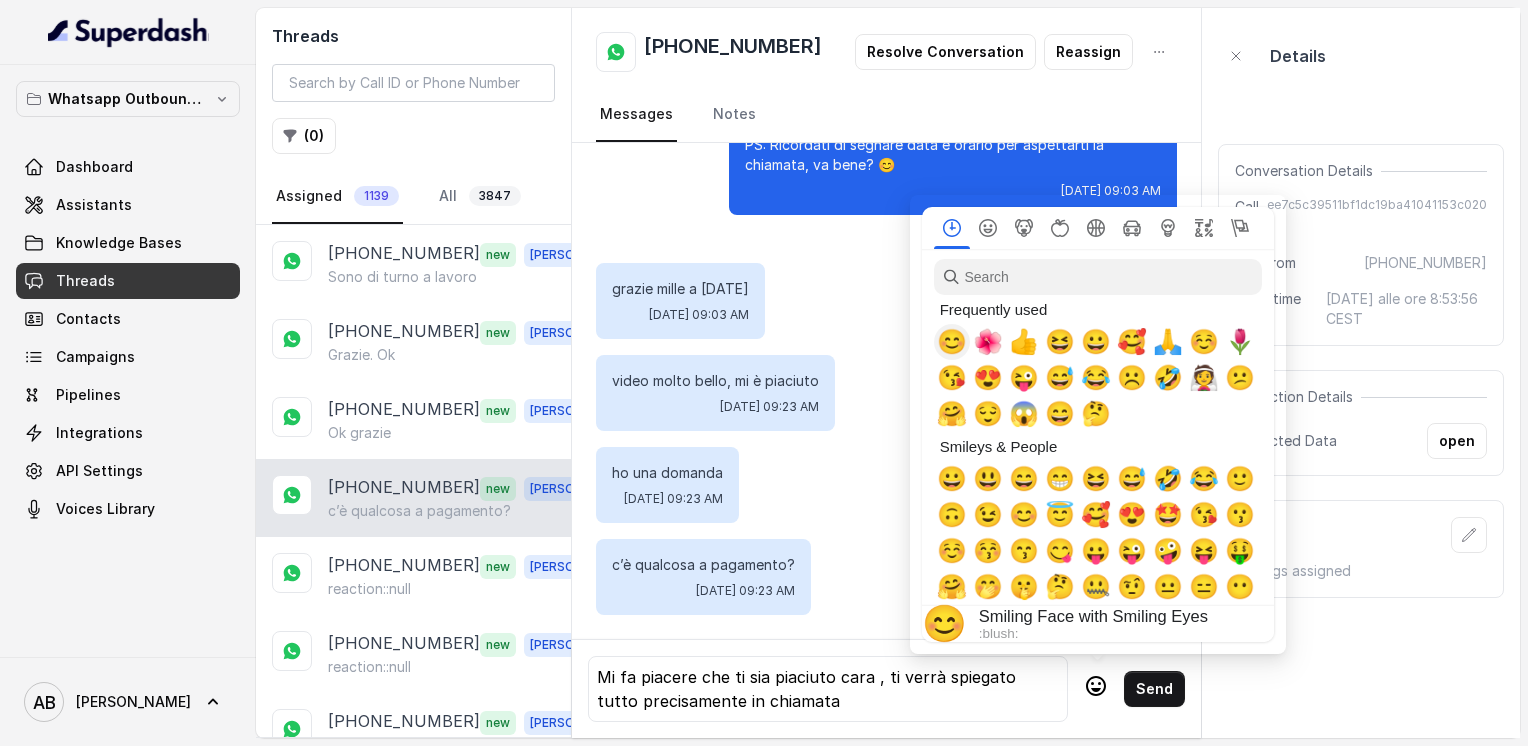 click on "😊" at bounding box center [952, 342] 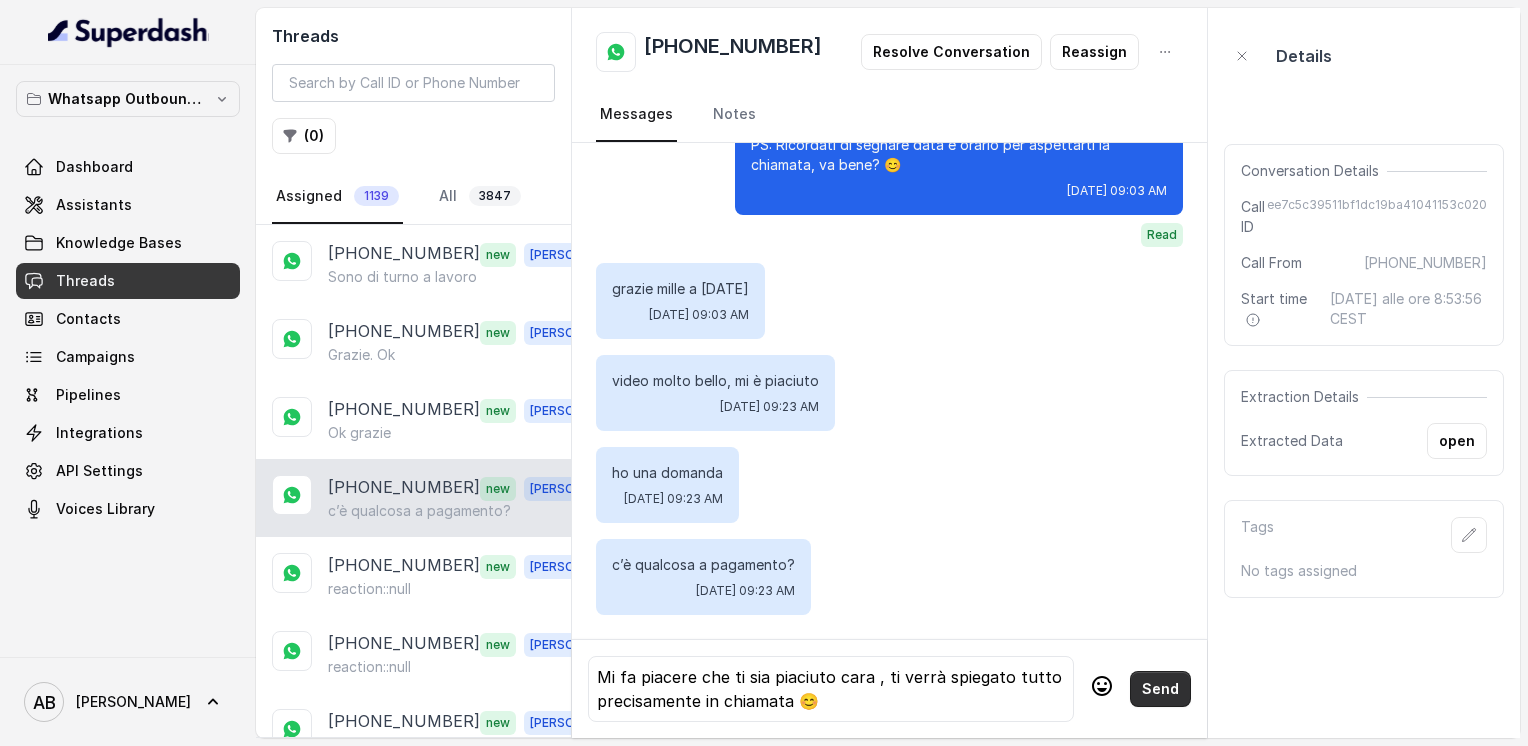click on "Send" at bounding box center (1160, 689) 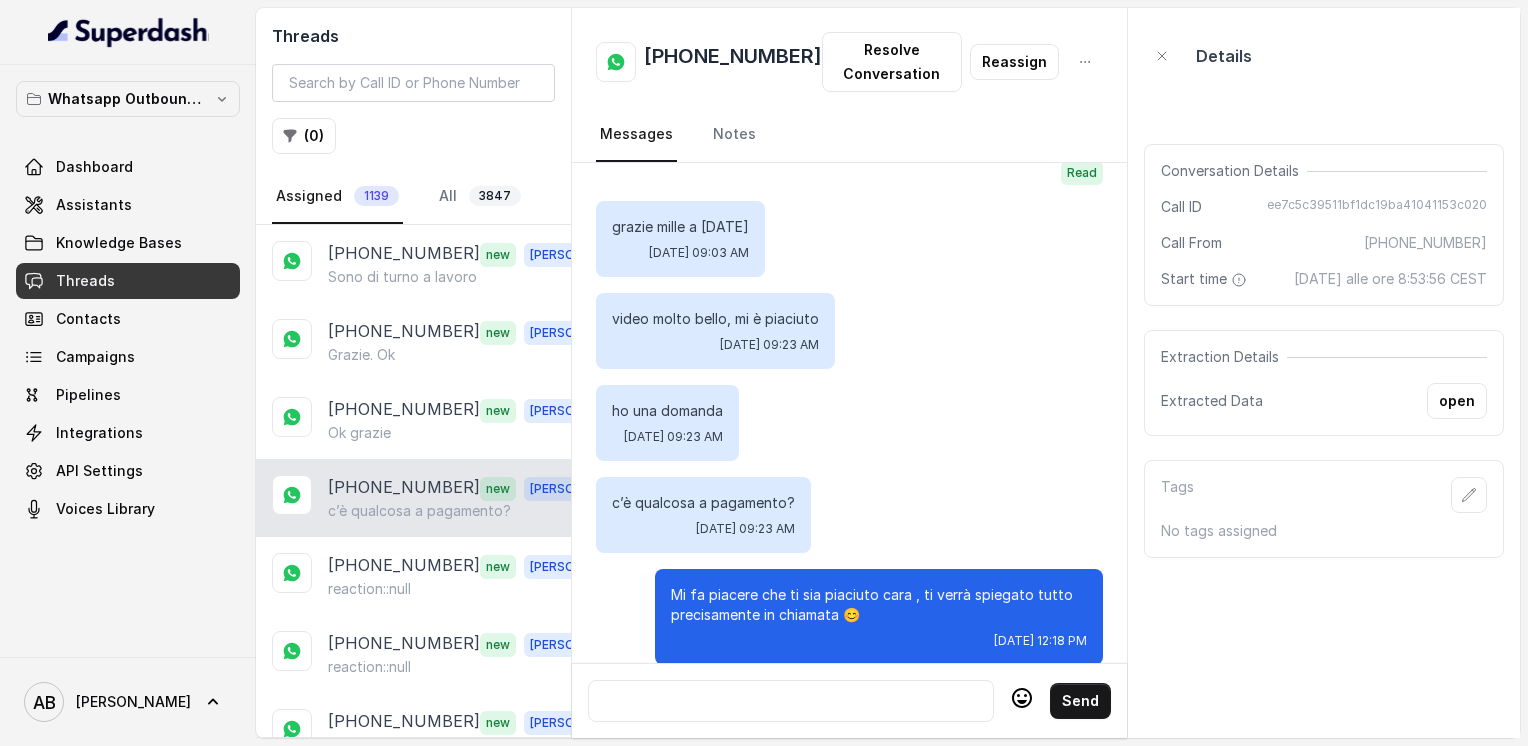scroll, scrollTop: 3732, scrollLeft: 0, axis: vertical 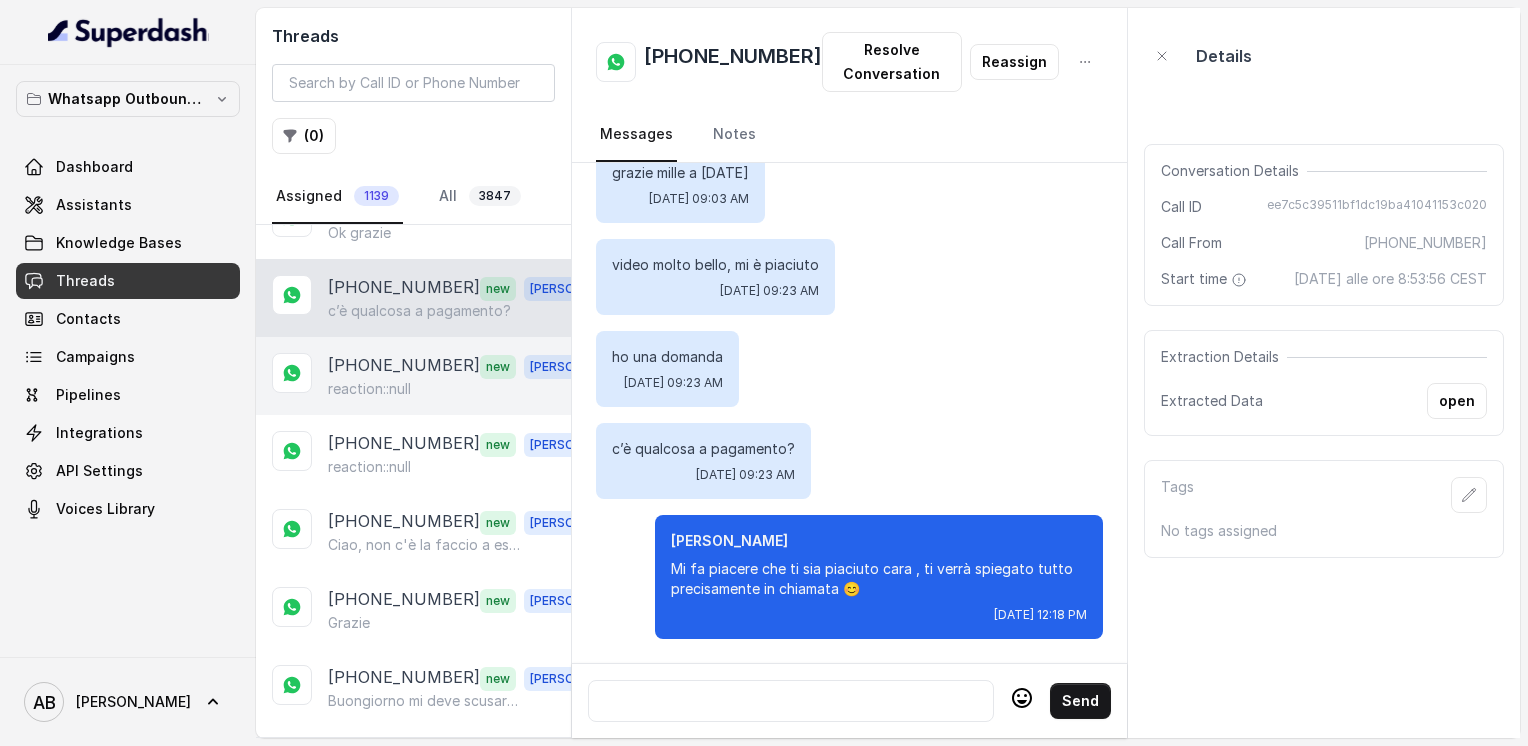 click on "reaction::null" at bounding box center [369, 389] 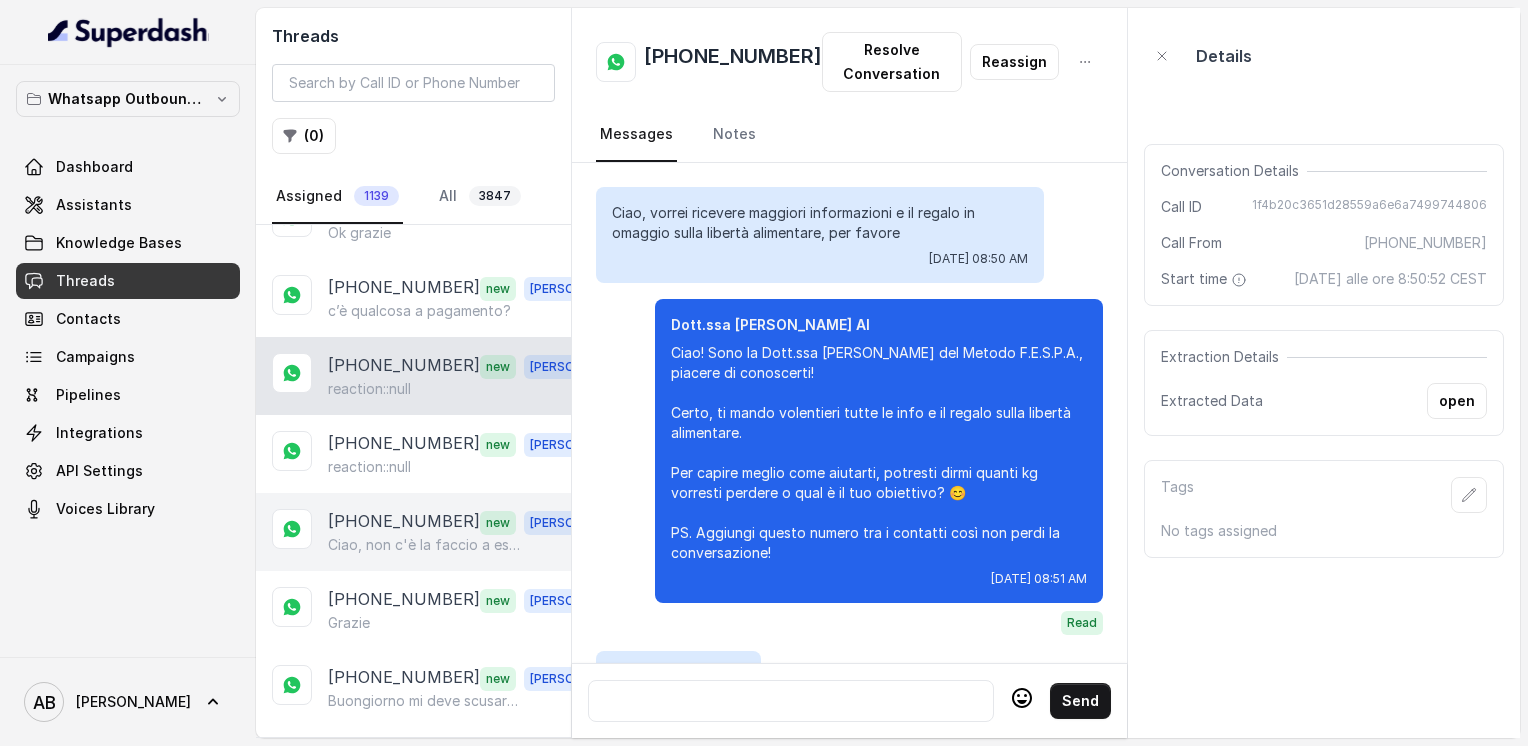 click on "reaction::null" at bounding box center [369, 467] 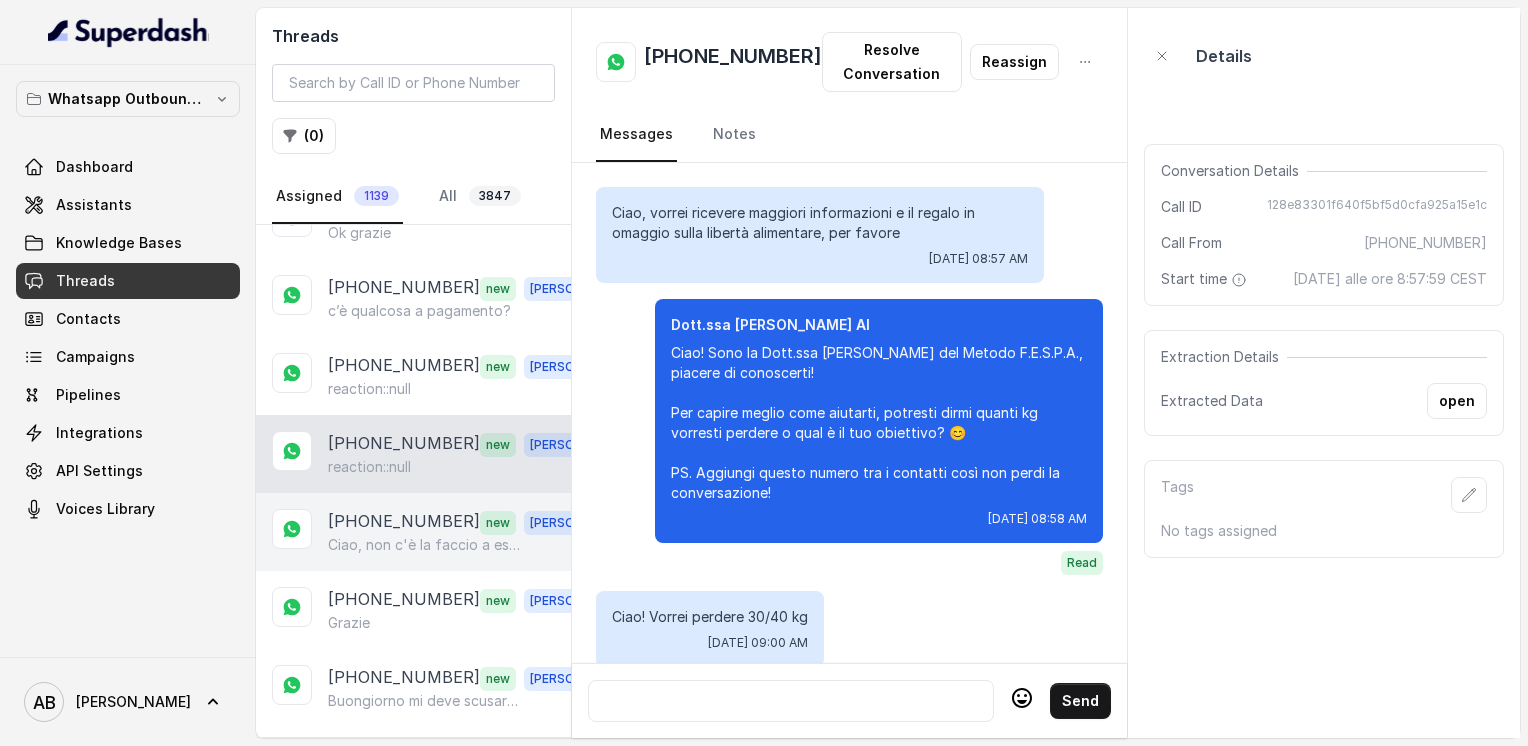 click on "[PHONE_NUMBER]   new [PERSON_NAME],  non c'è la faccio a essere disponibile alle 10,20 ma sono libera tutto il pomeriggio,  è possibile cambiare orario di chiamata? Grazie" at bounding box center [413, 532] 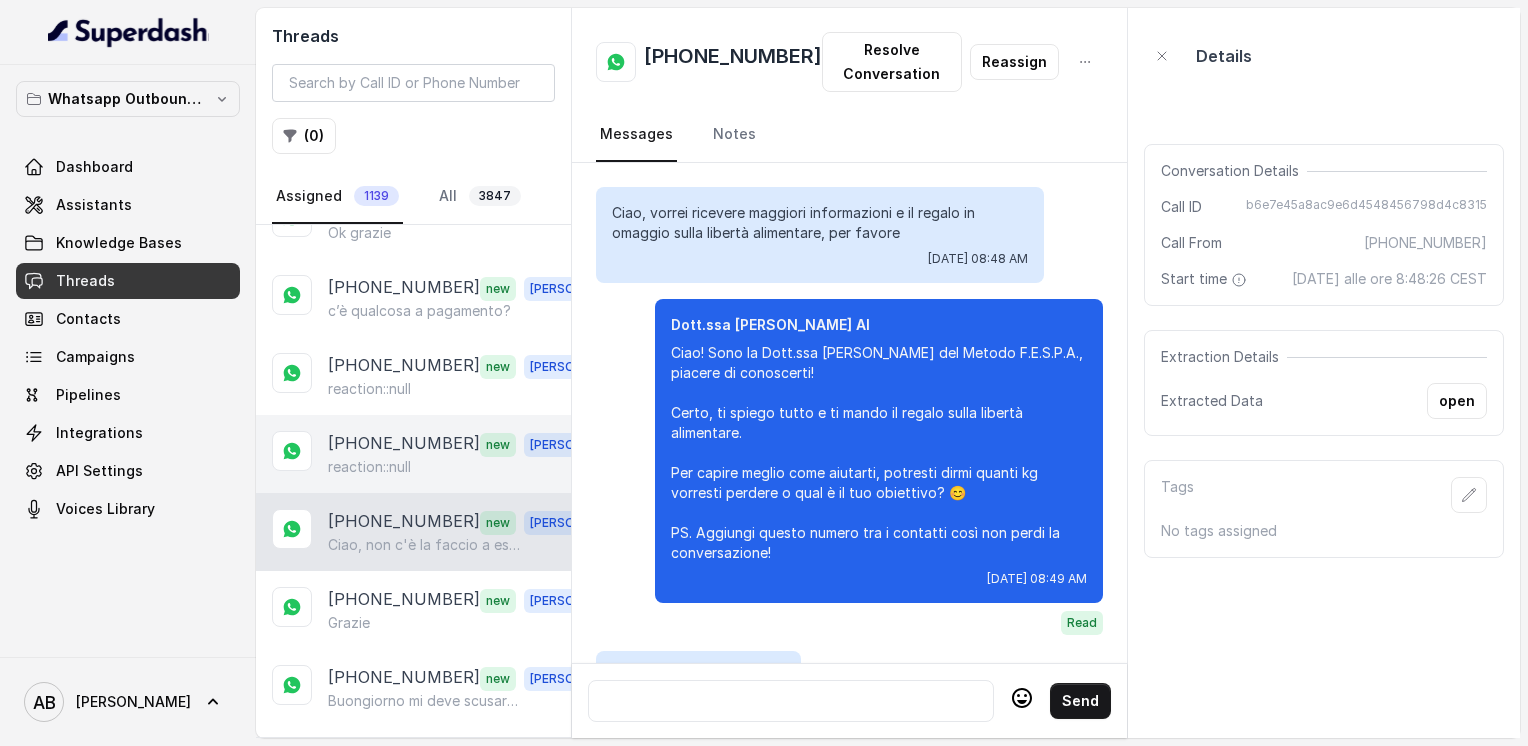 scroll, scrollTop: 2040, scrollLeft: 0, axis: vertical 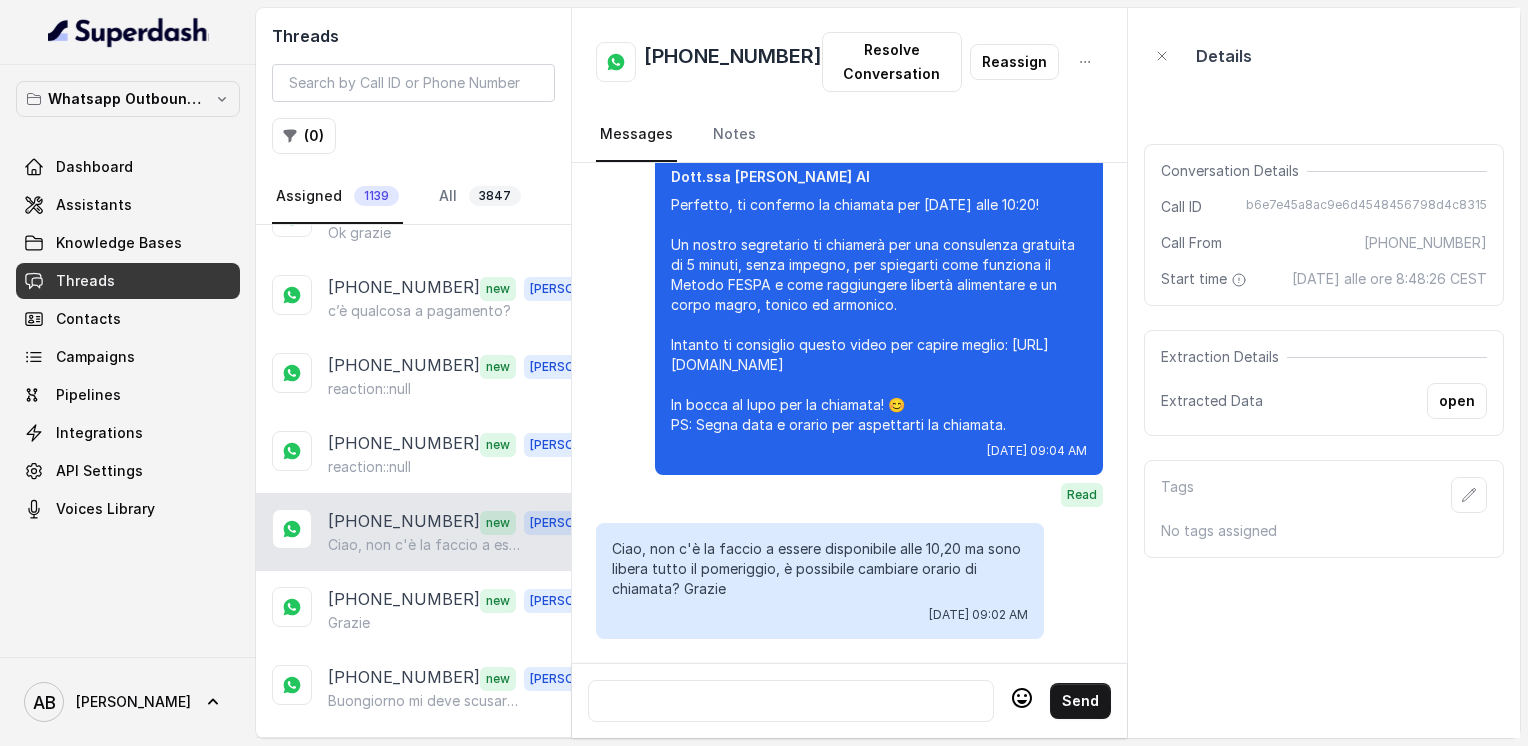 click at bounding box center (791, 701) 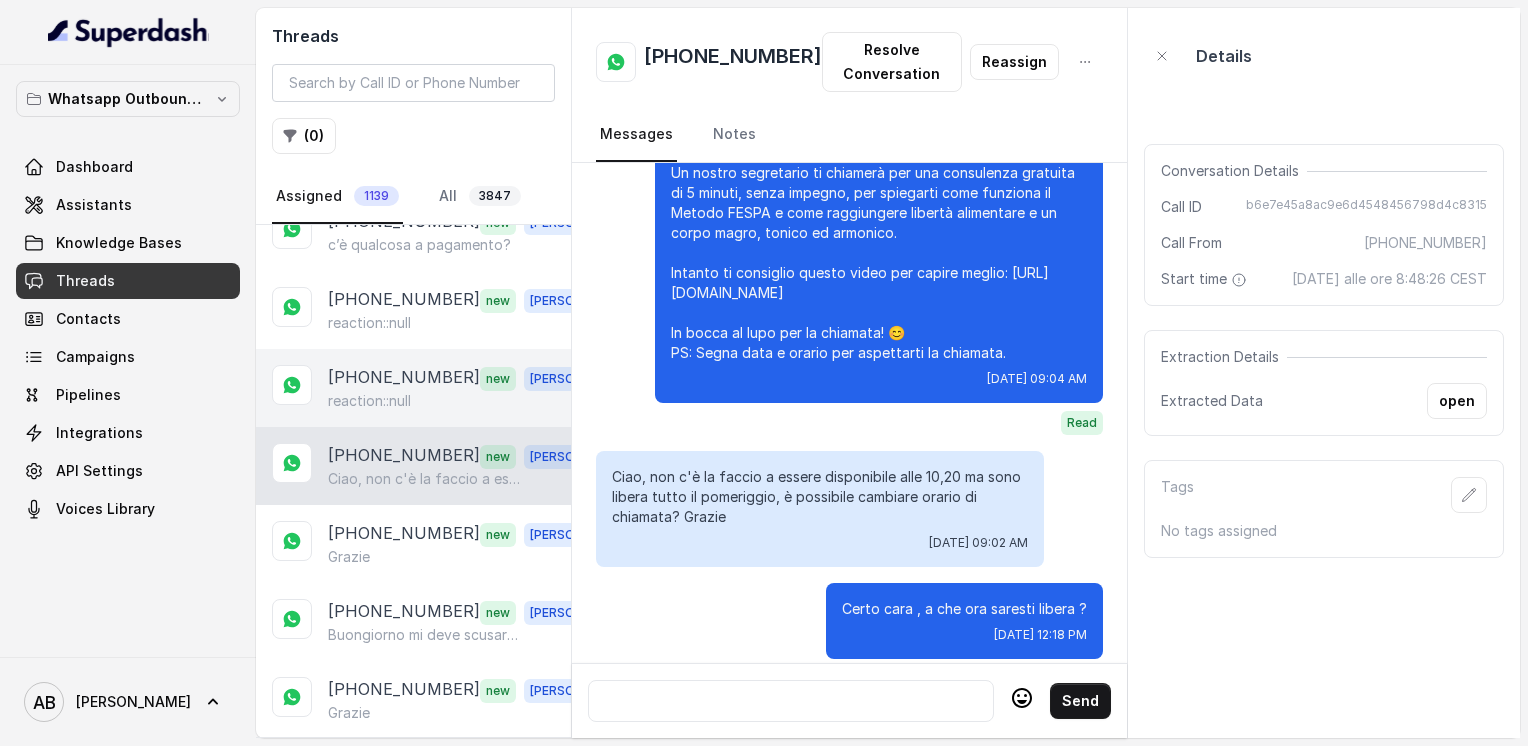 scroll, scrollTop: 500, scrollLeft: 0, axis: vertical 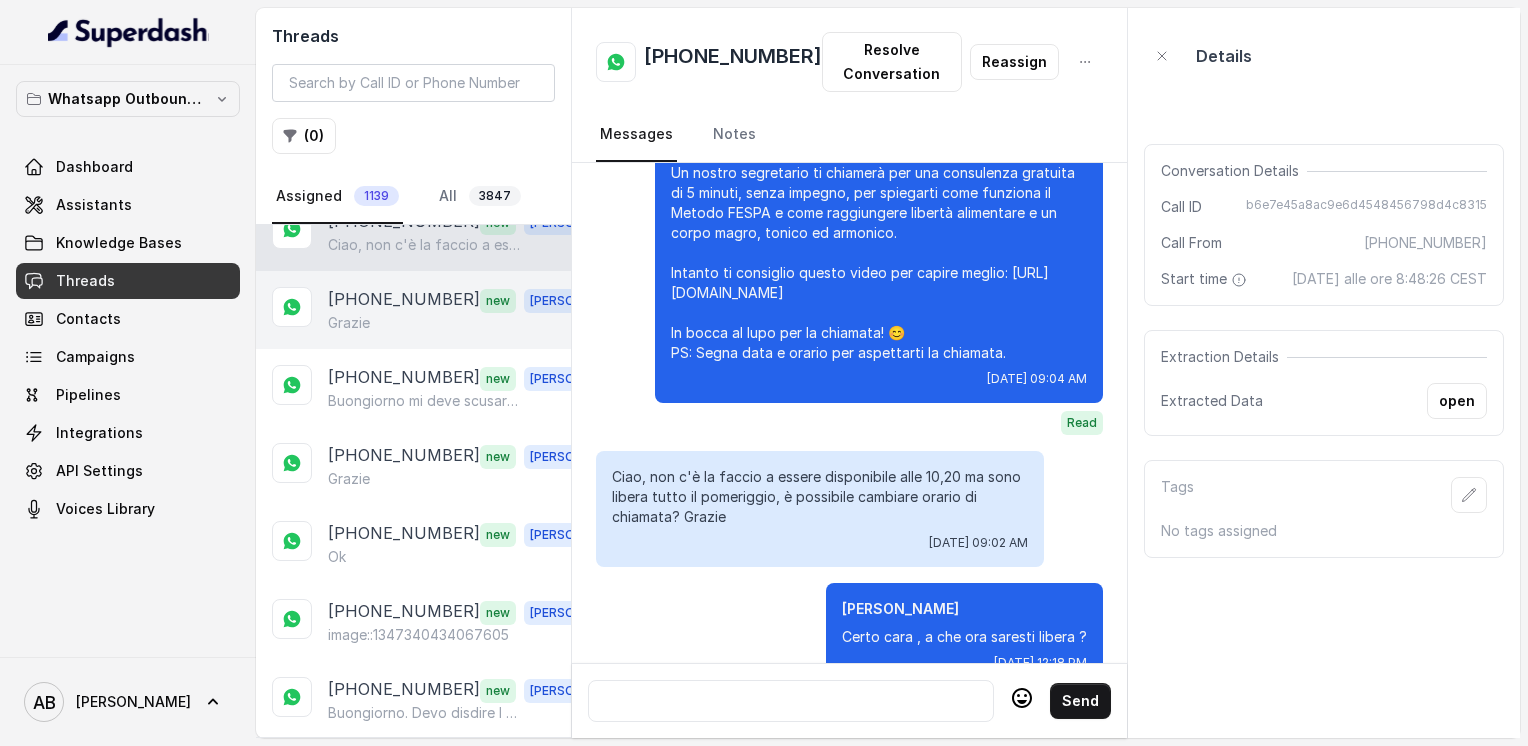 click on "[PHONE_NUMBER]" at bounding box center (404, 300) 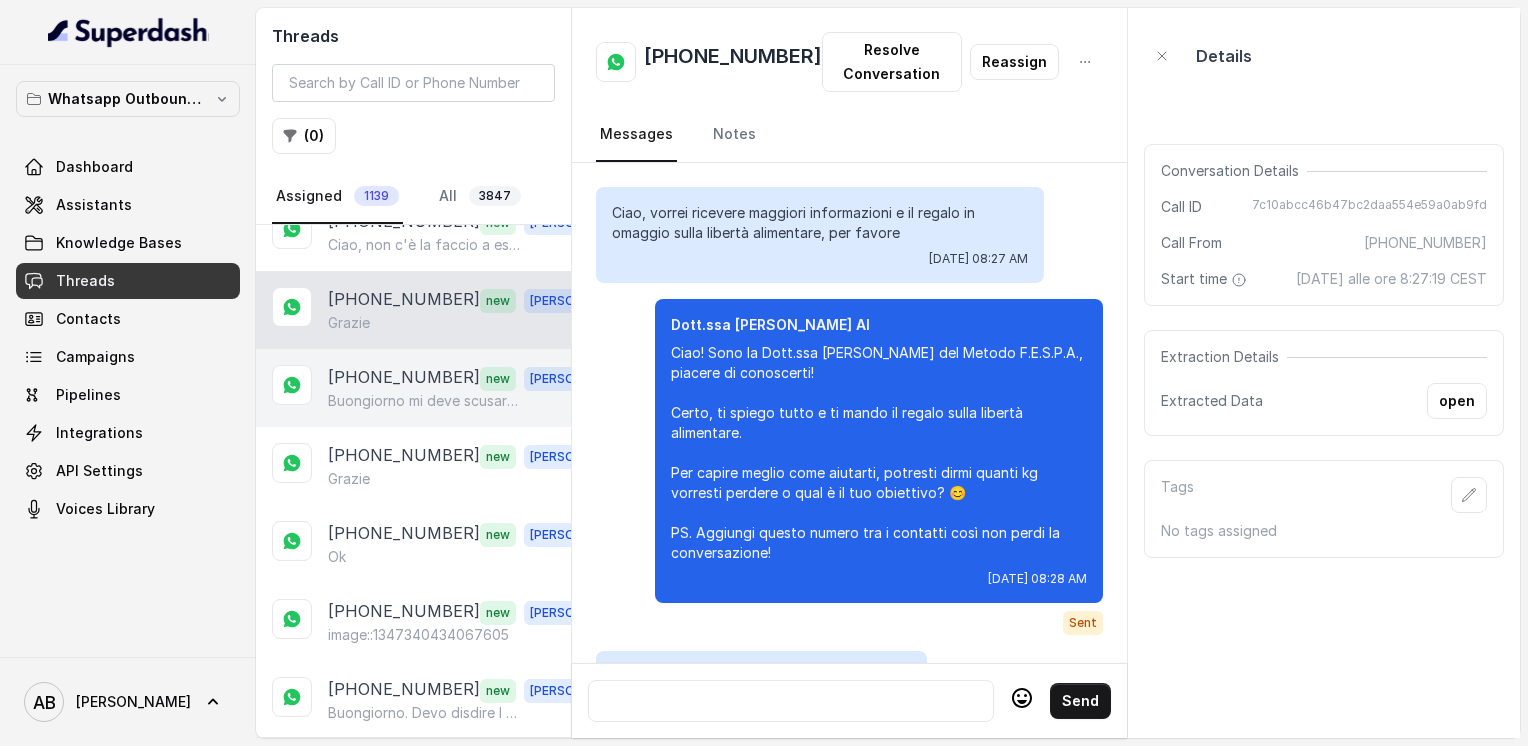 scroll, scrollTop: 2852, scrollLeft: 0, axis: vertical 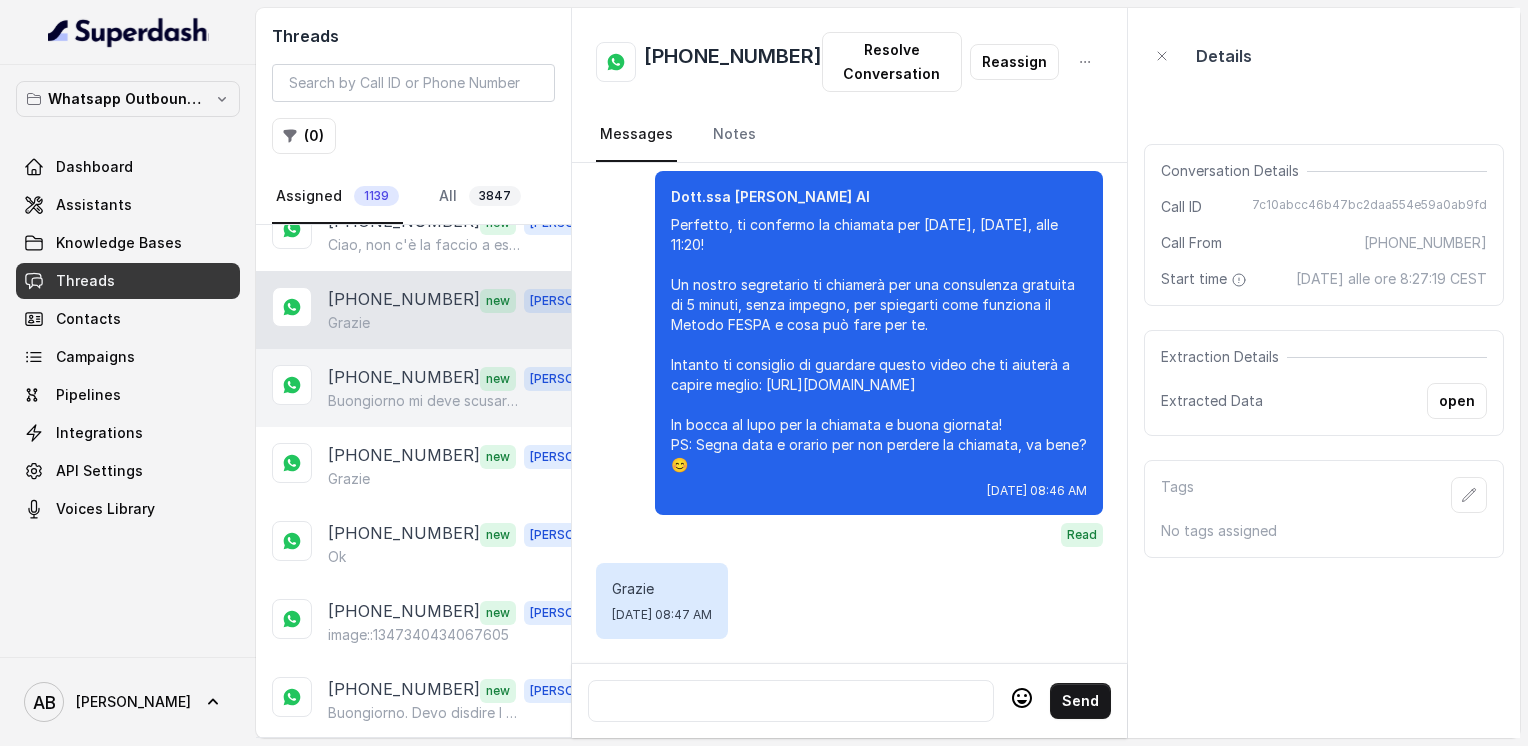 click on "Buongiorno mi deve scusare ma per un contrattempo chiedo se si può anticipare la chiamata" at bounding box center (424, 401) 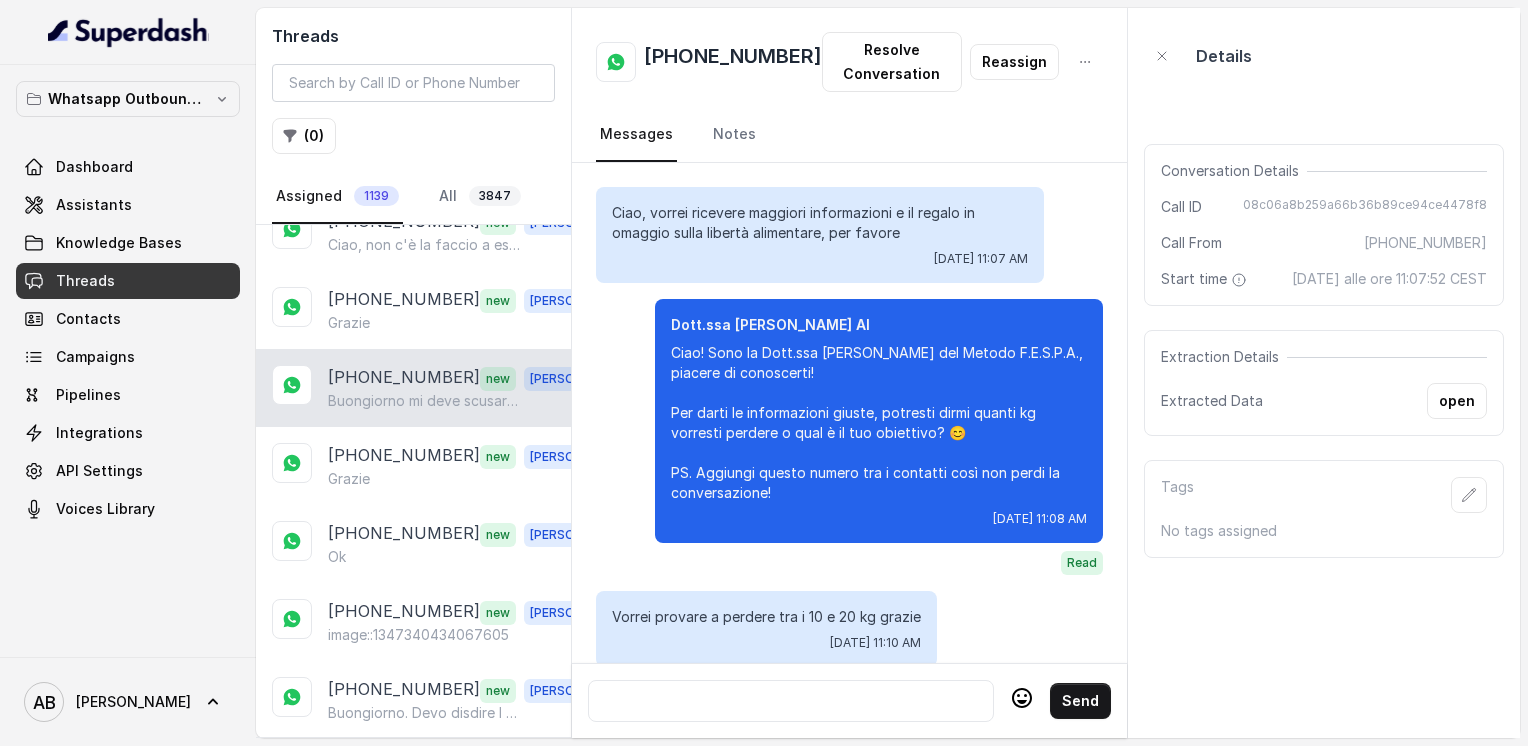 scroll, scrollTop: 2256, scrollLeft: 0, axis: vertical 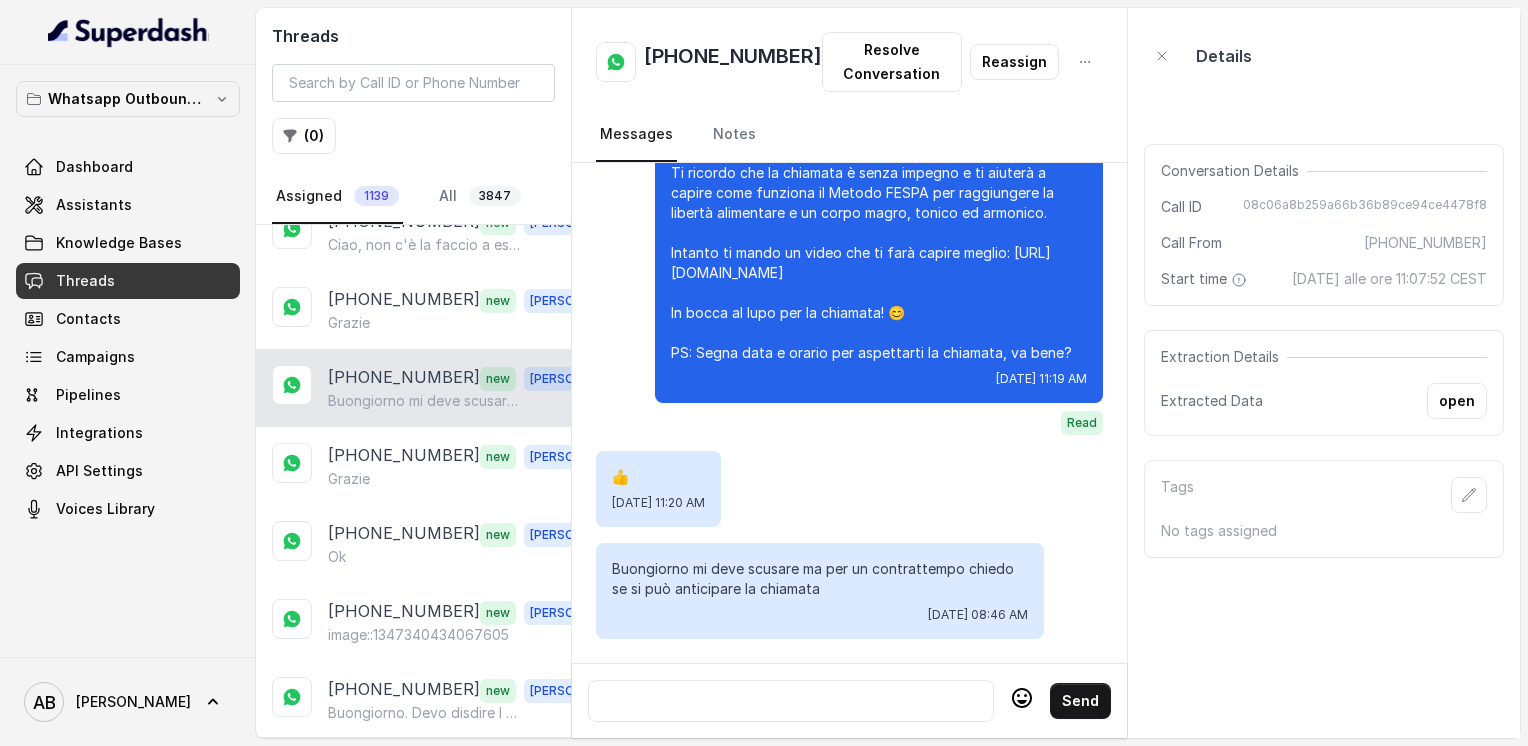 click at bounding box center (791, 701) 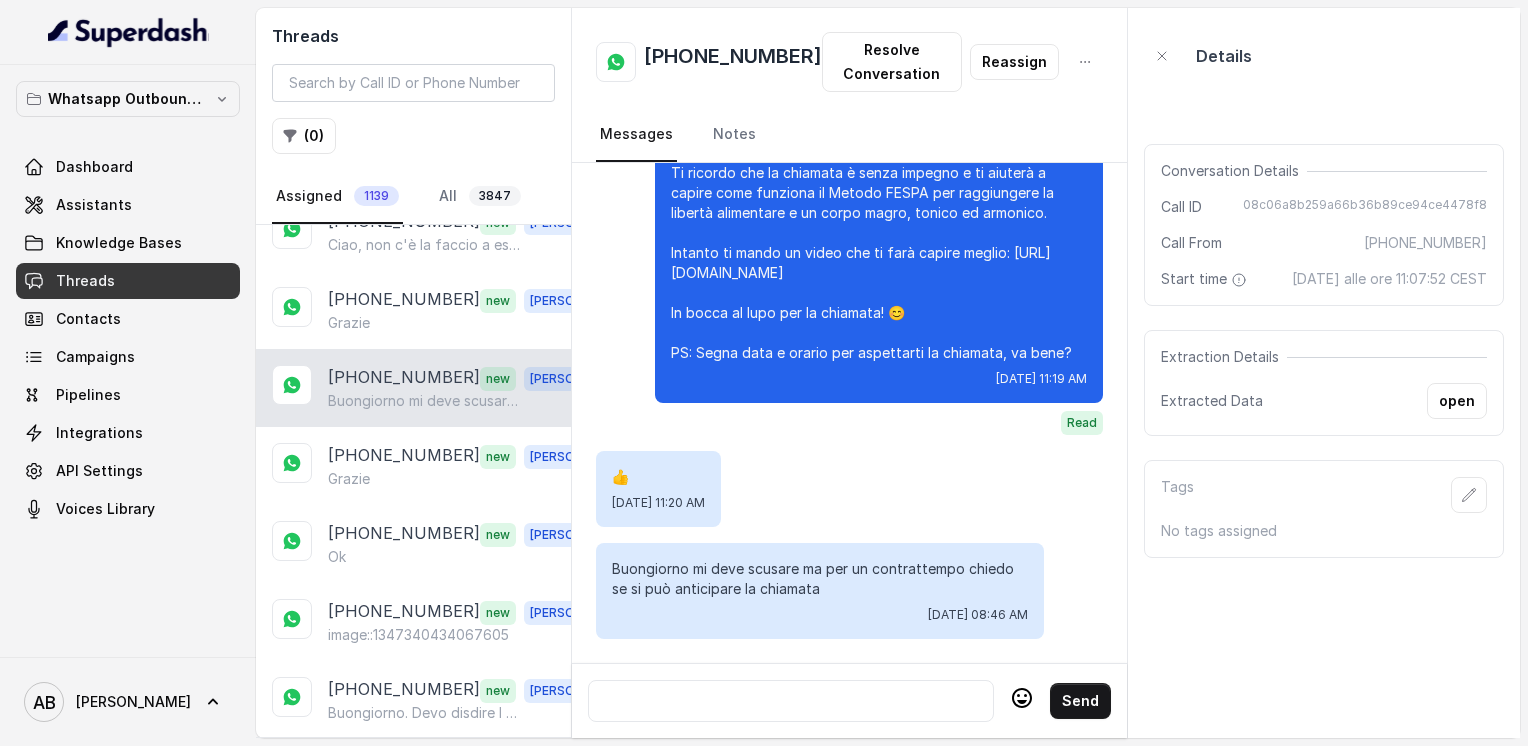 scroll, scrollTop: 2256, scrollLeft: 0, axis: vertical 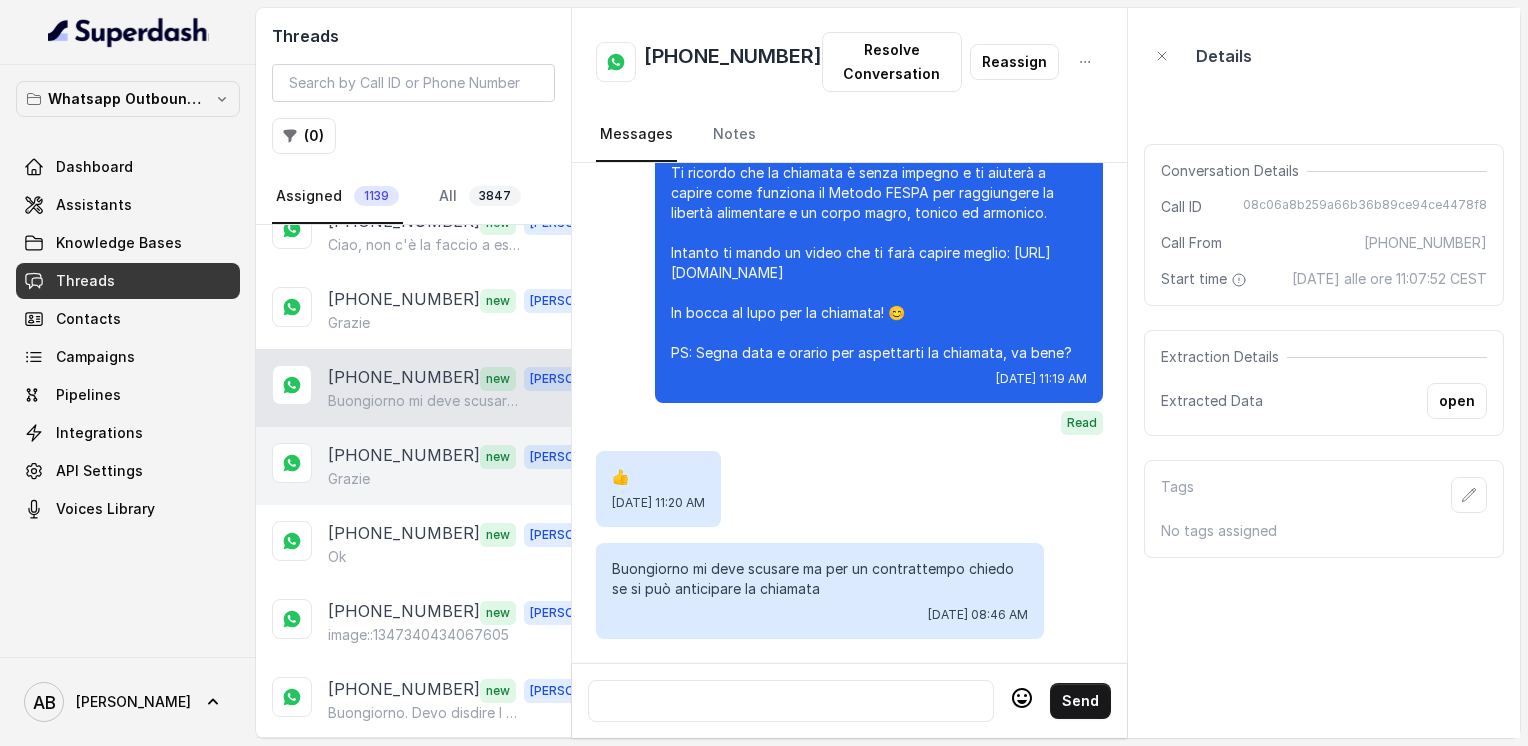 click on "[PHONE_NUMBER]" at bounding box center (404, 456) 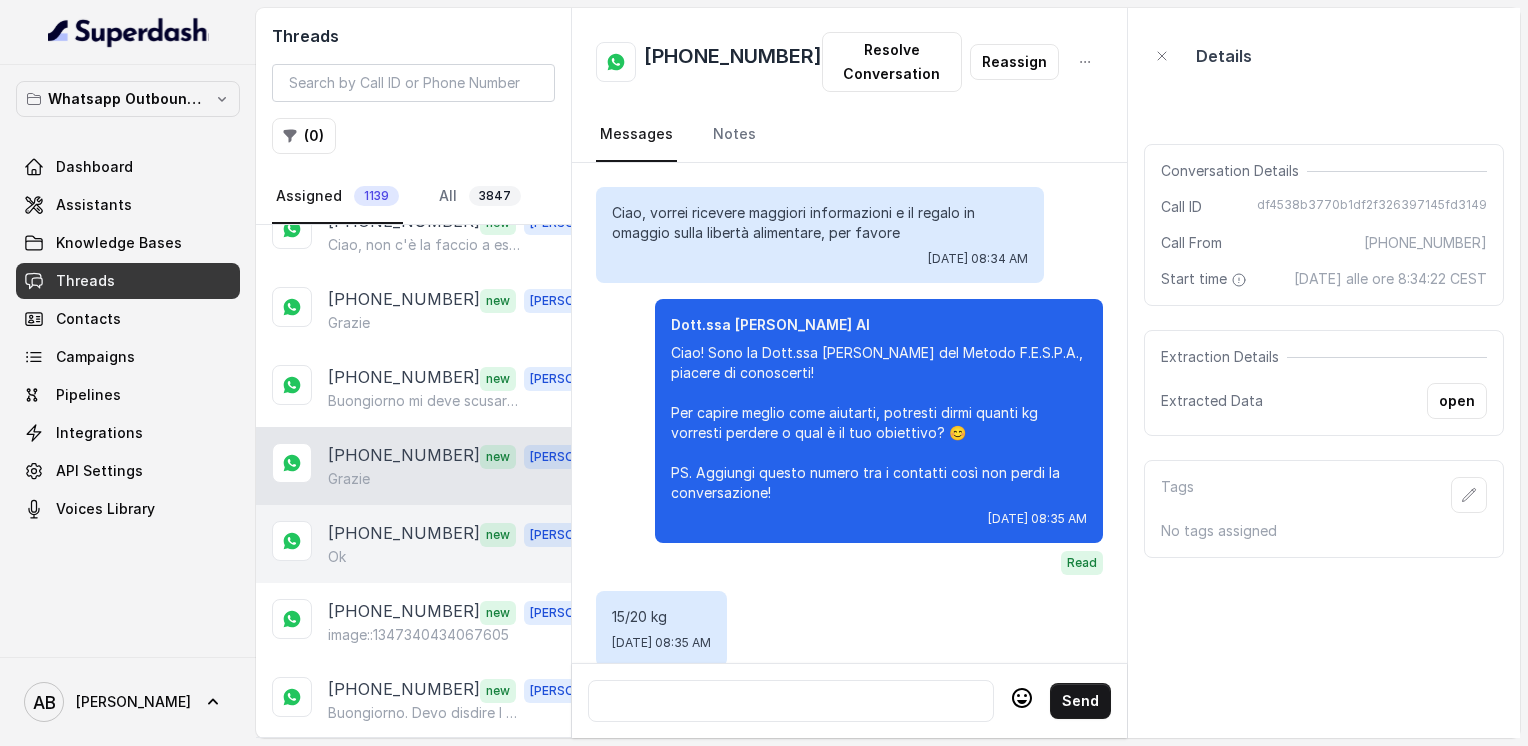 scroll, scrollTop: 2124, scrollLeft: 0, axis: vertical 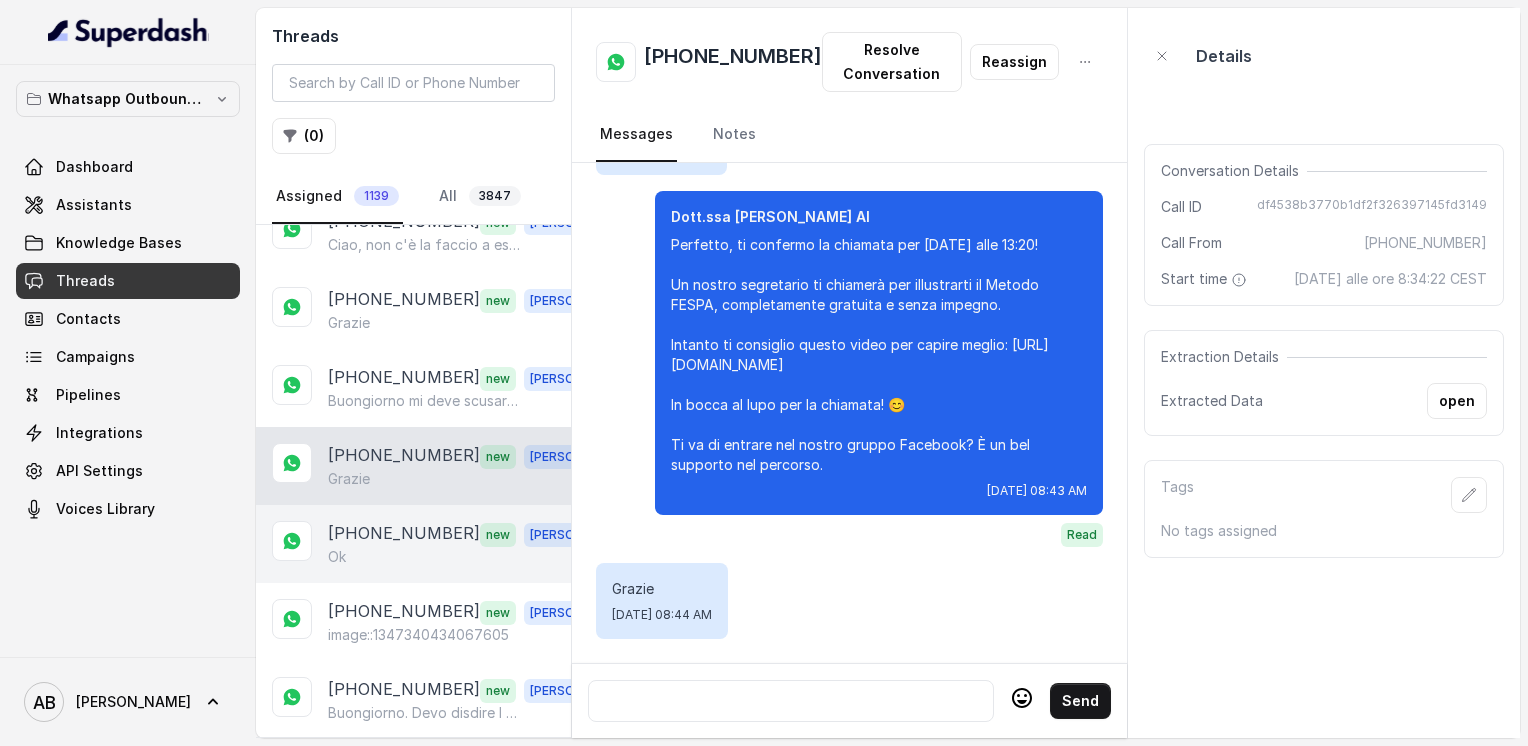 click on "Ok" at bounding box center (469, 557) 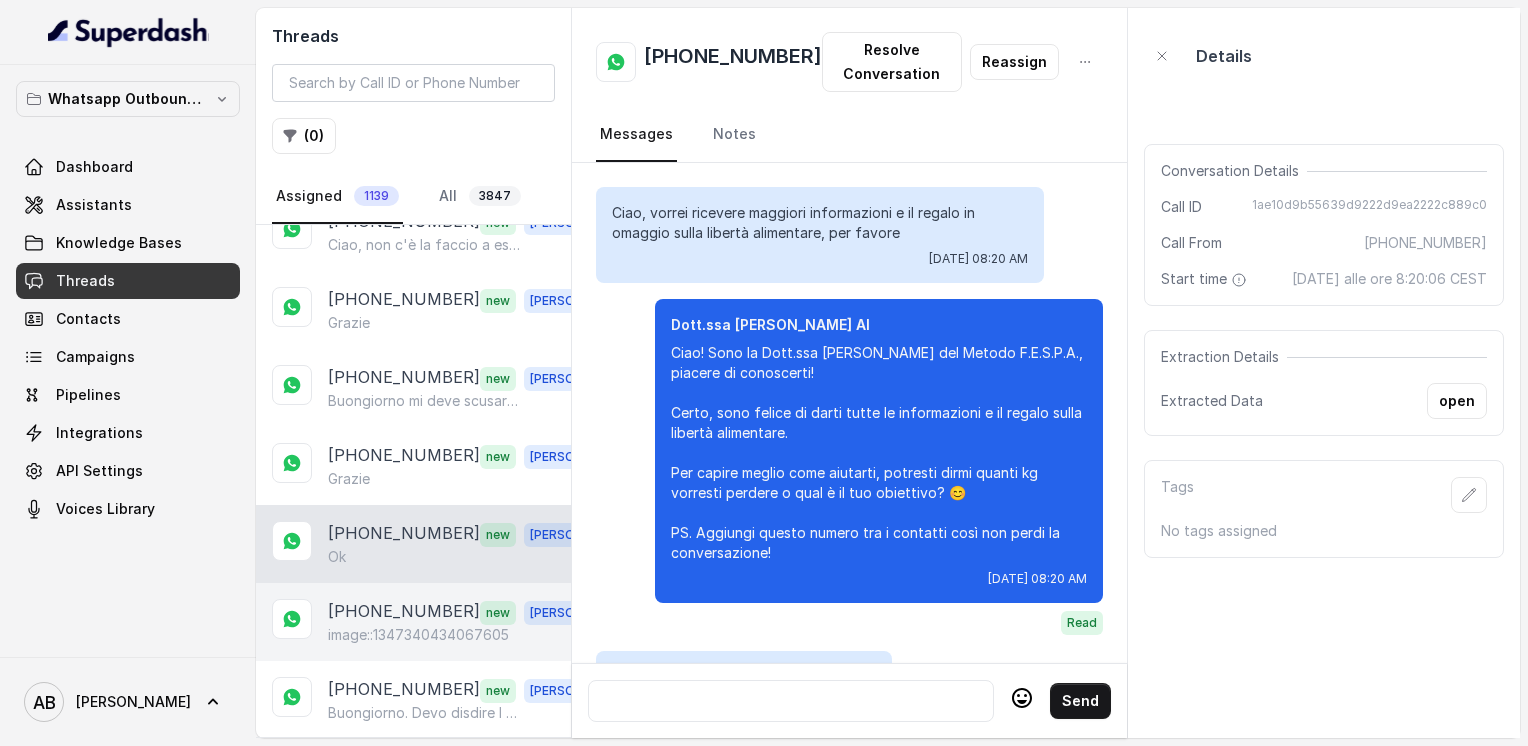 scroll, scrollTop: 2132, scrollLeft: 0, axis: vertical 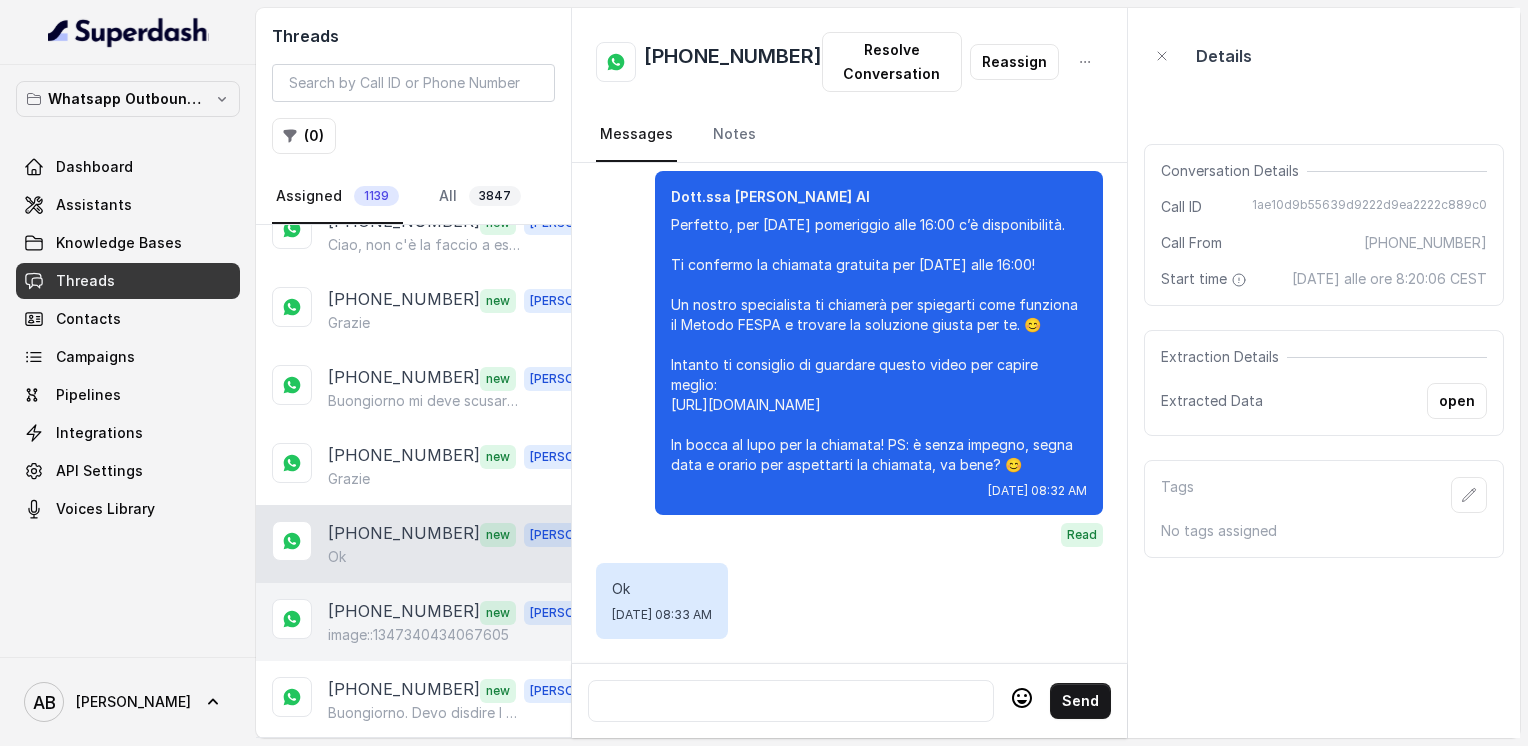 click on "image::1347340434067605" at bounding box center [418, 635] 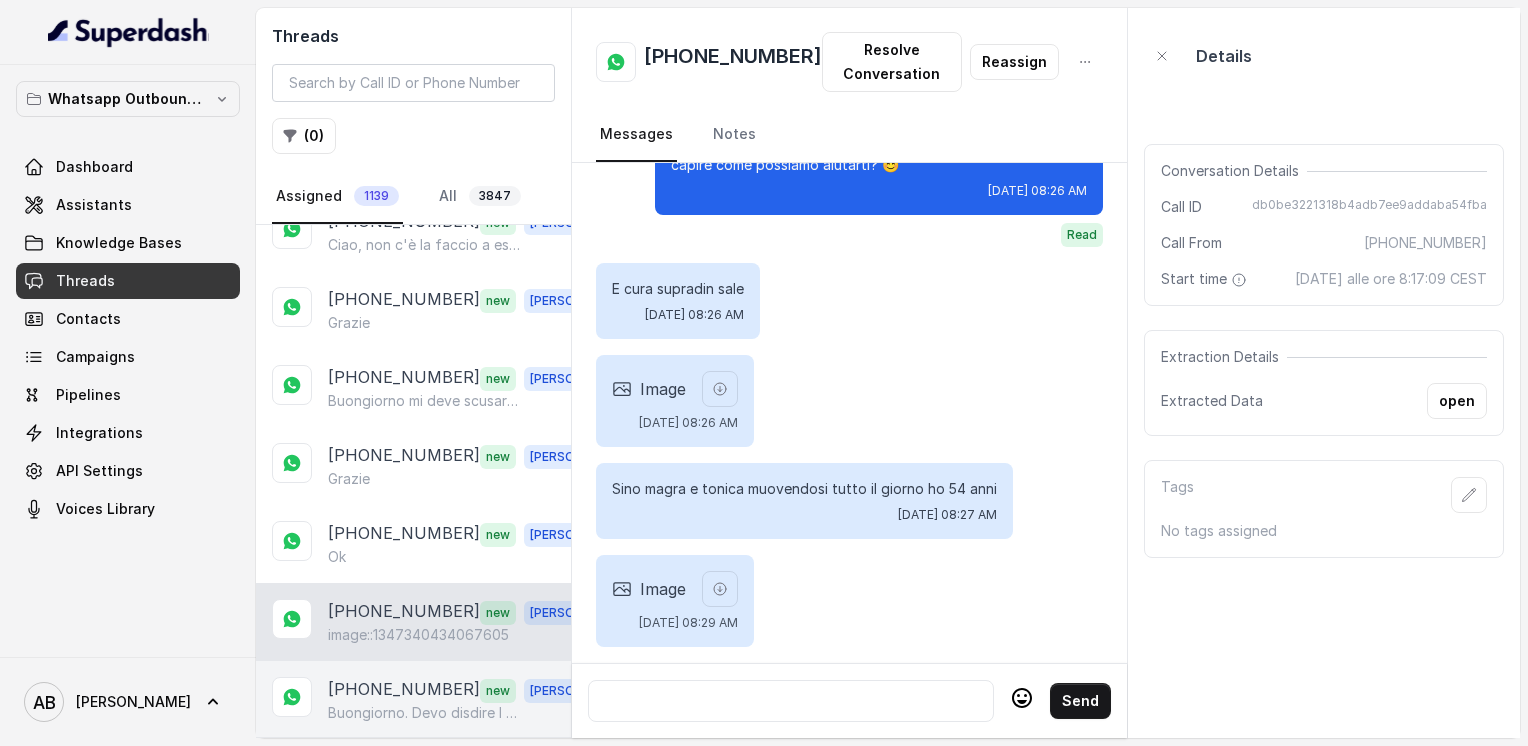 click on "[PHONE_NUMBER]" at bounding box center (404, 690) 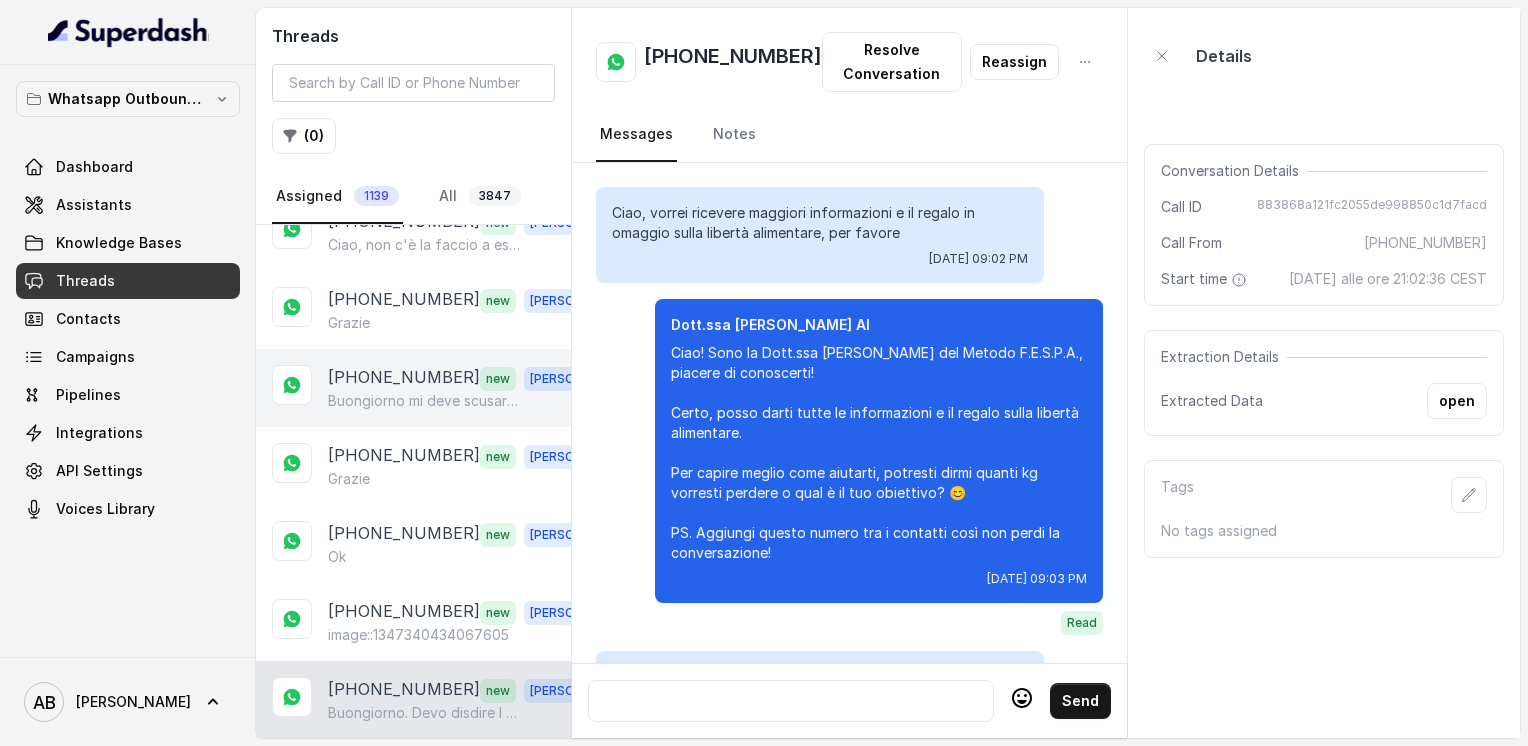 scroll, scrollTop: 2396, scrollLeft: 0, axis: vertical 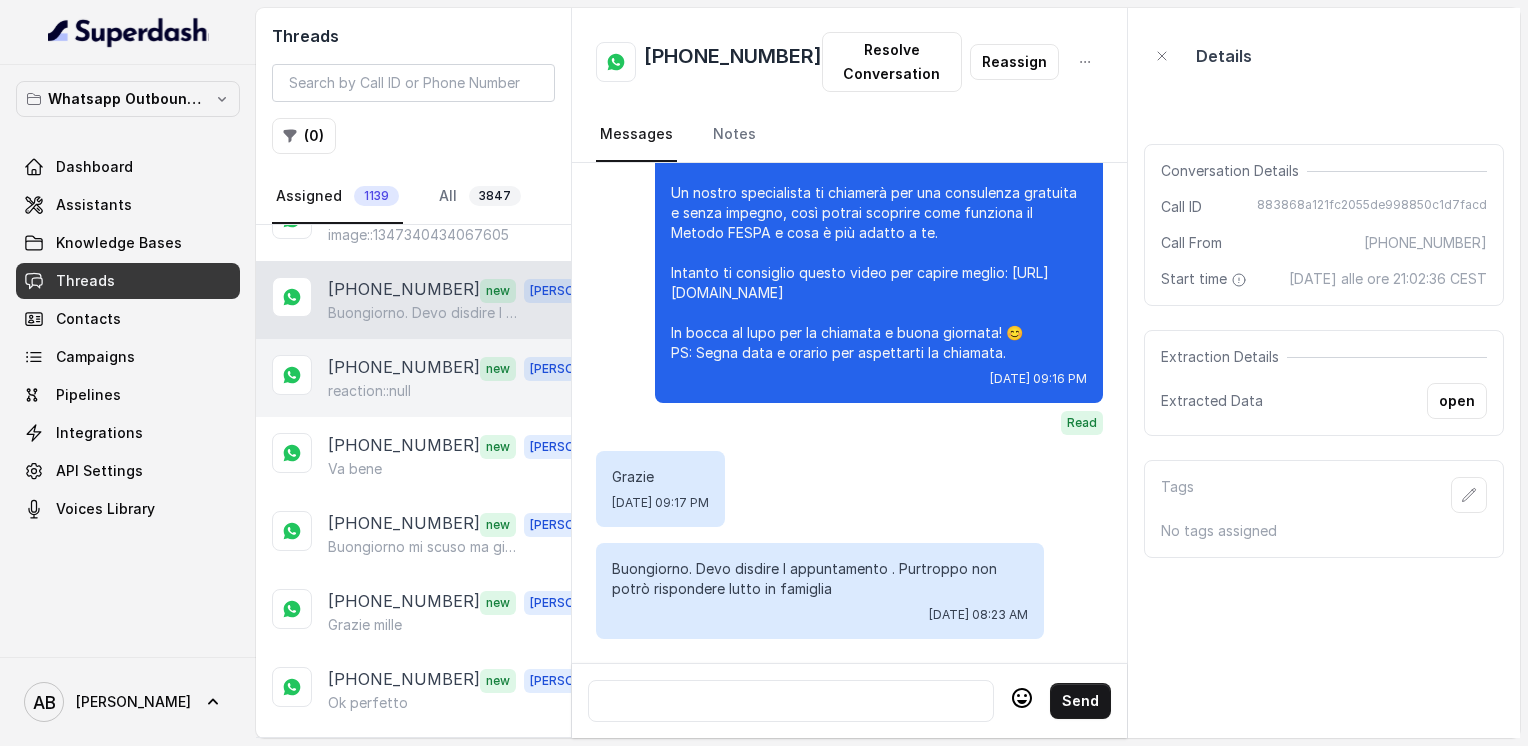 click on "reaction::null" at bounding box center [369, 391] 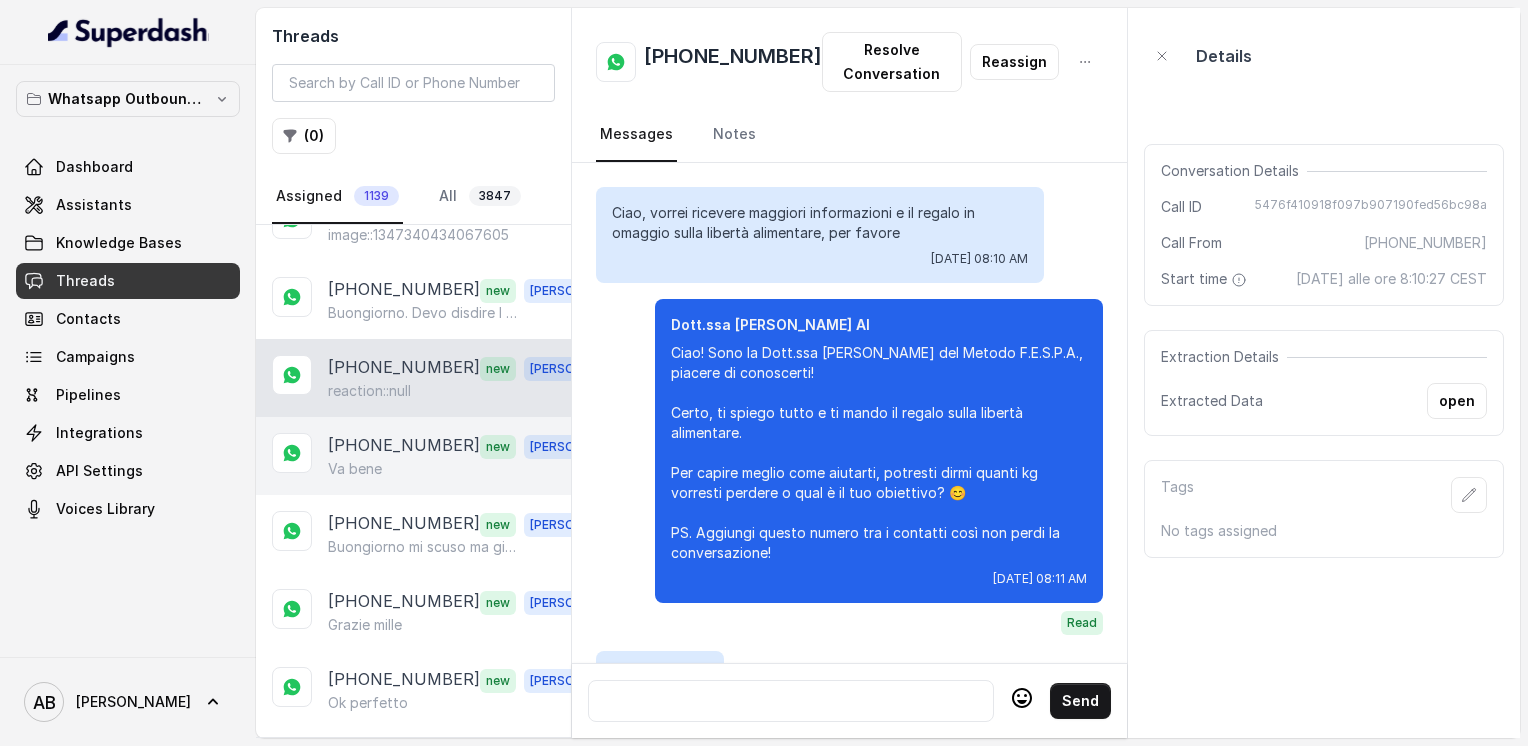 scroll, scrollTop: 2580, scrollLeft: 0, axis: vertical 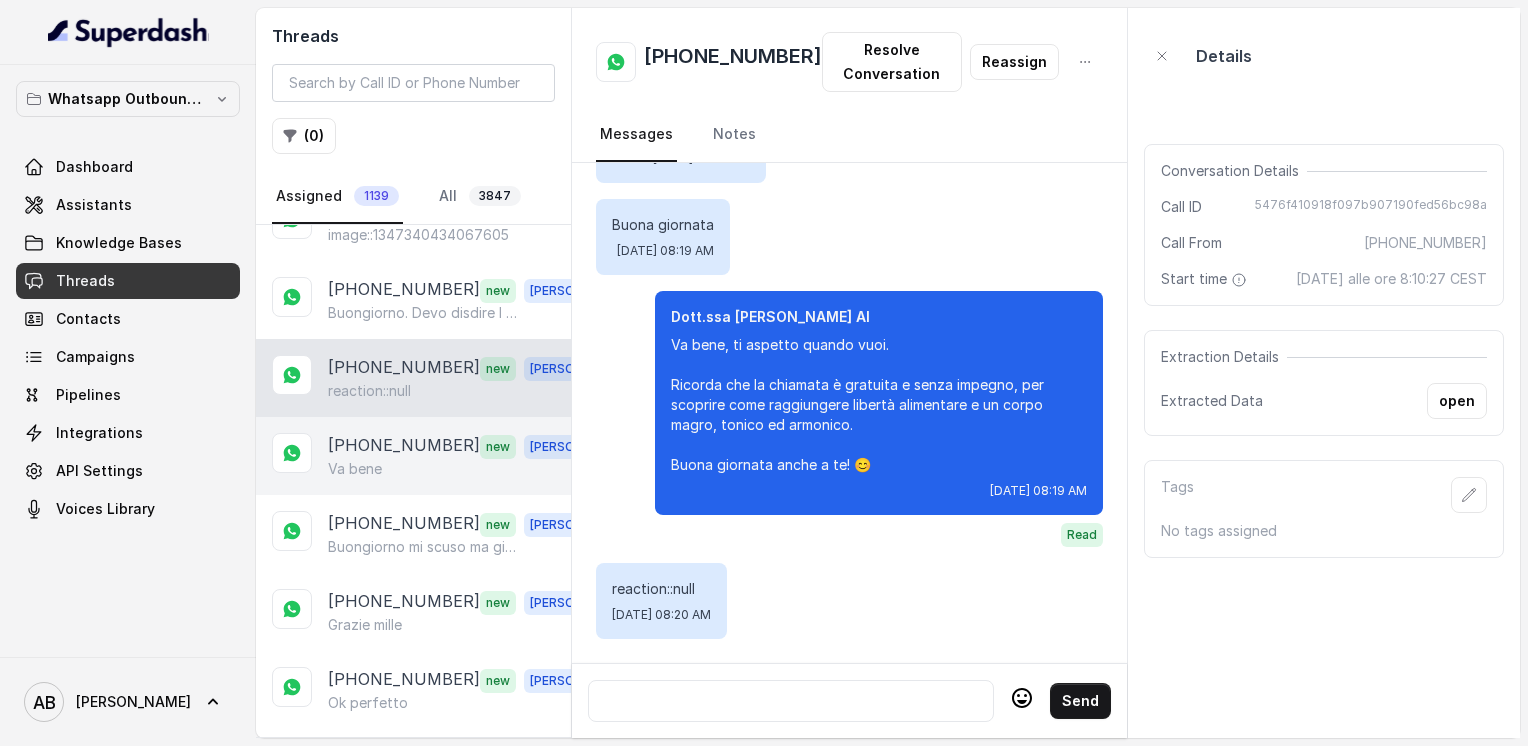 click on "[PHONE_NUMBER]   new [PERSON_NAME] bene" at bounding box center [413, 456] 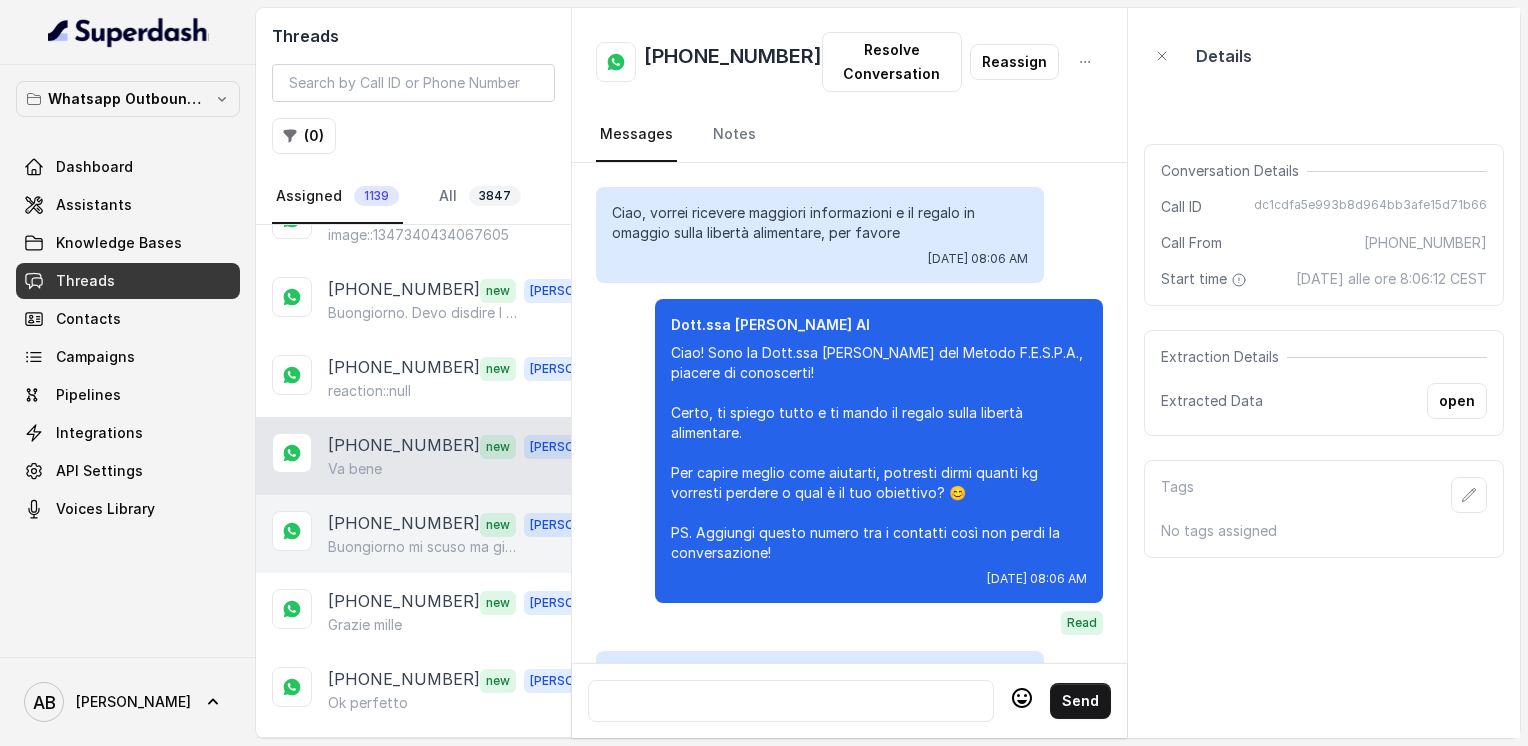 click on "[PHONE_NUMBER]" at bounding box center [404, 524] 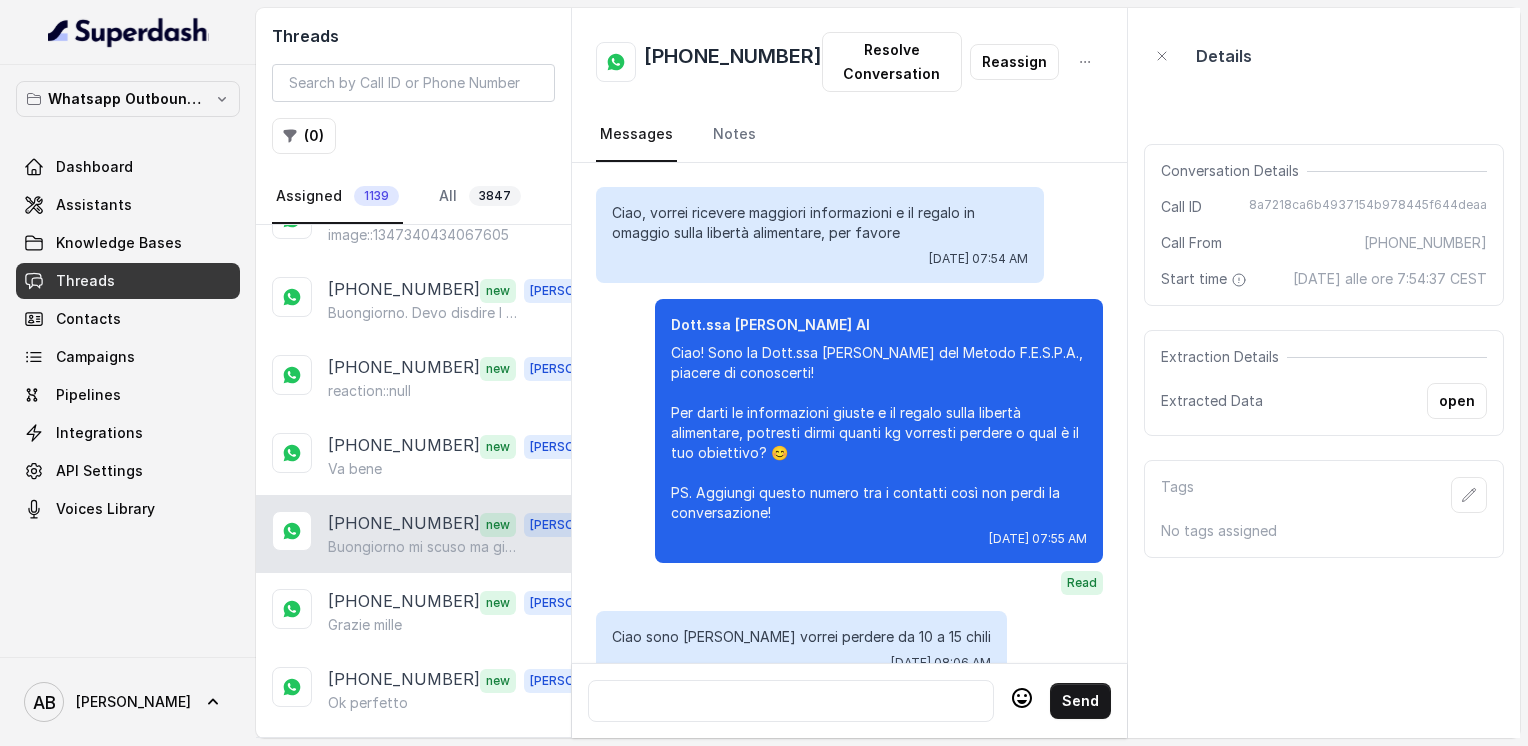 scroll, scrollTop: 3104, scrollLeft: 0, axis: vertical 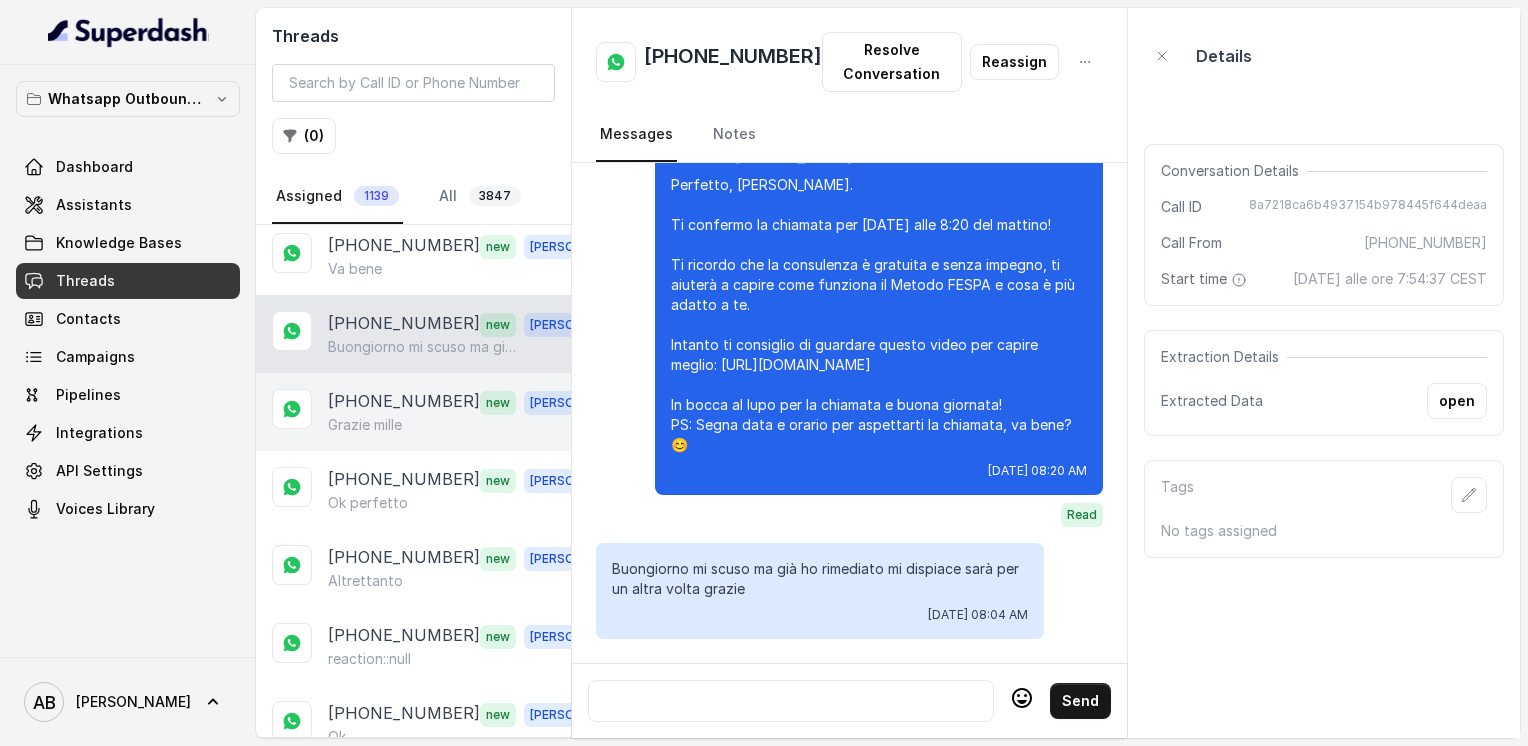 click on "[PHONE_NUMBER]" at bounding box center (404, 402) 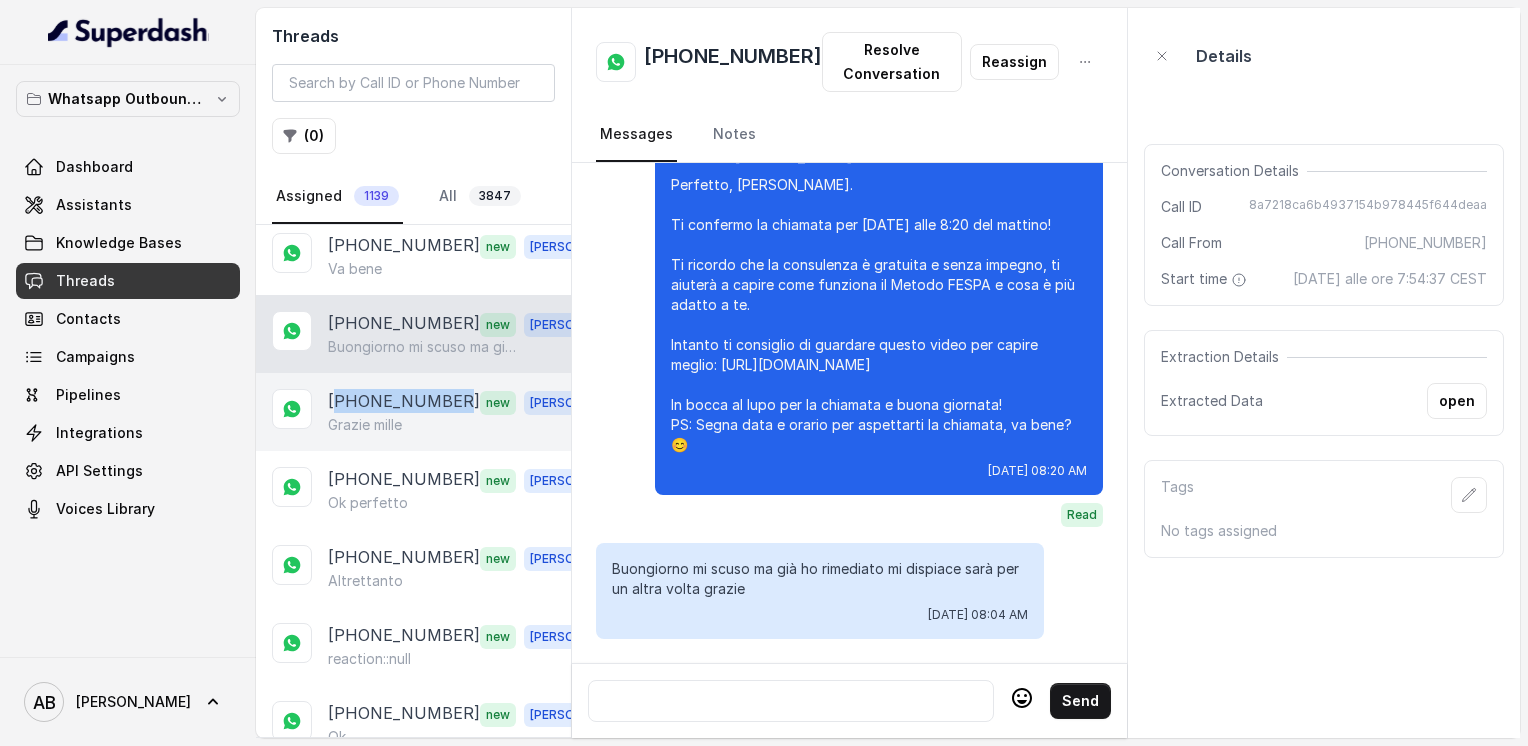click on "[PHONE_NUMBER]" at bounding box center [404, 402] 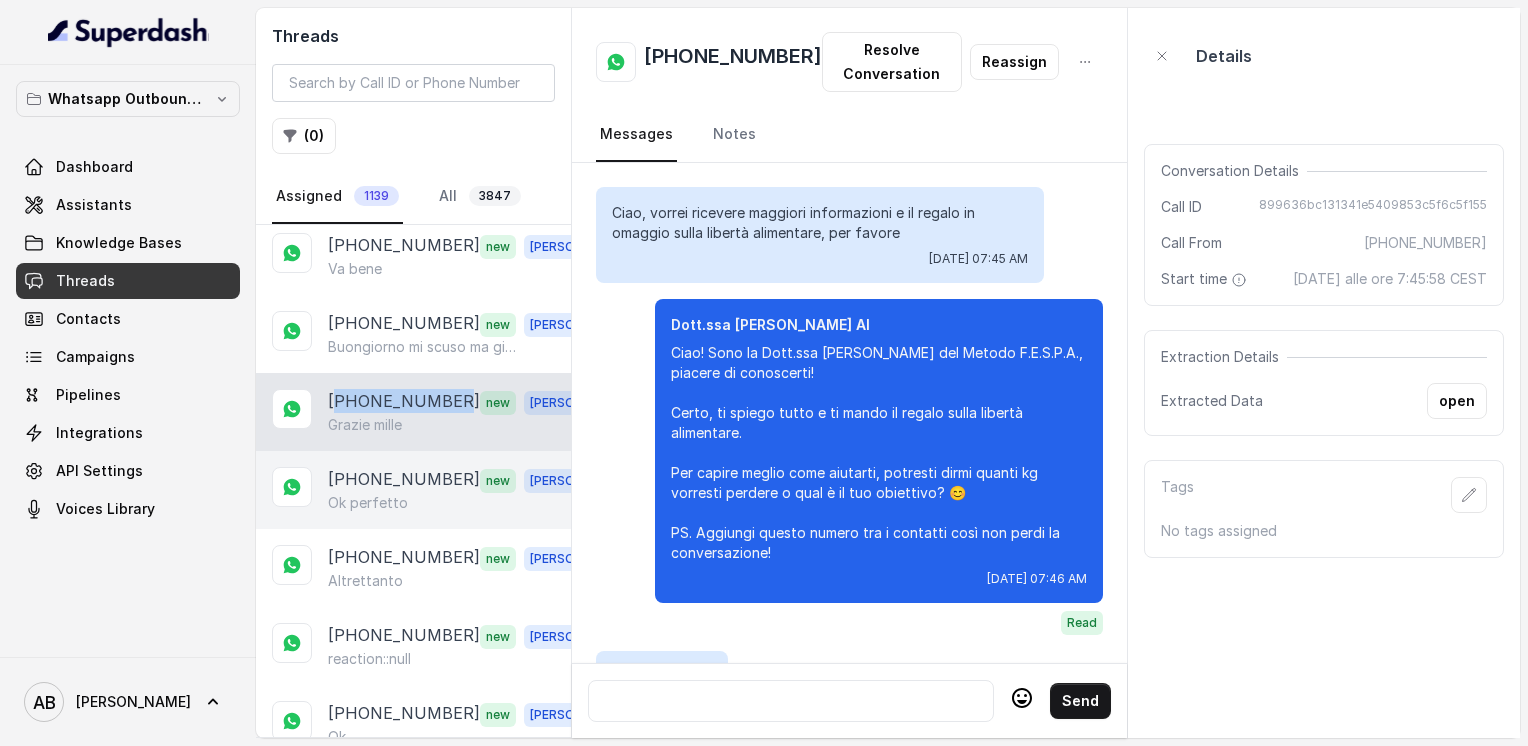 scroll, scrollTop: 1676, scrollLeft: 0, axis: vertical 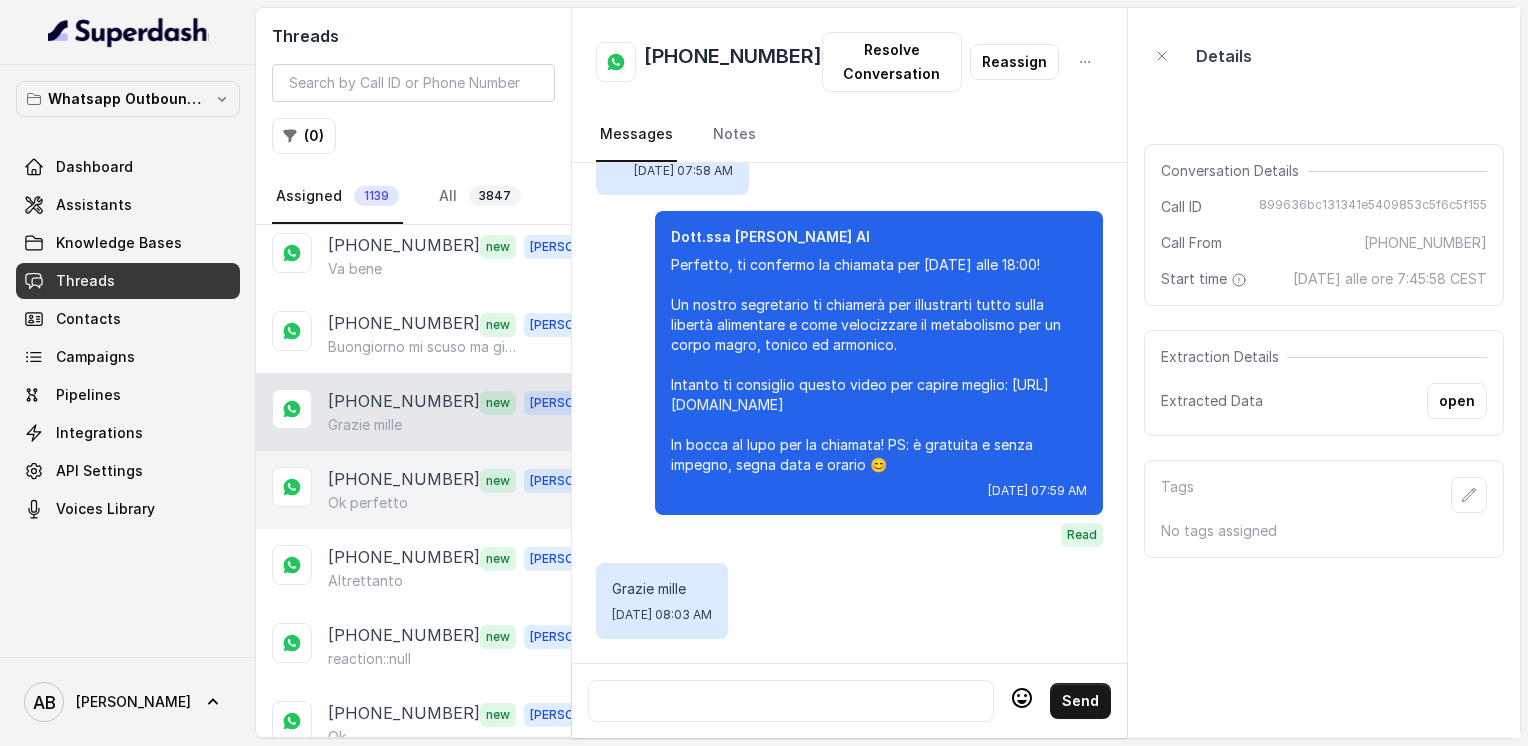 click on "[PHONE_NUMBER]" at bounding box center (404, 480) 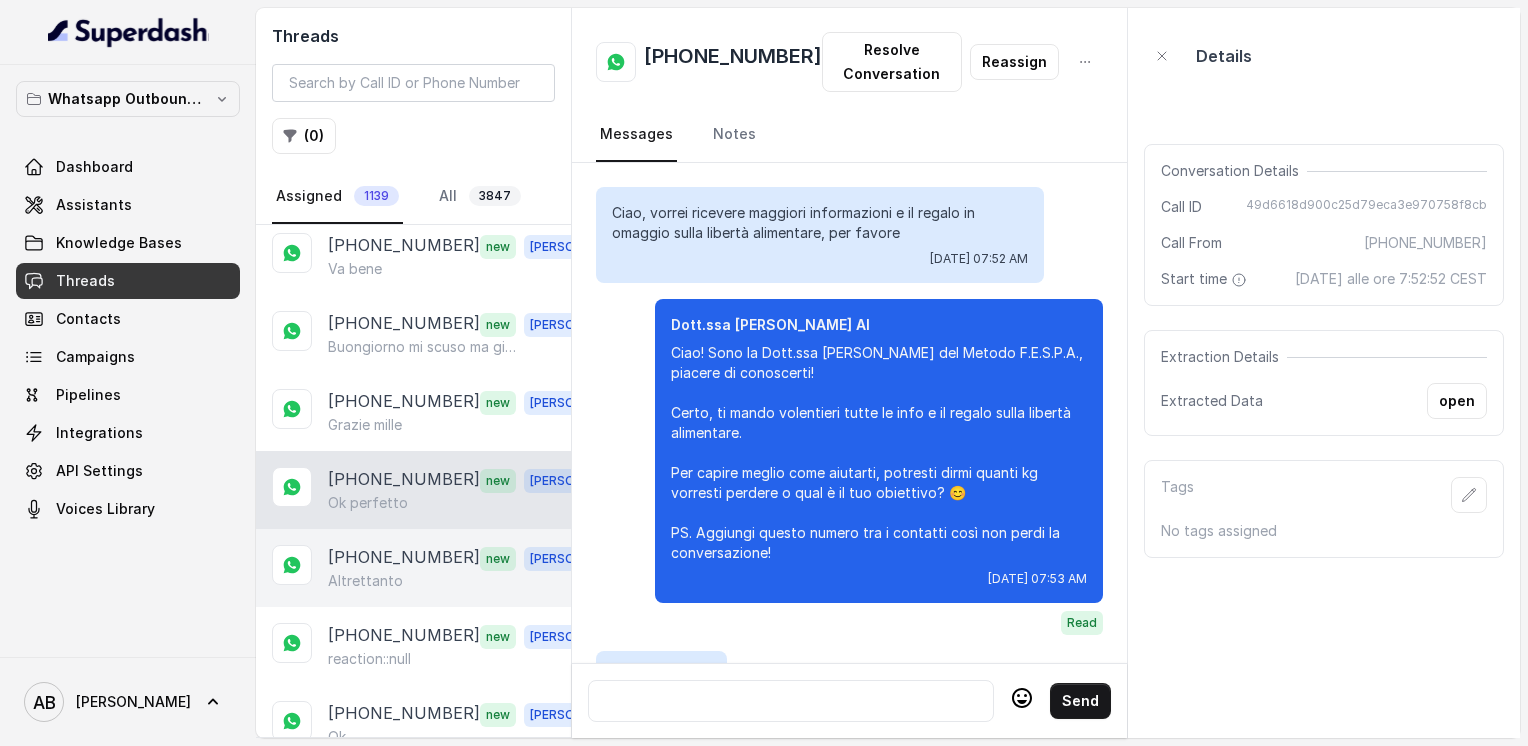 scroll, scrollTop: 1576, scrollLeft: 0, axis: vertical 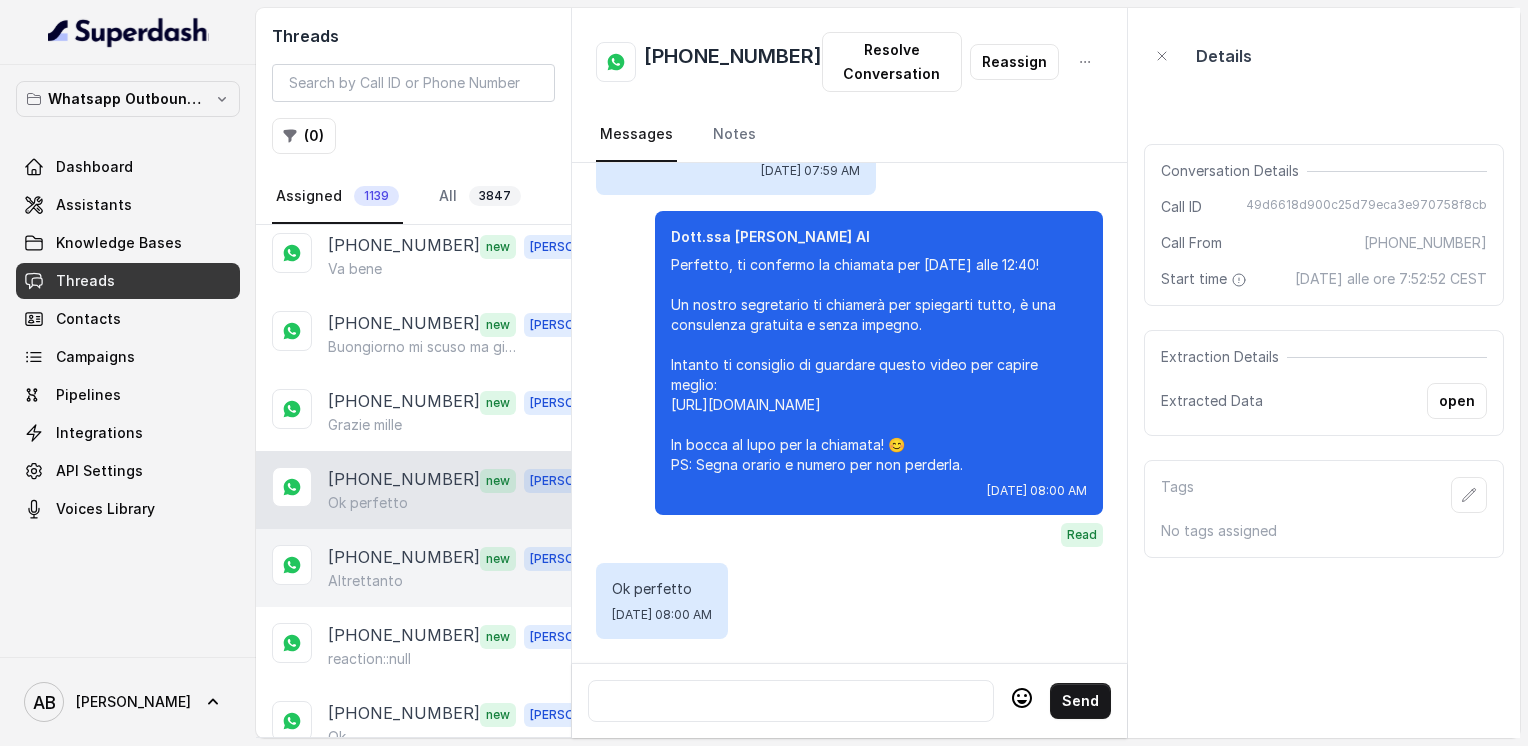 click on "[PHONE_NUMBER]" at bounding box center (404, 558) 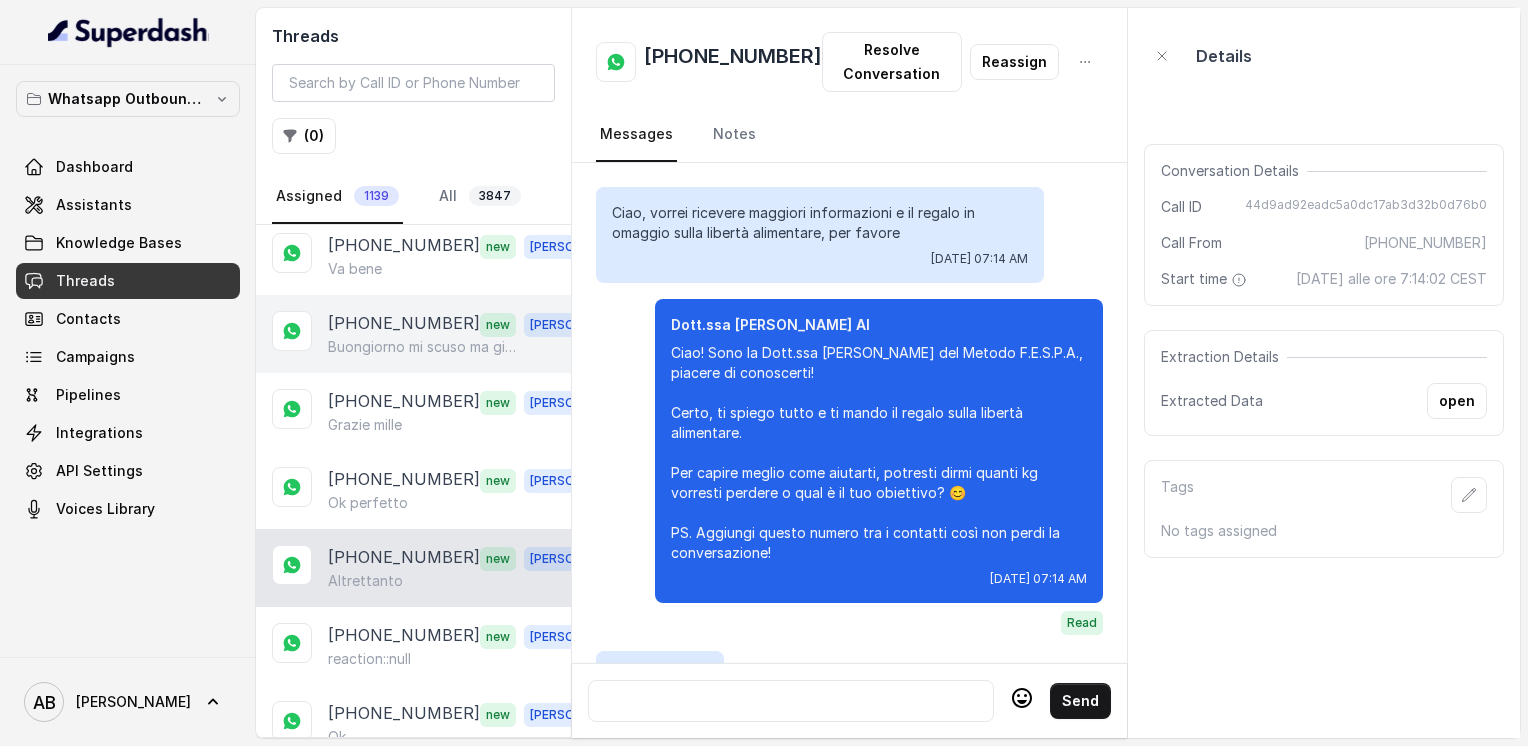 scroll, scrollTop: 2256, scrollLeft: 0, axis: vertical 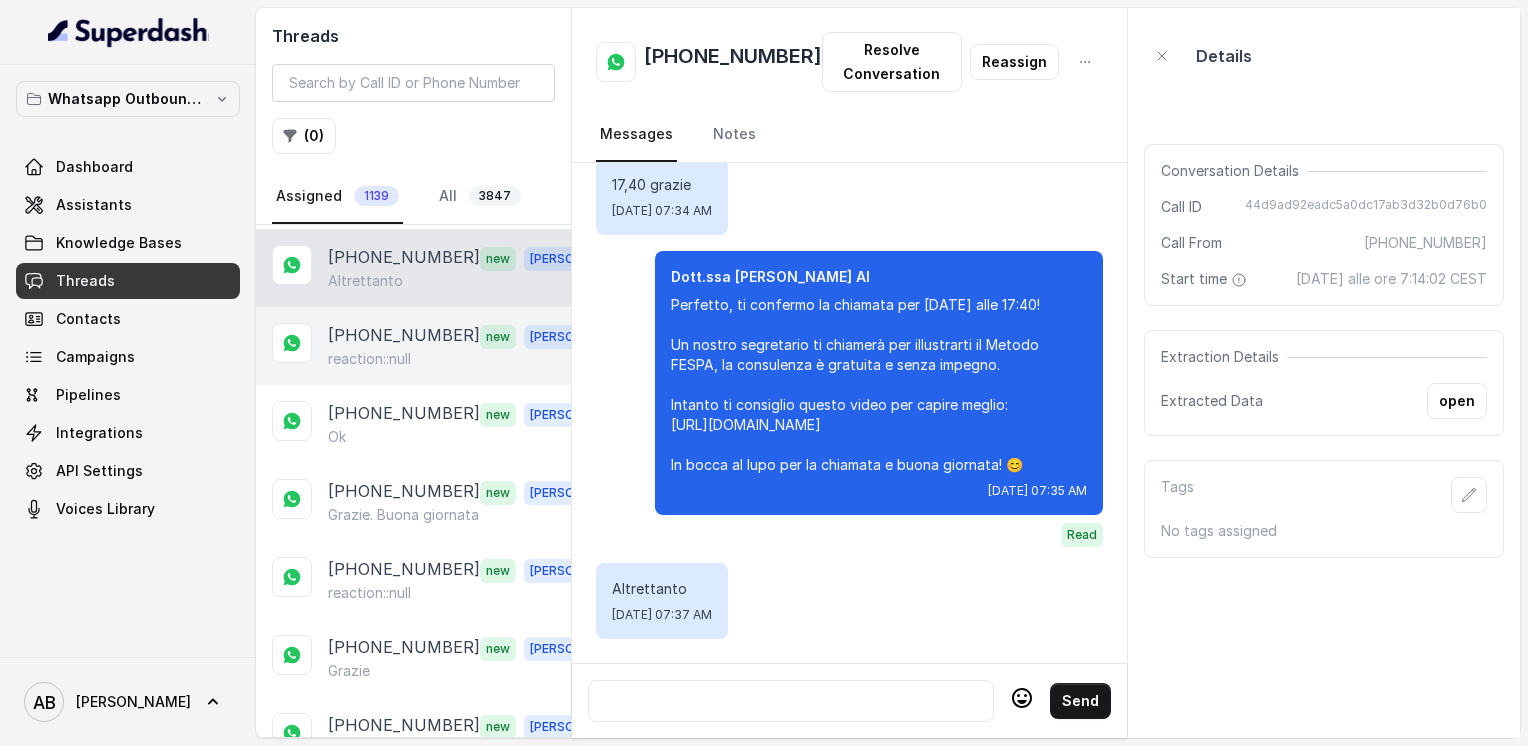 click on "reaction::null" at bounding box center (369, 359) 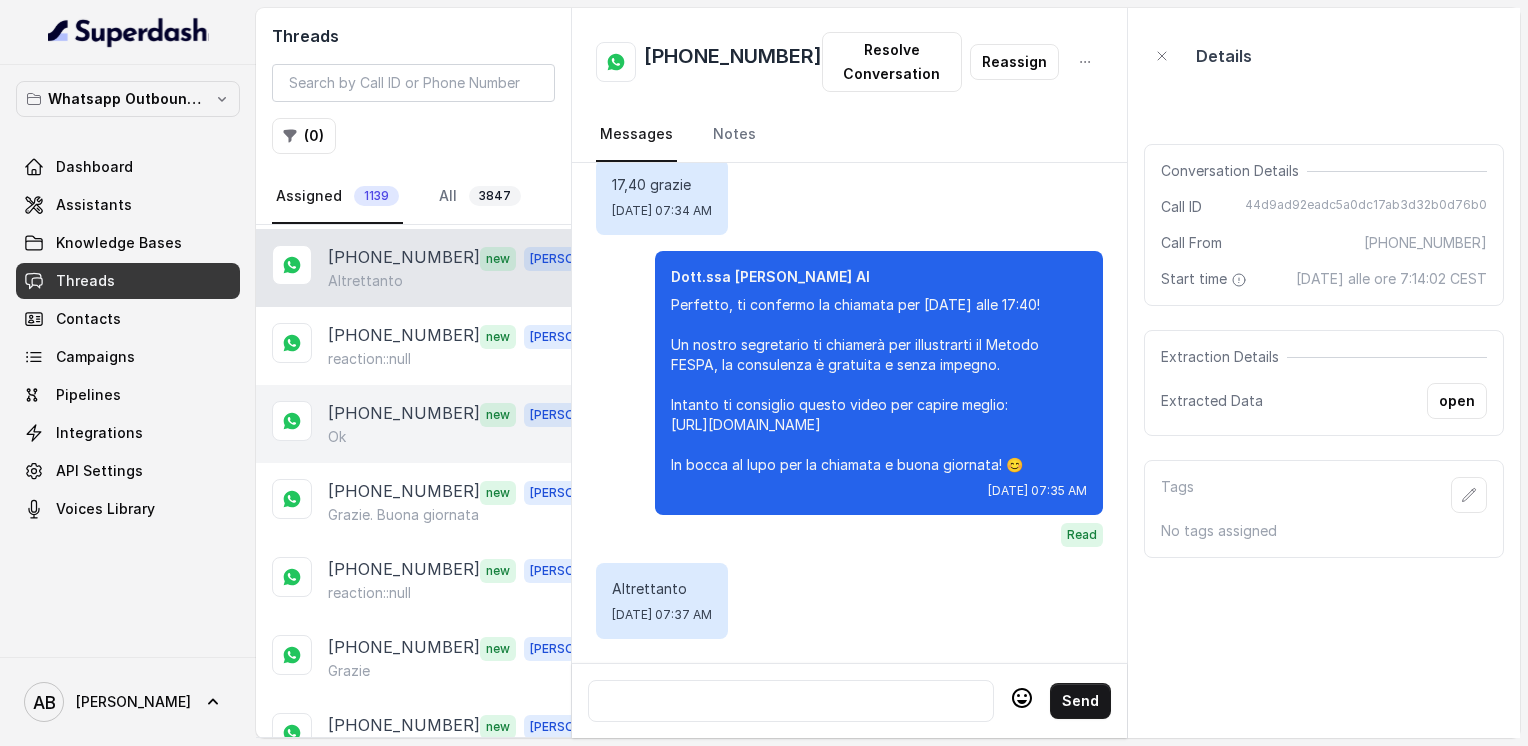 click on "[PHONE_NUMBER]" at bounding box center [404, 414] 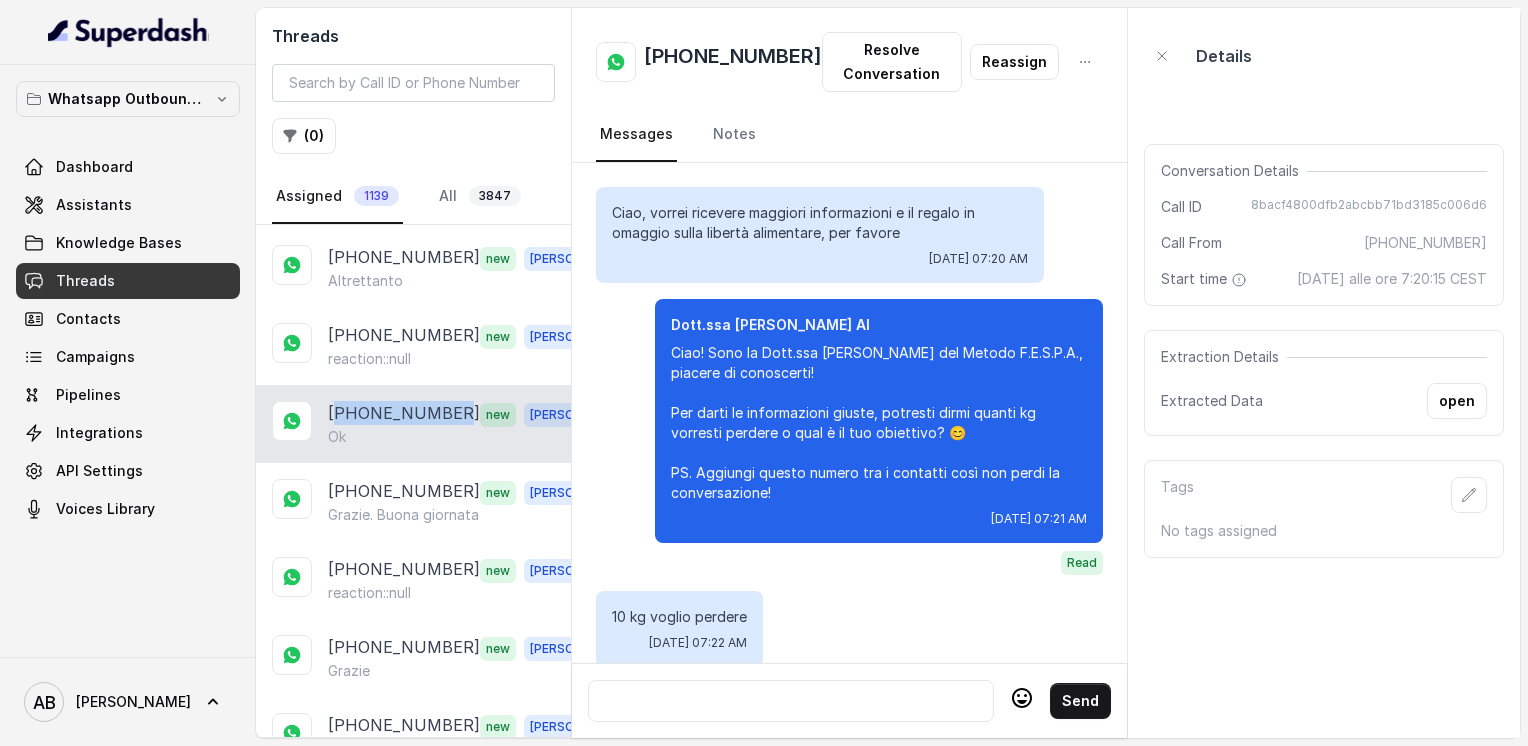 click on "[PHONE_NUMBER]" at bounding box center (404, 414) 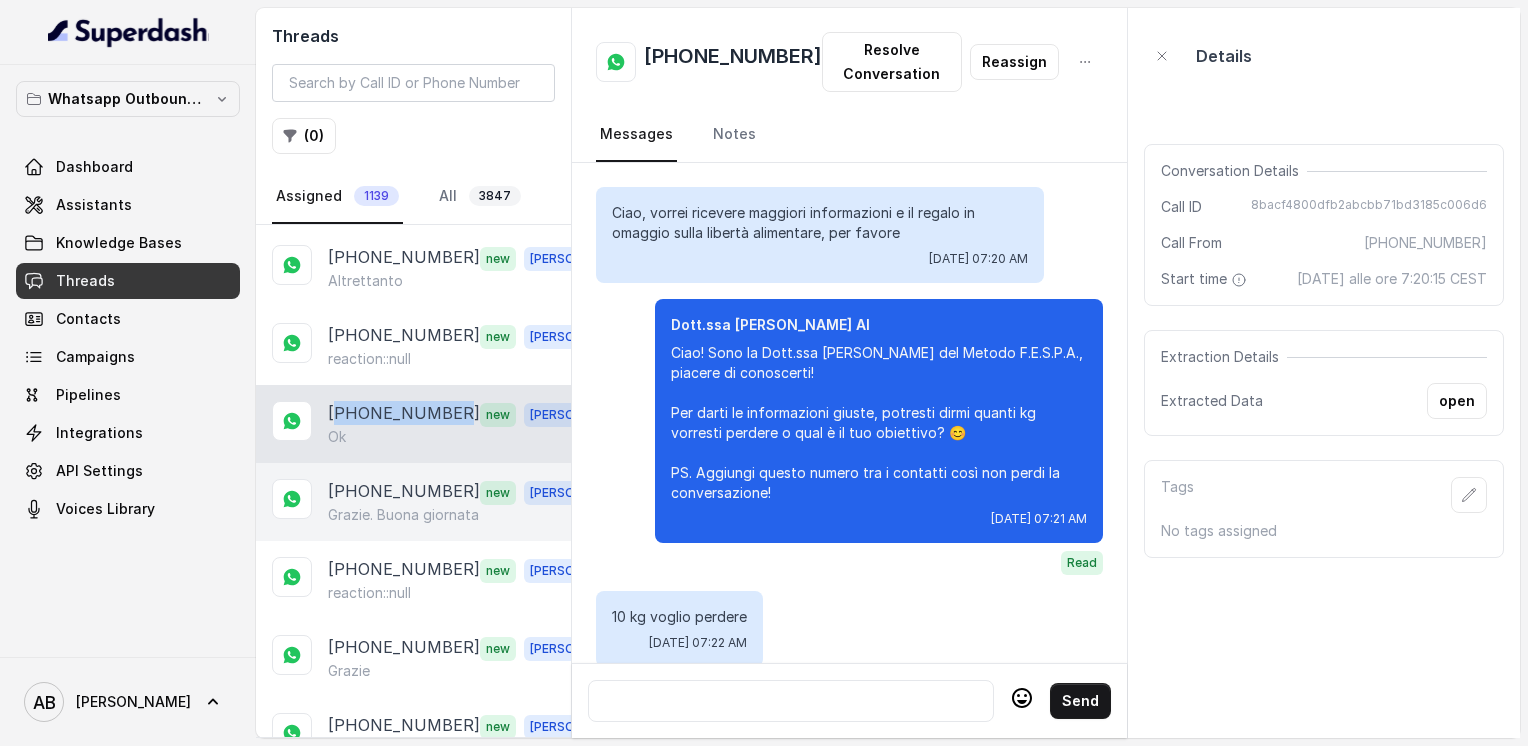scroll, scrollTop: 2204, scrollLeft: 0, axis: vertical 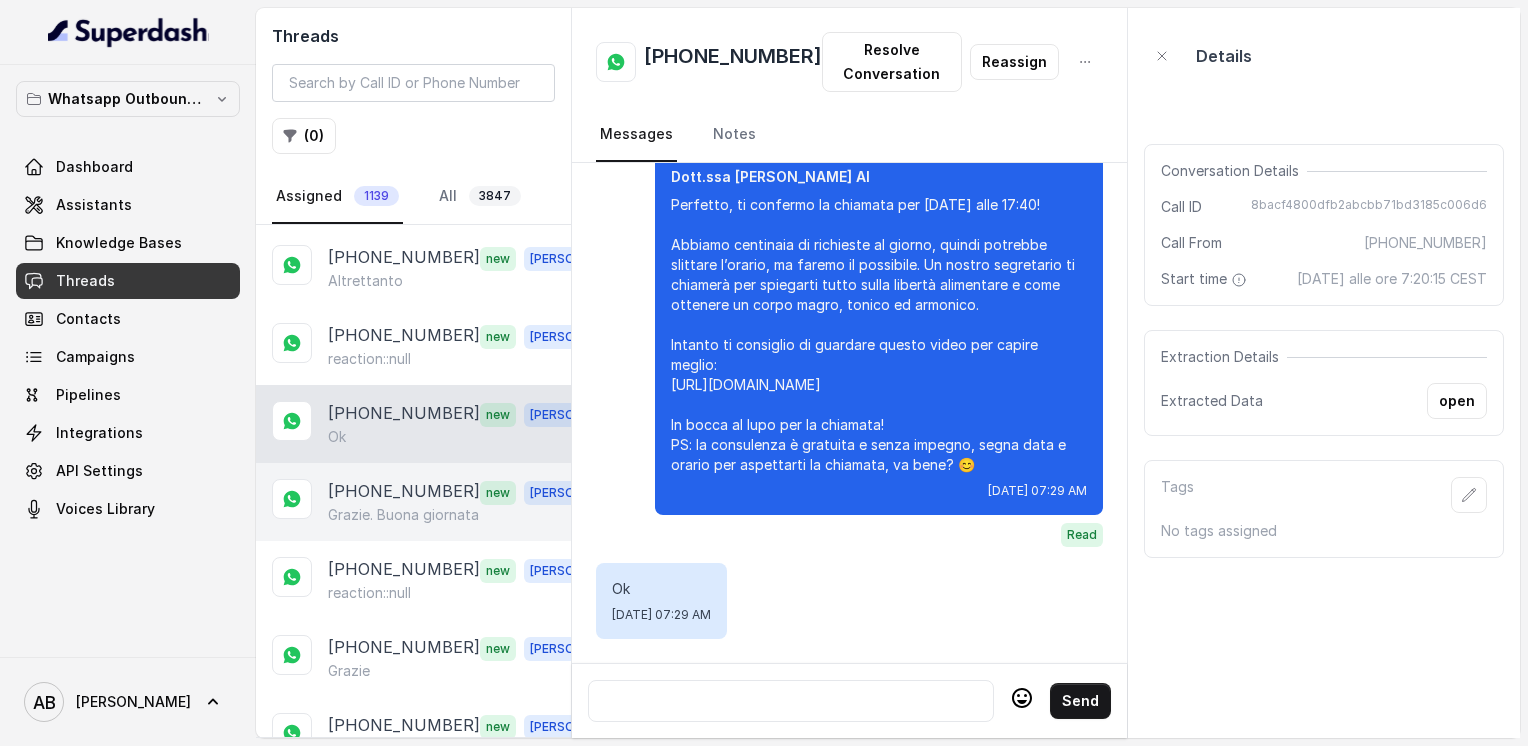 click on "[PHONE_NUMBER]   new [PERSON_NAME]. Buona giornata" at bounding box center [413, 502] 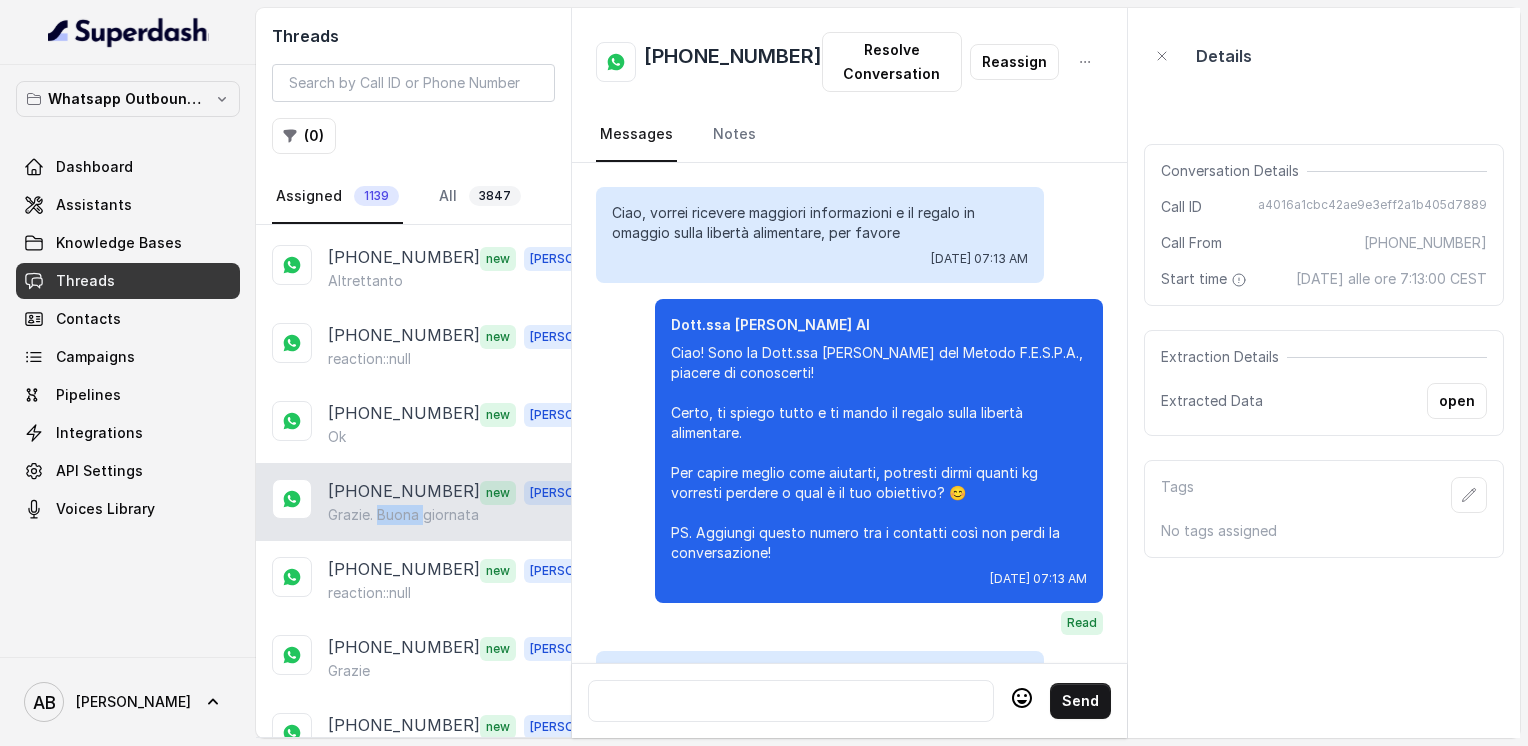 click on "[PHONE_NUMBER]   new [PERSON_NAME]. Buona giornata" at bounding box center (413, 502) 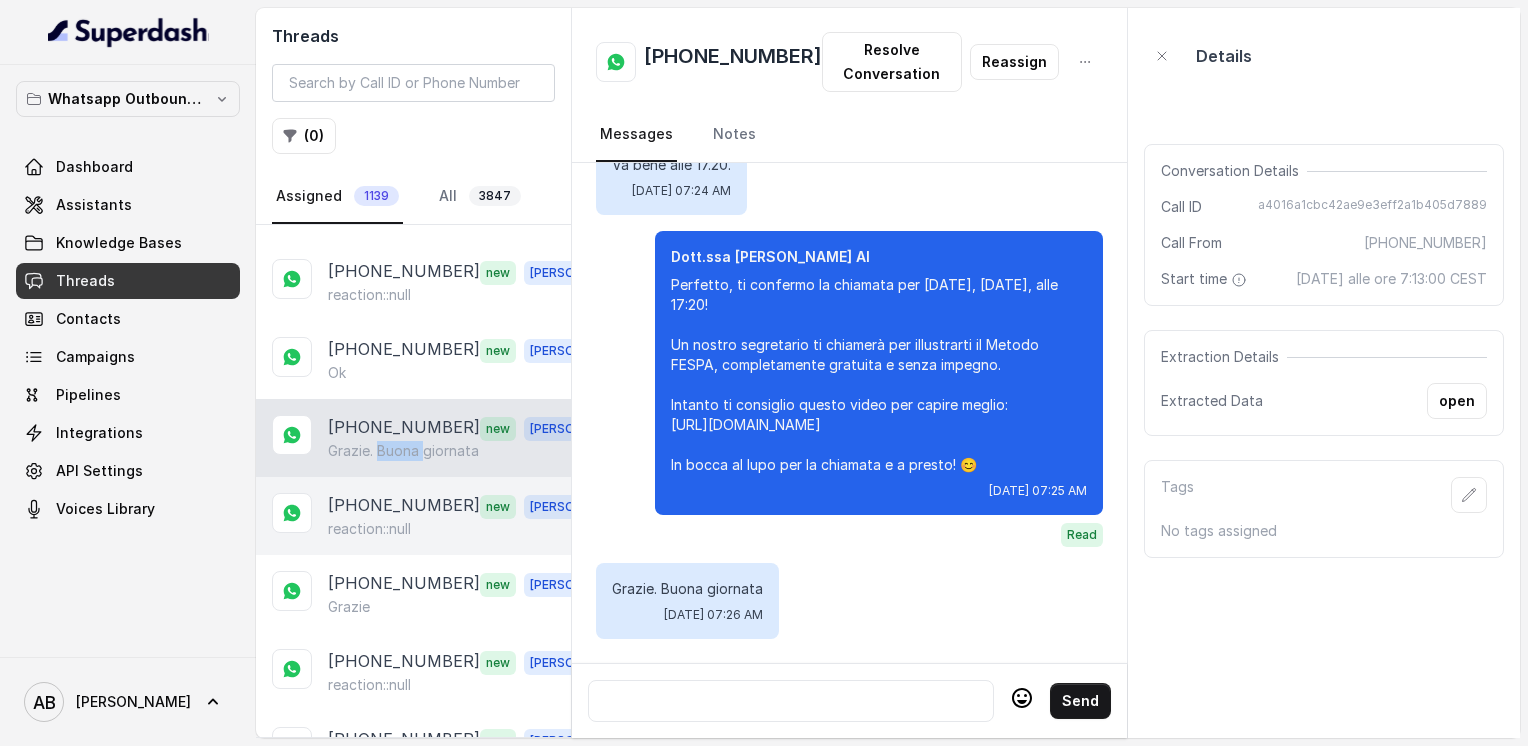 scroll, scrollTop: 1600, scrollLeft: 0, axis: vertical 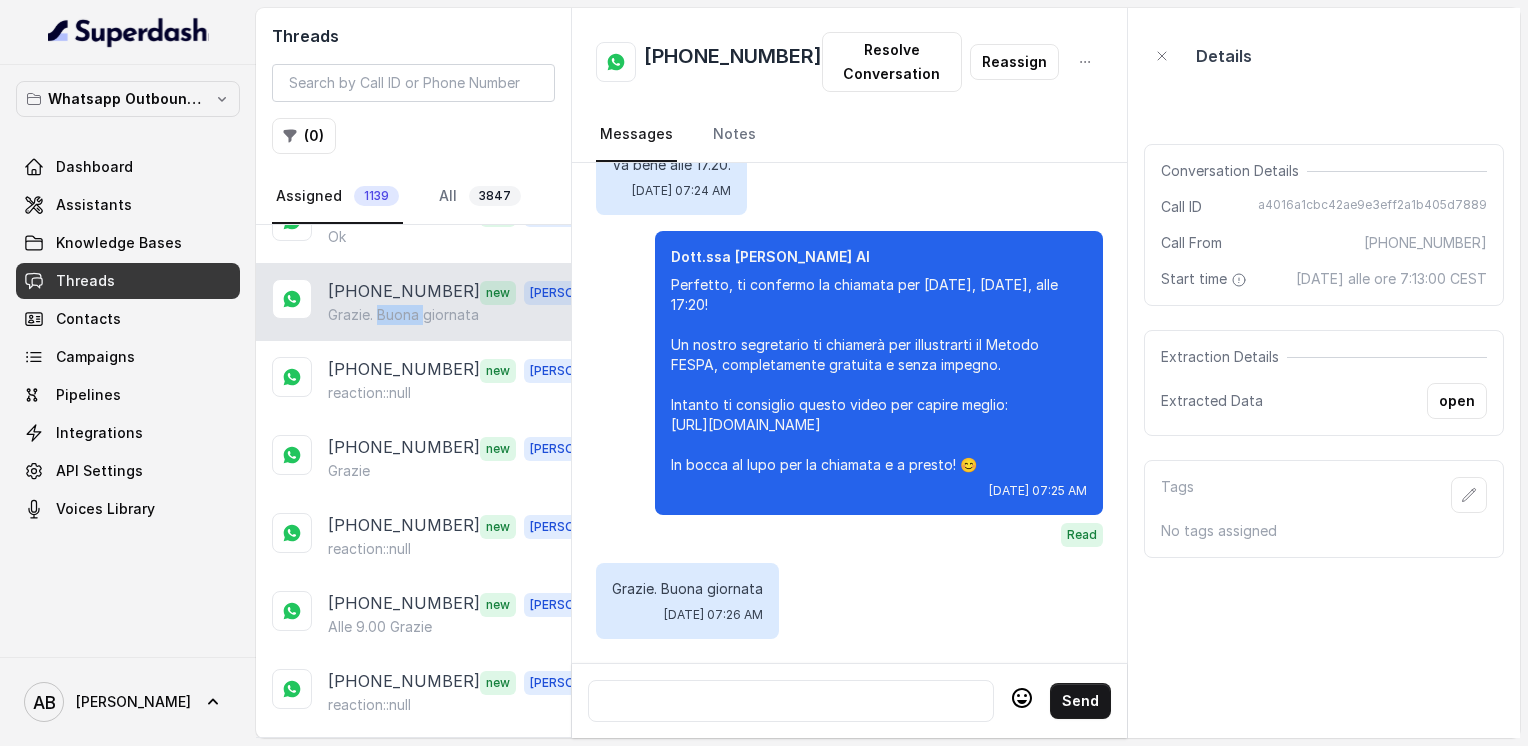 click on "[PHONE_NUMBER]   new [PERSON_NAME]. Buona giornata" at bounding box center [413, 302] 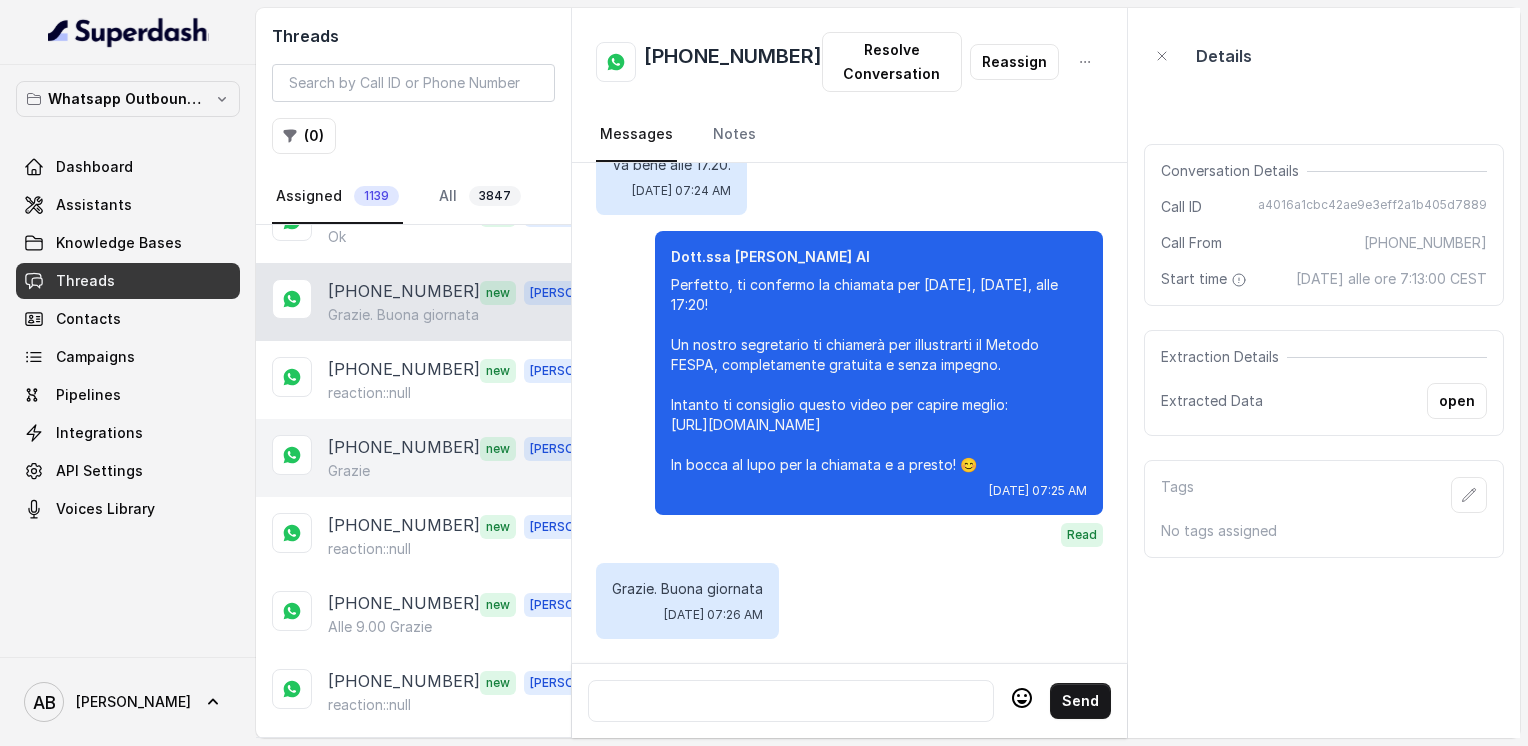 click on "[PHONE_NUMBER]   new [PERSON_NAME]" at bounding box center [413, 458] 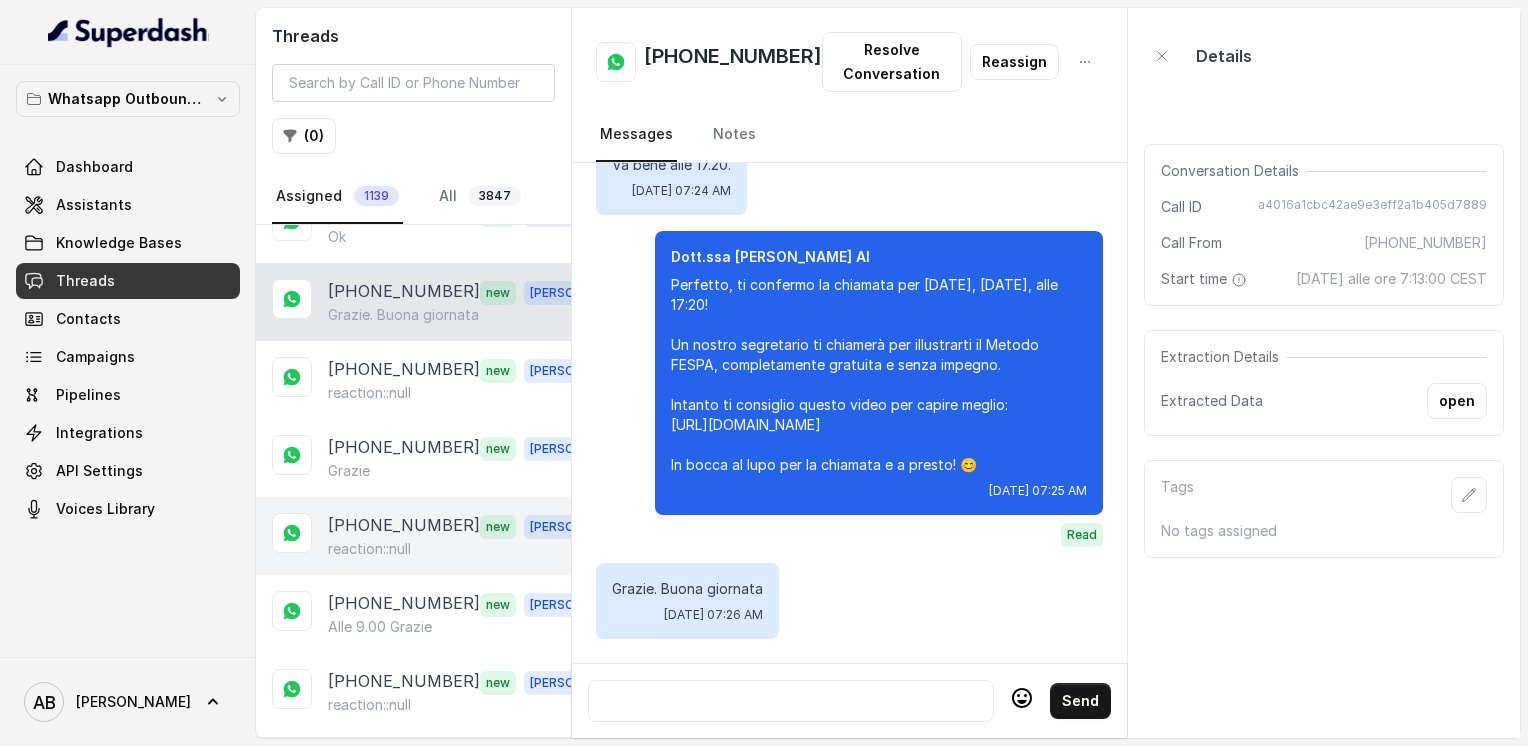 click on "[PHONE_NUMBER]   new [PERSON_NAME] reaction::null" at bounding box center [413, 536] 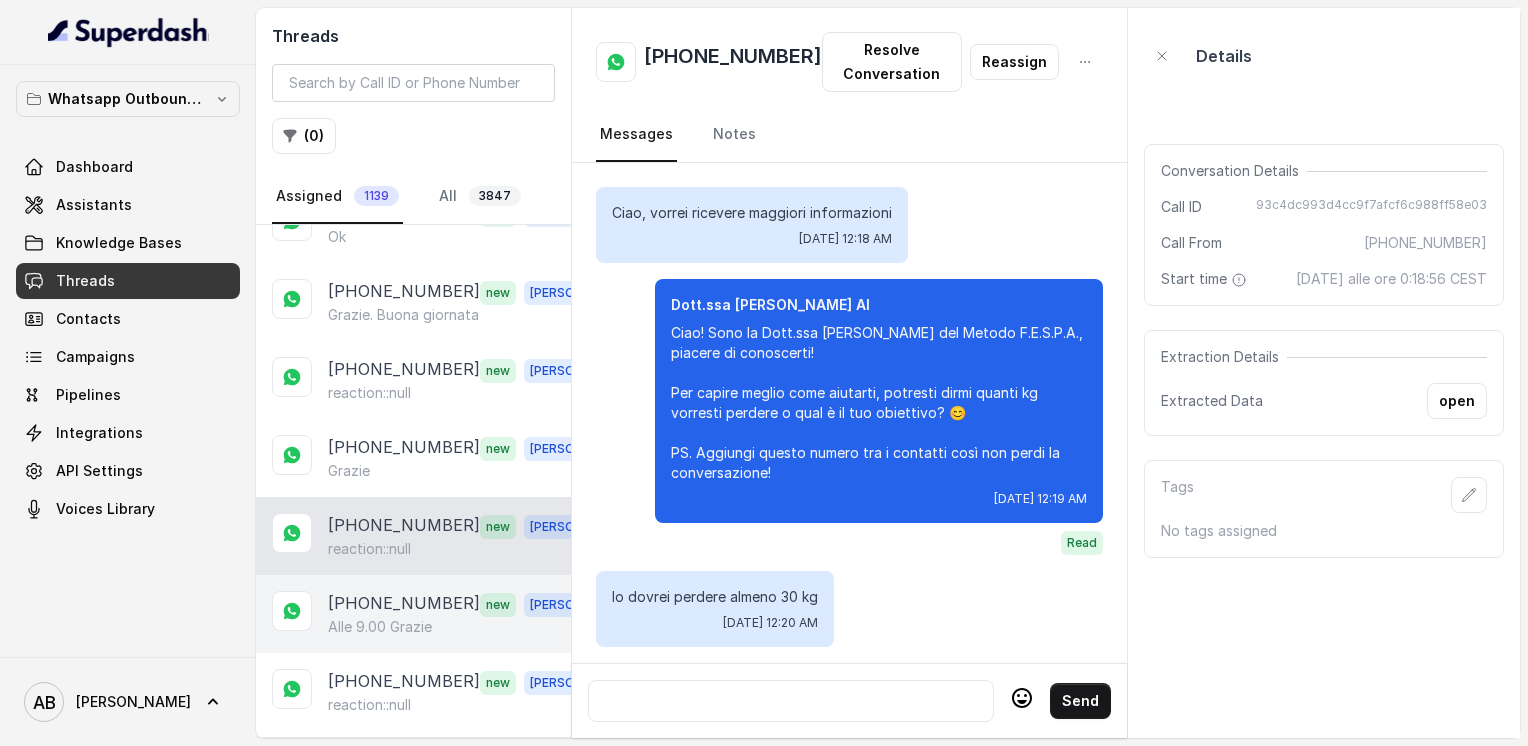 scroll, scrollTop: 2072, scrollLeft: 0, axis: vertical 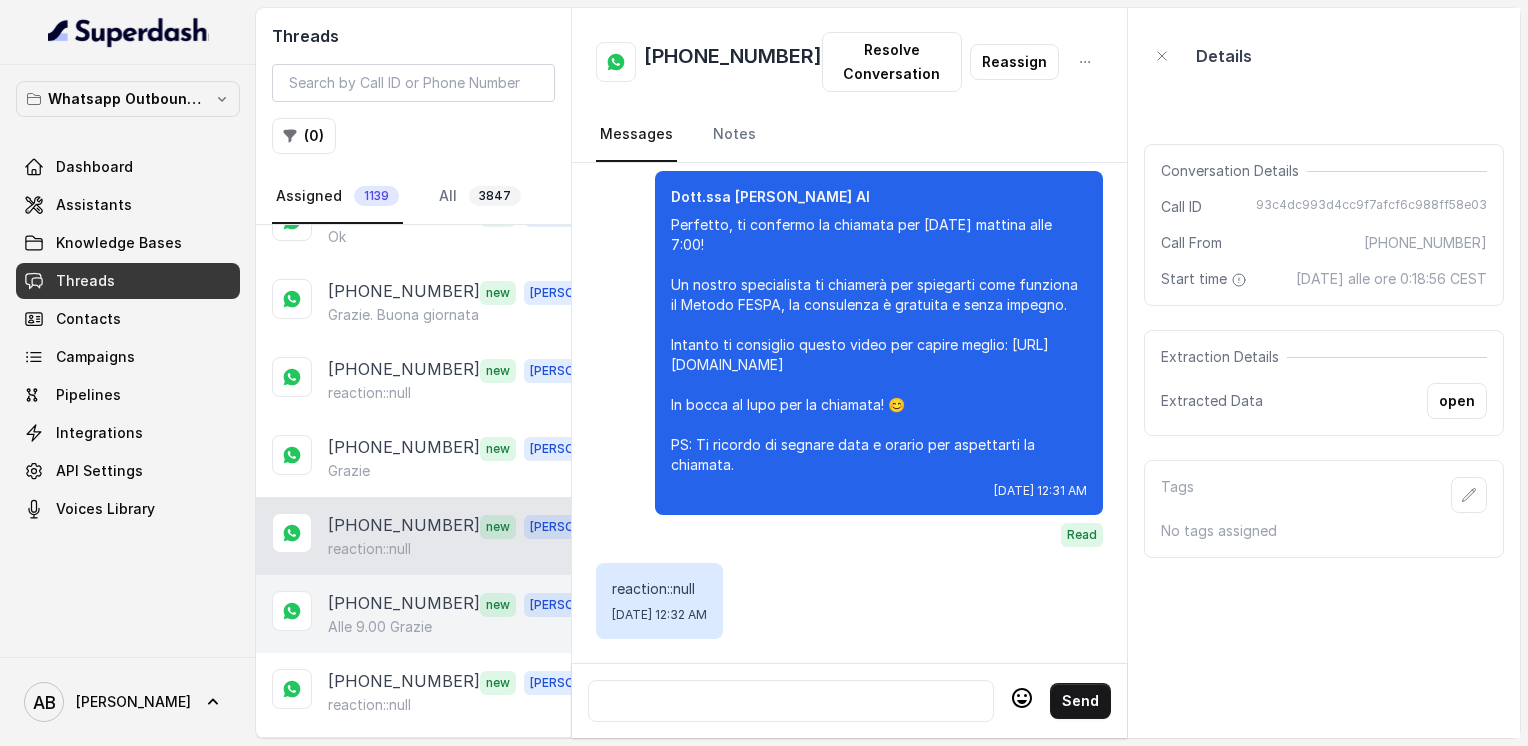 click on "[PHONE_NUMBER]" at bounding box center [404, 604] 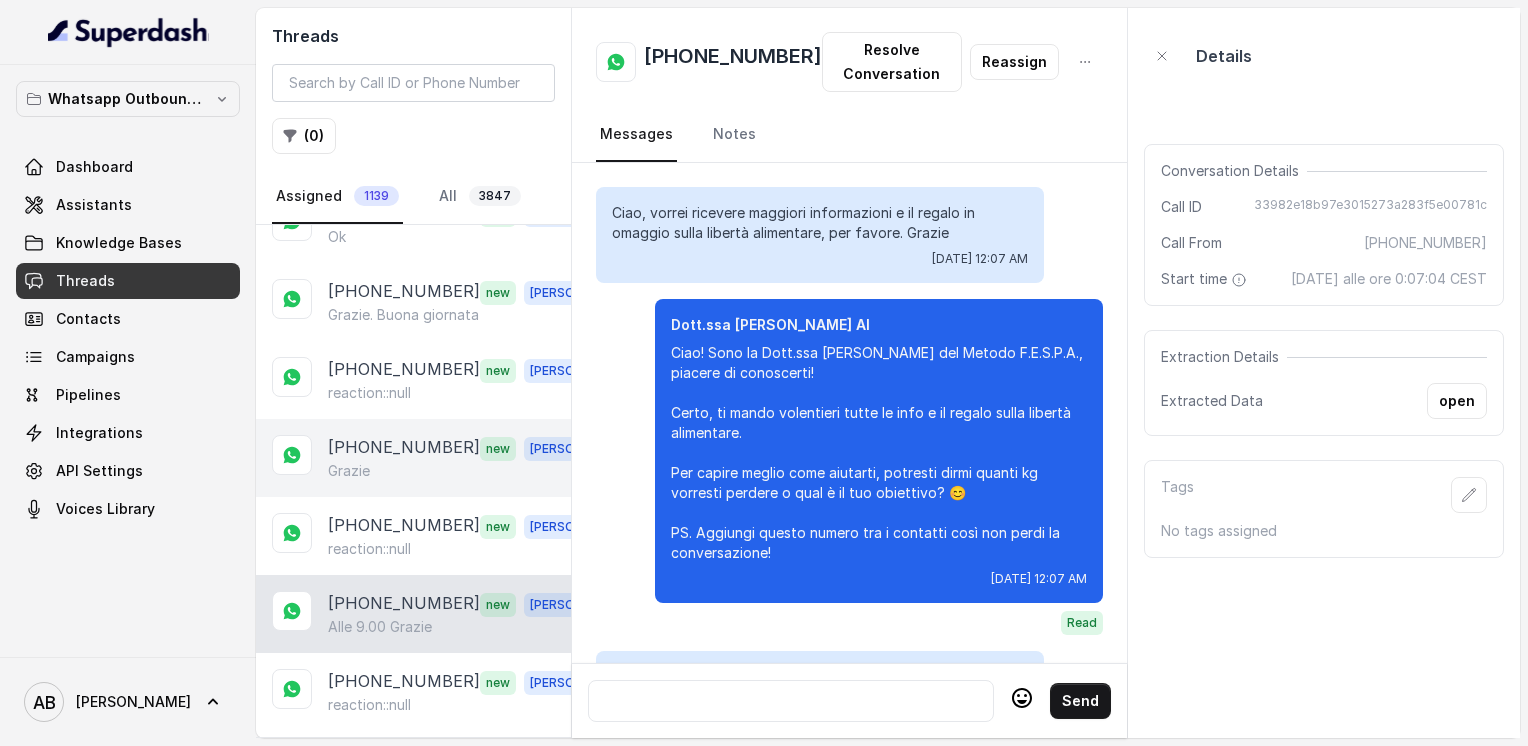 scroll, scrollTop: 2484, scrollLeft: 0, axis: vertical 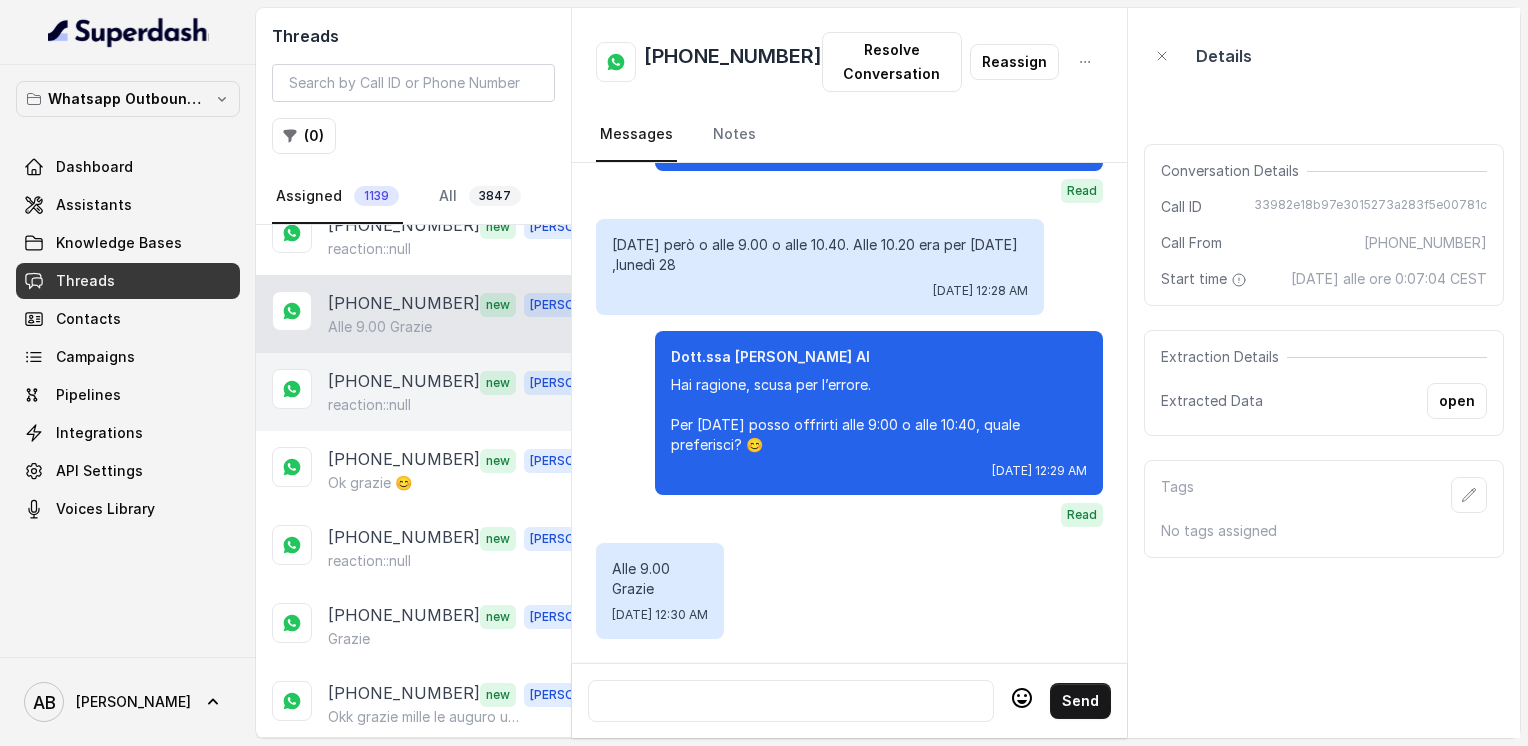 click on "reaction::null" at bounding box center [369, 405] 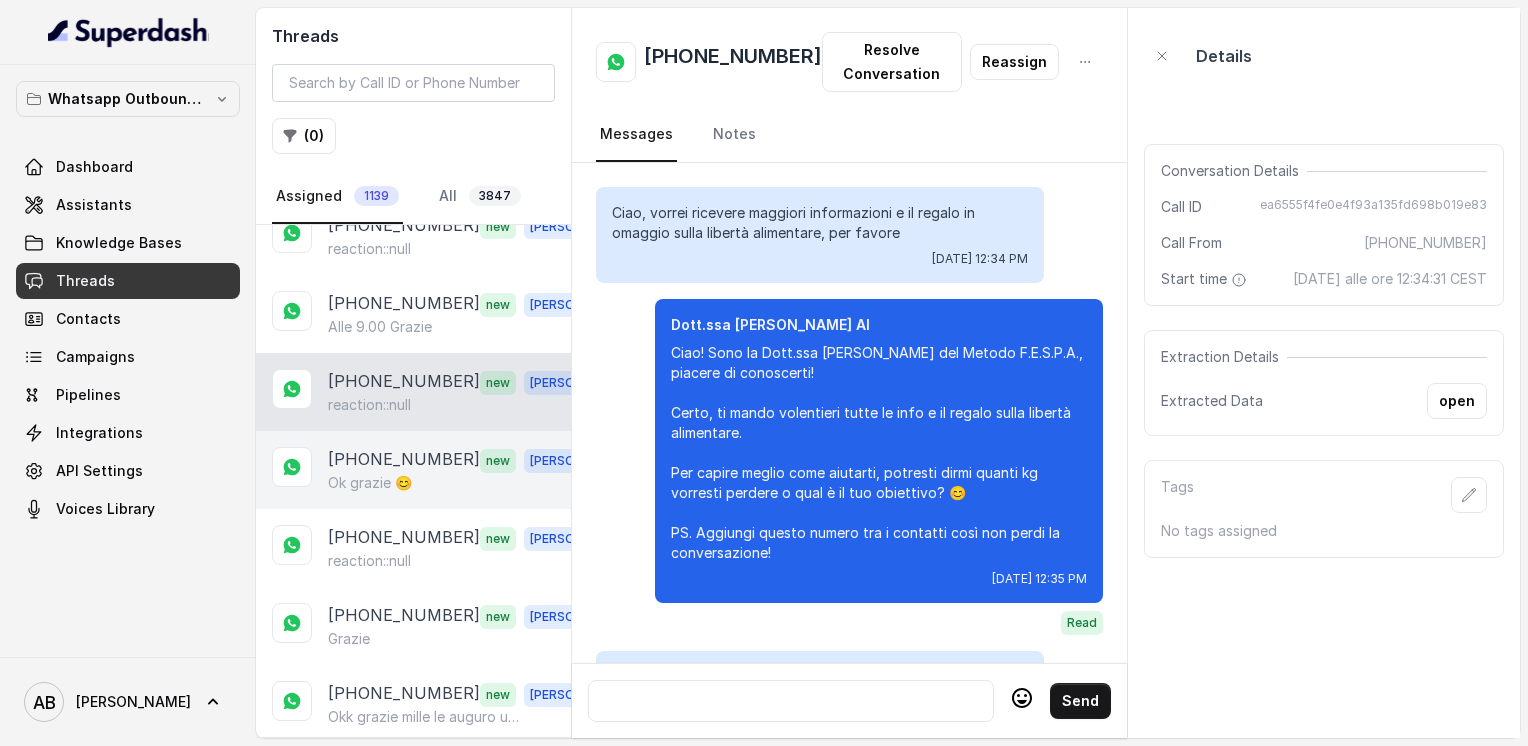 scroll 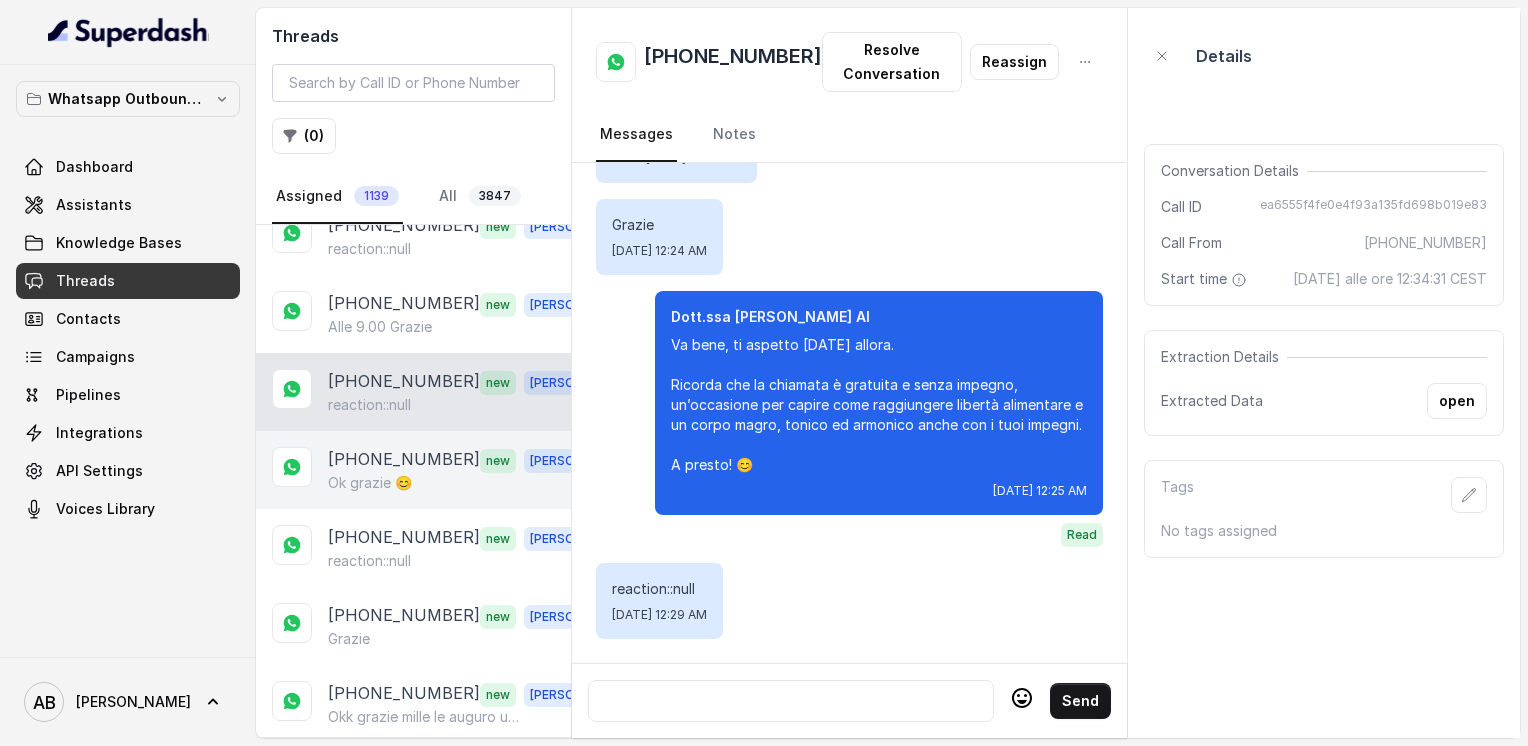 click on "[PHONE_NUMBER]" at bounding box center (404, 460) 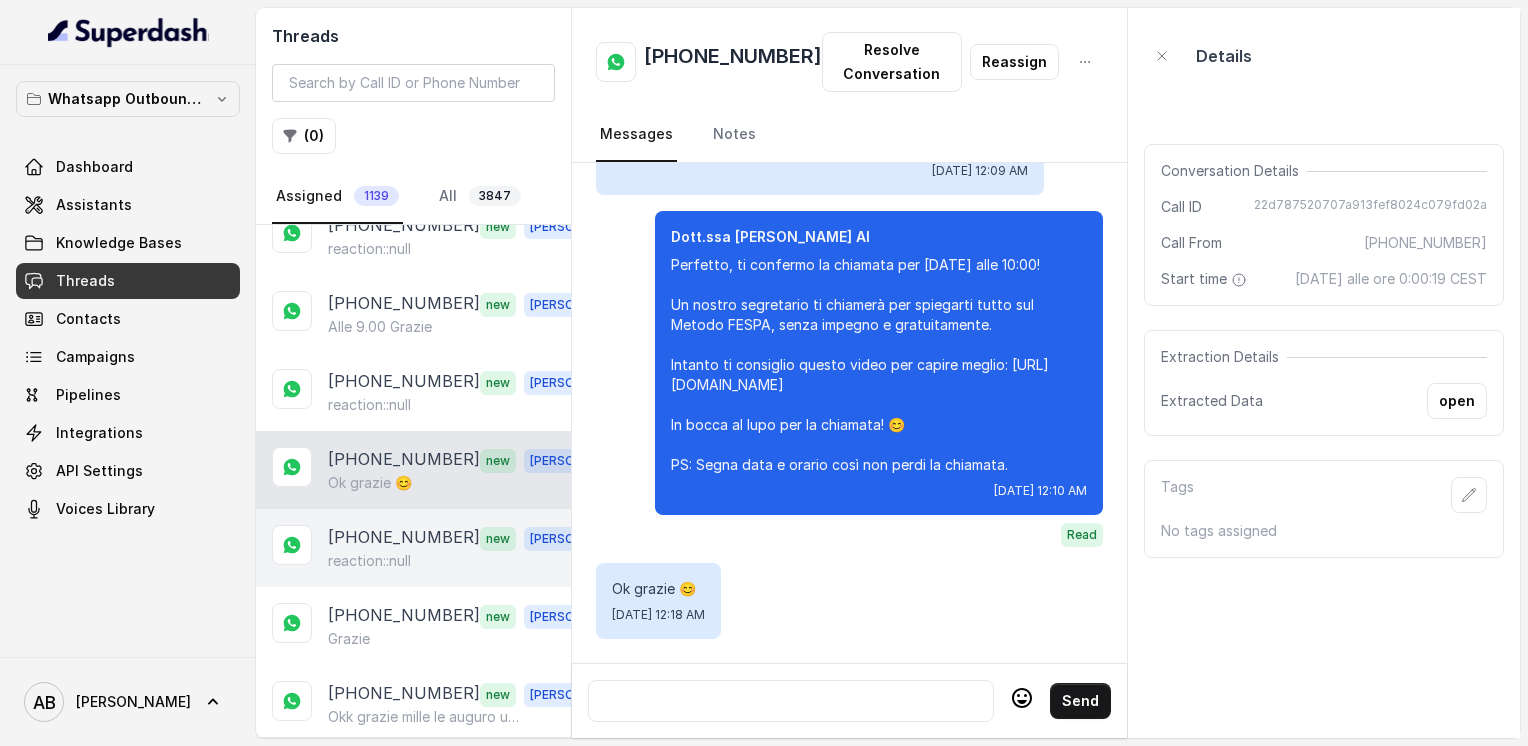 click on "[PHONE_NUMBER]   new [PERSON_NAME] reaction::null" at bounding box center [413, 548] 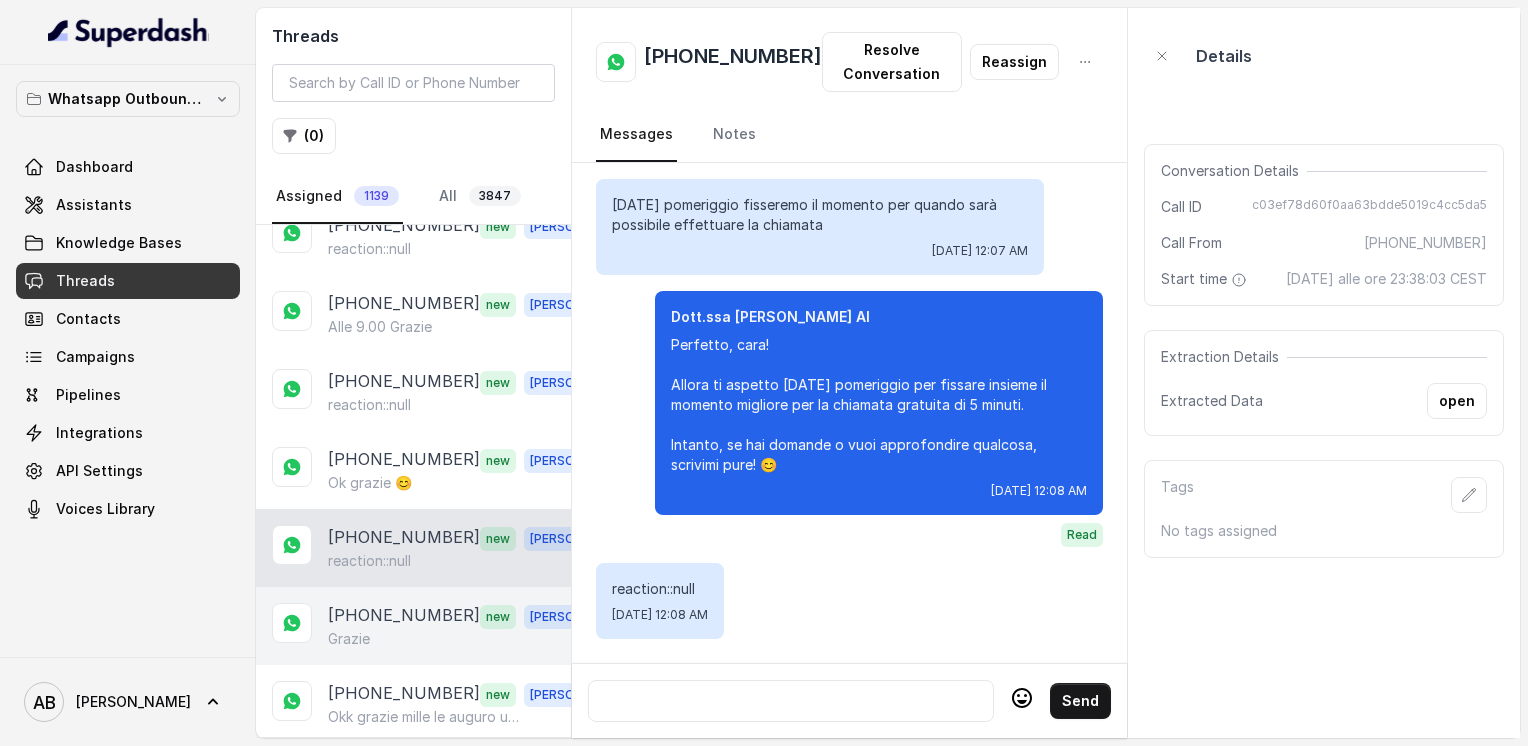 click on "[PHONE_NUMBER]" at bounding box center (404, 616) 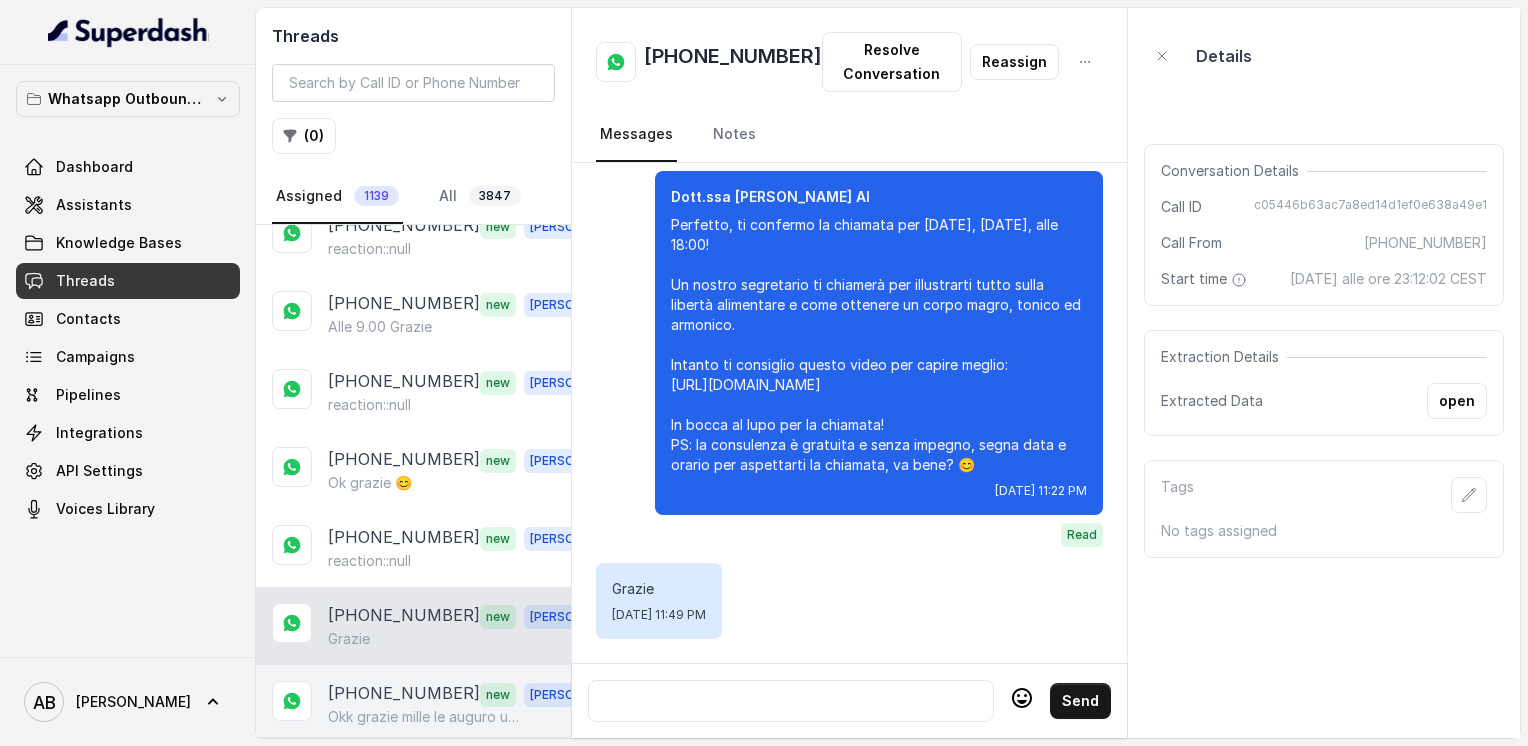 click on "[PHONE_NUMBER]   new [PERSON_NAME] grazie mille le auguro una buona serata" at bounding box center [413, 704] 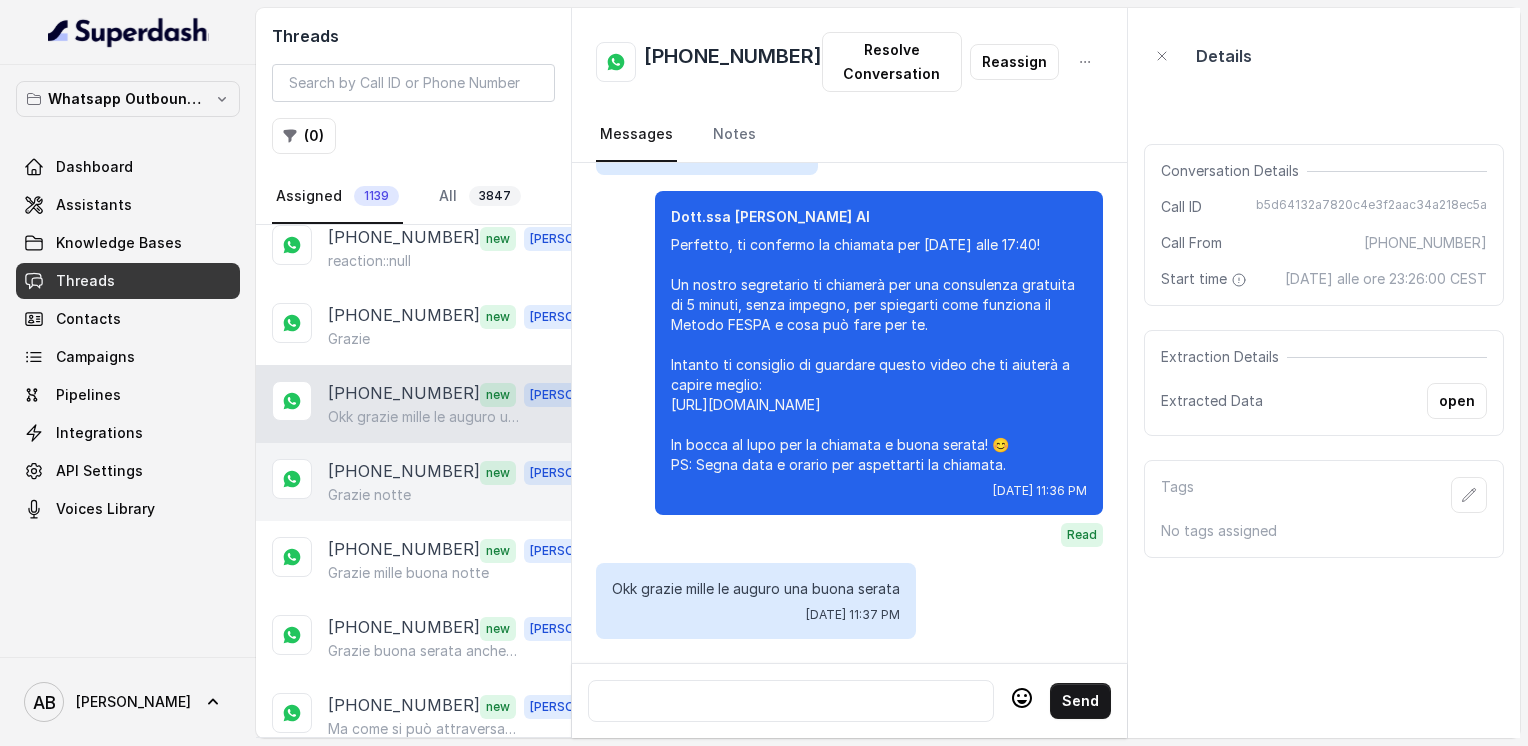 click on "Grazie notte" at bounding box center (369, 495) 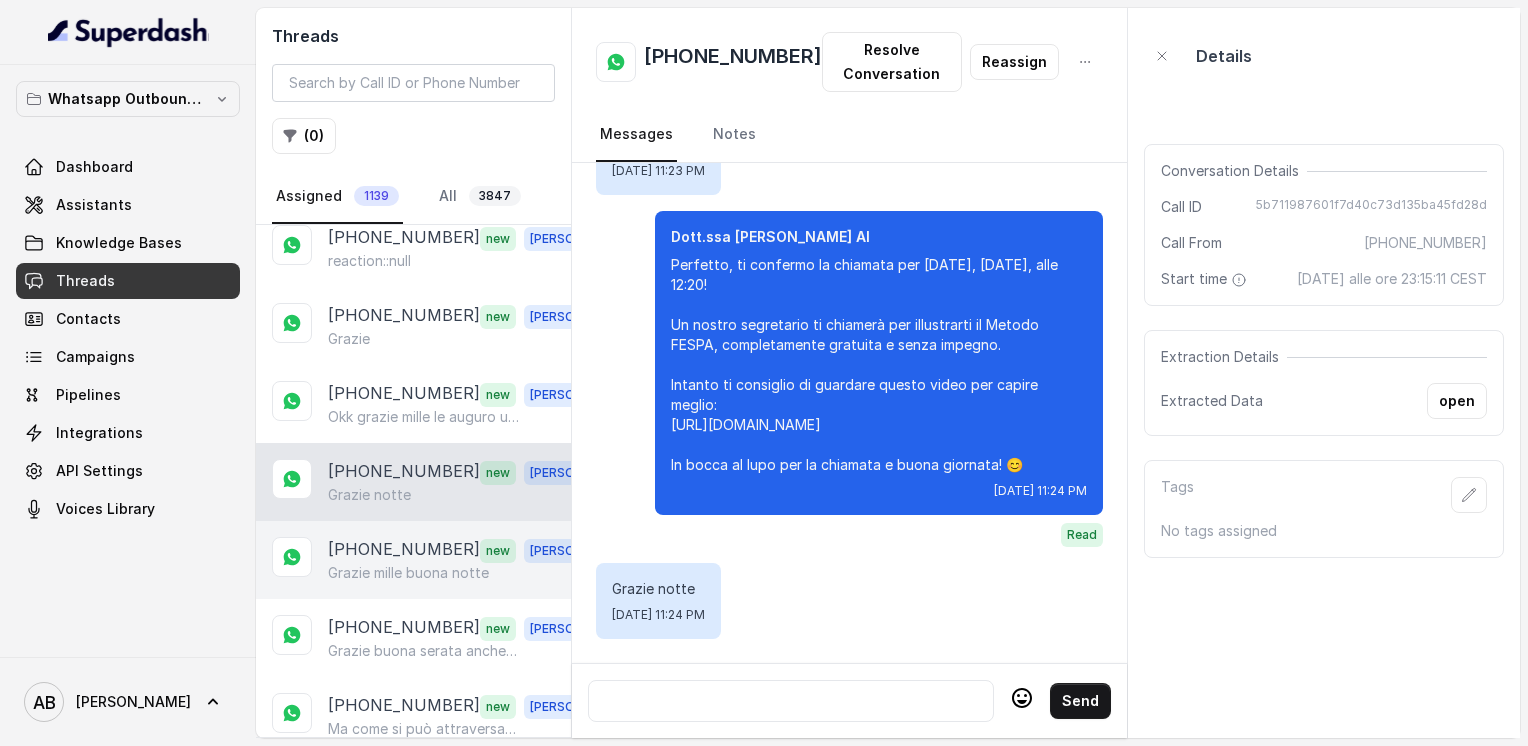click on "Grazie mille buona notte" at bounding box center (408, 573) 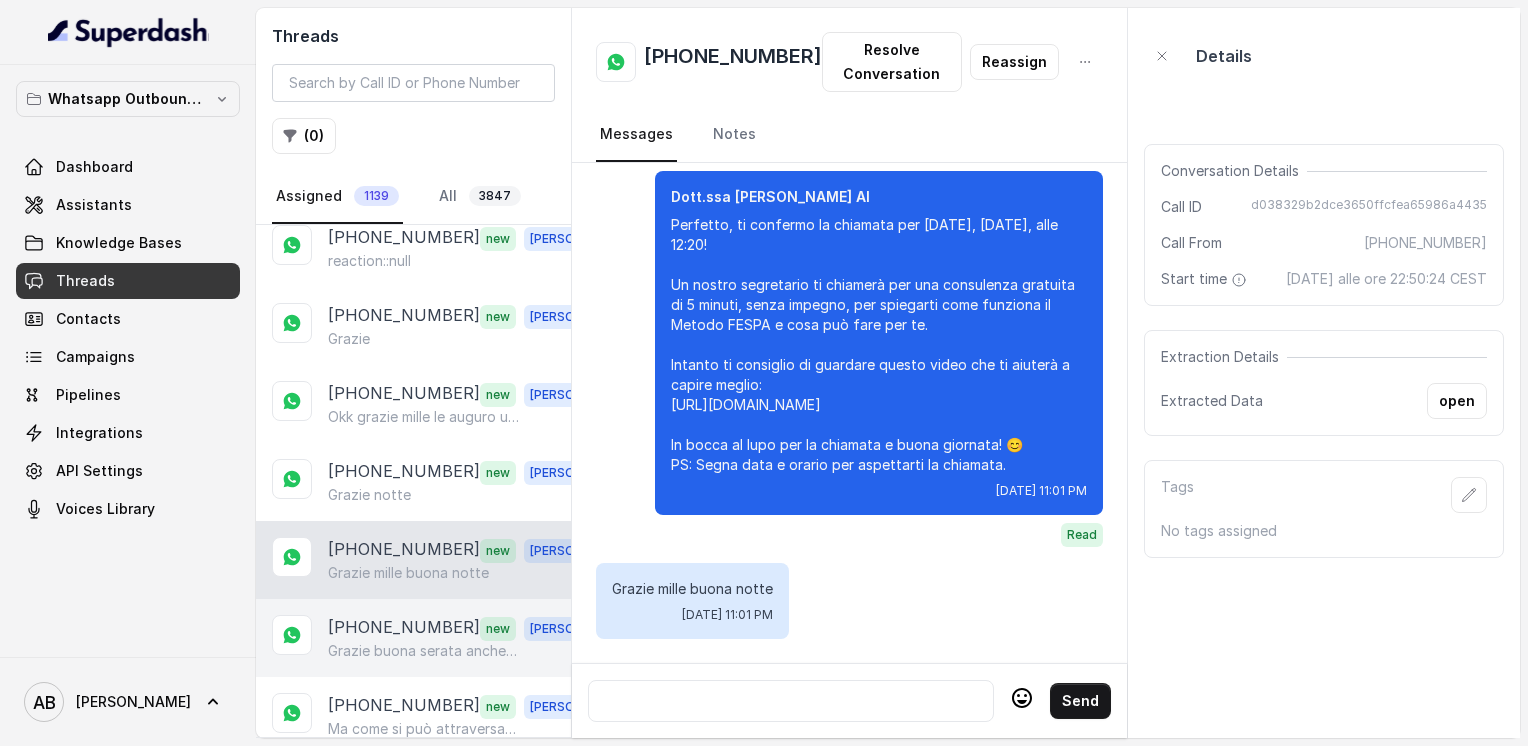 click on "[PHONE_NUMBER]" at bounding box center (404, 628) 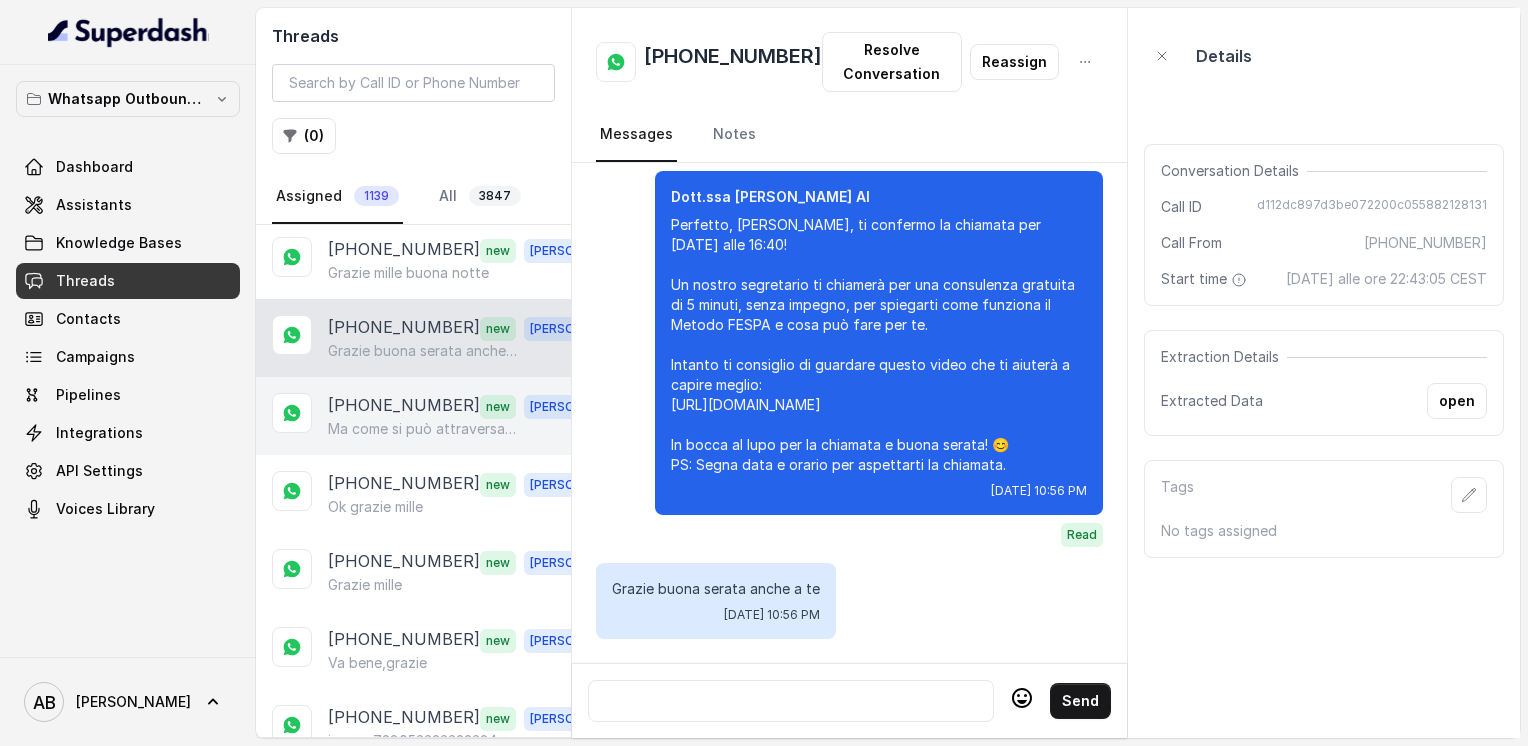 click on "[PHONE_NUMBER]" at bounding box center (404, 406) 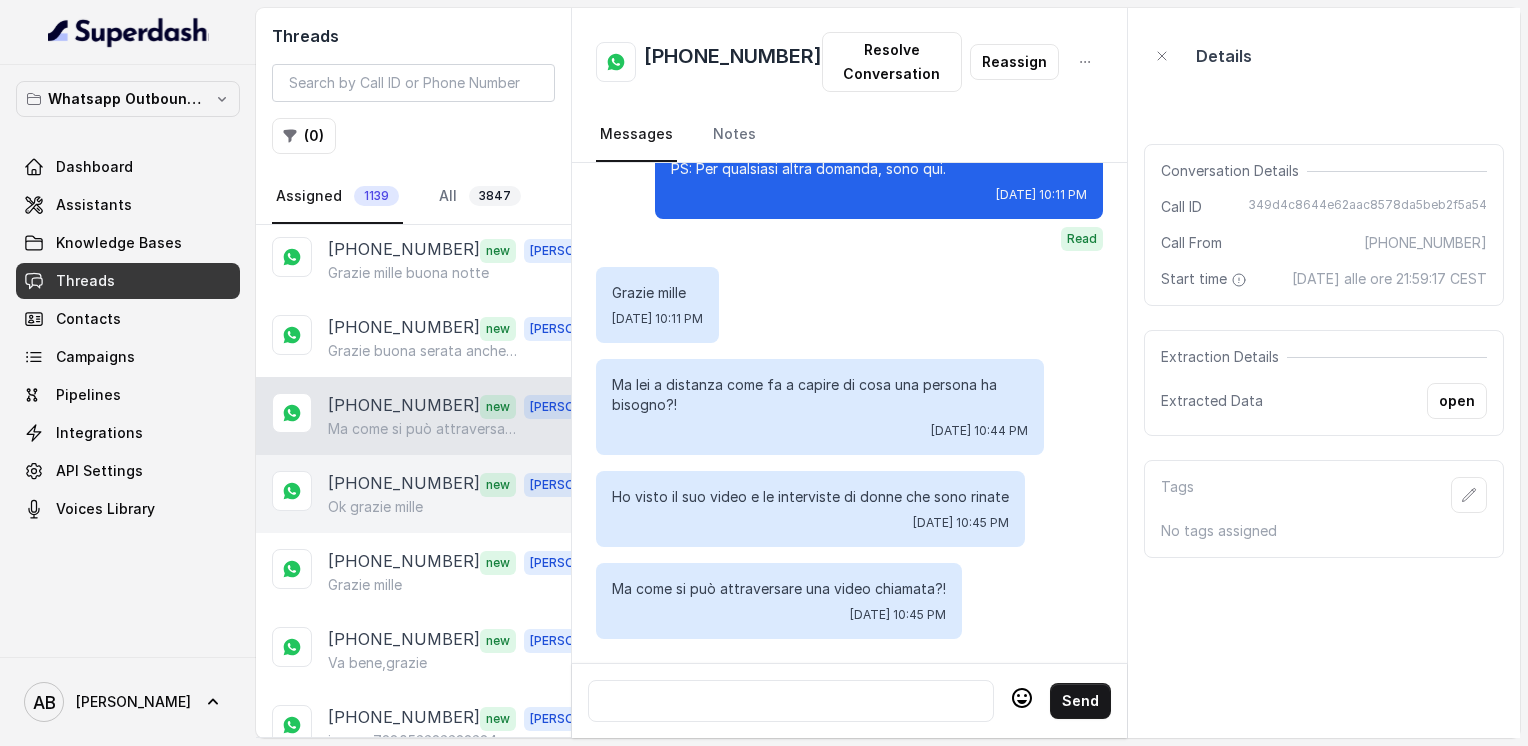 click on "[PHONE_NUMBER]   new [PERSON_NAME]" at bounding box center [413, 494] 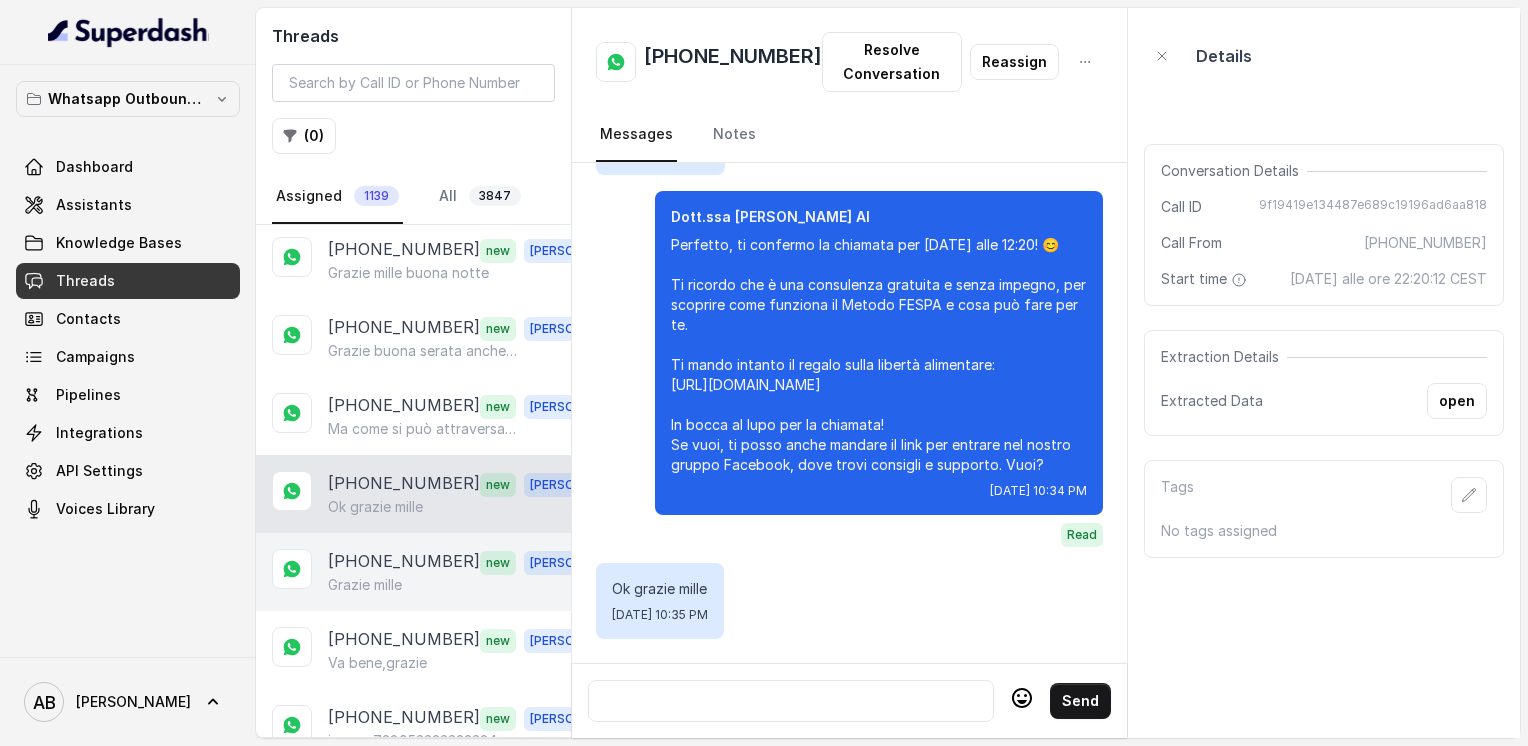 click on "Grazie mille" at bounding box center [469, 585] 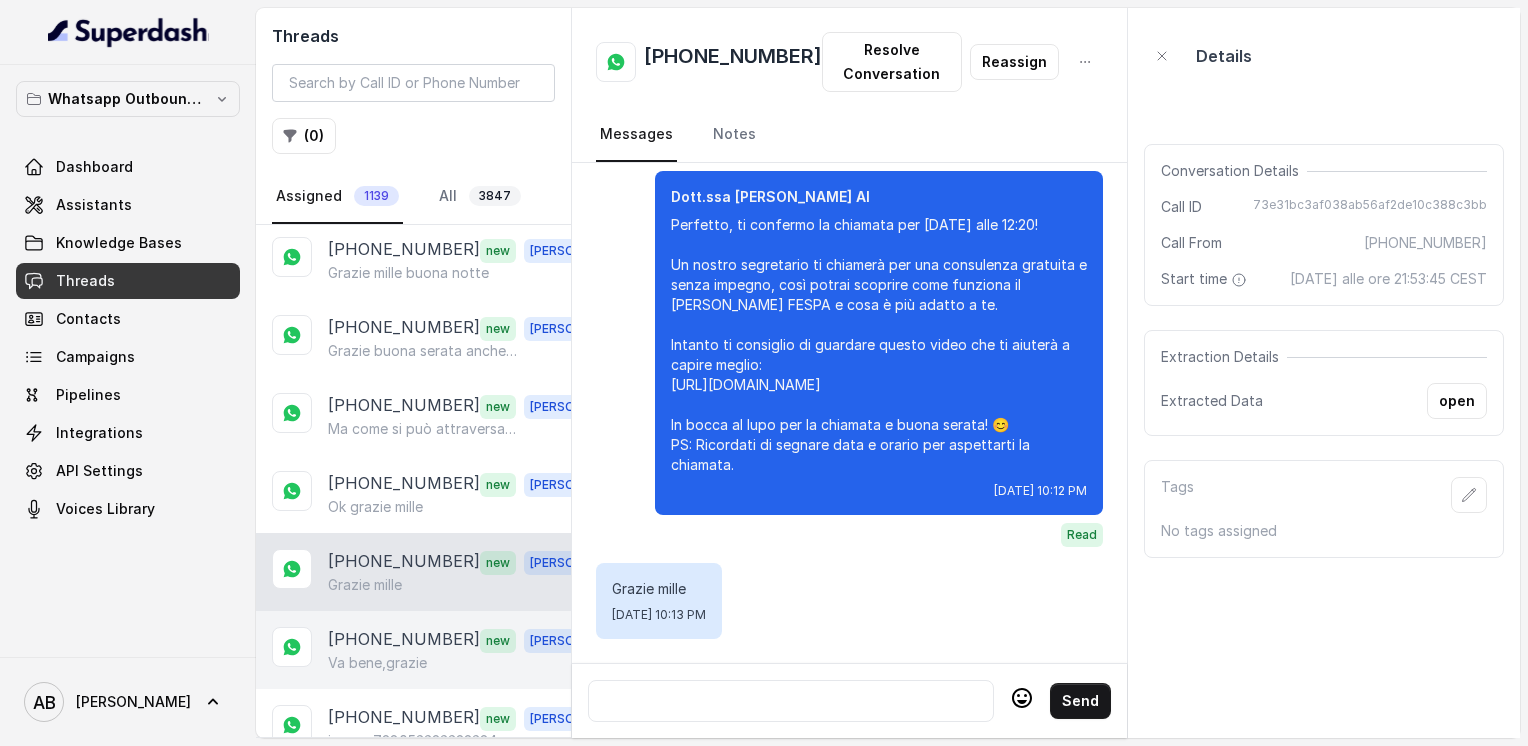 click on "Va bene,grazie" at bounding box center (377, 663) 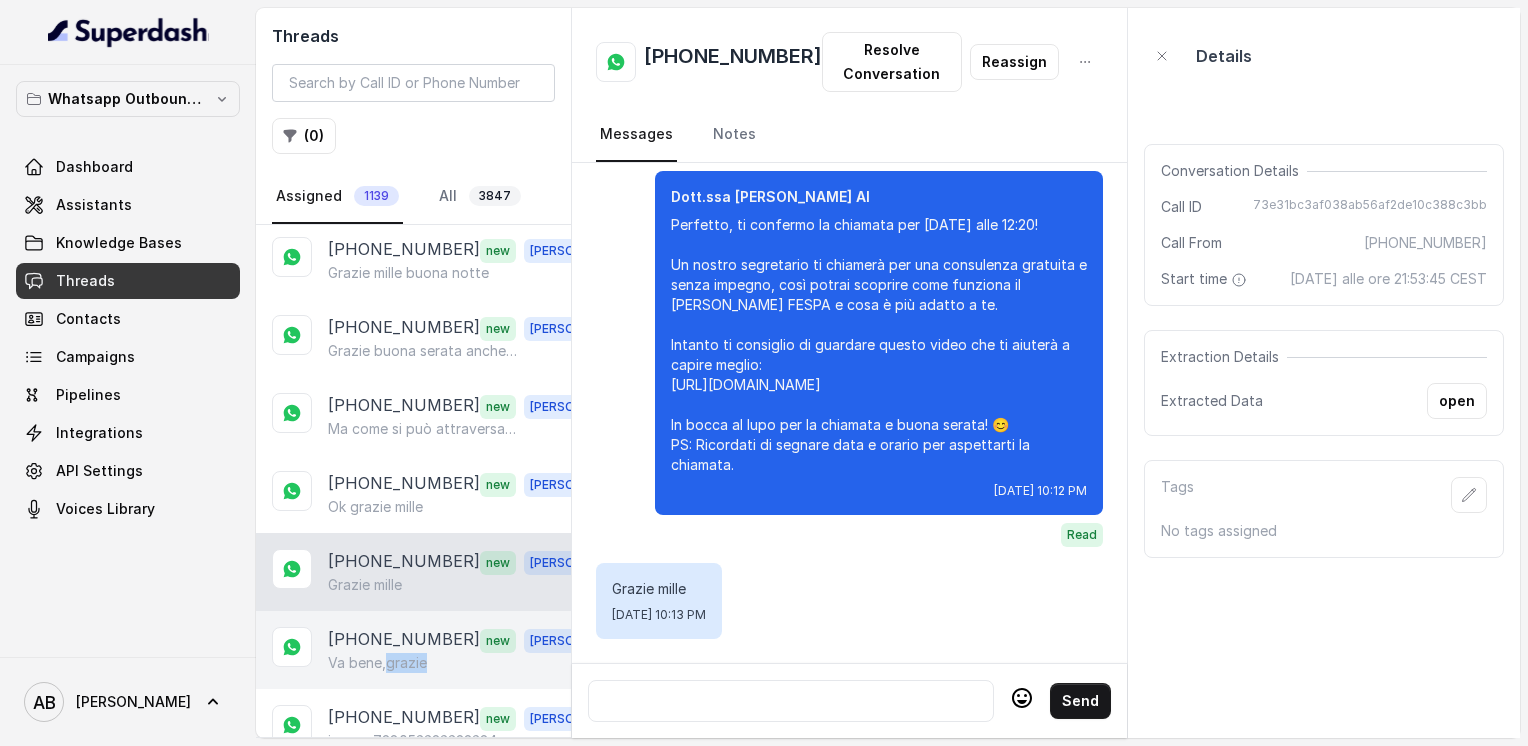 click on "Va bene,grazie" at bounding box center (377, 663) 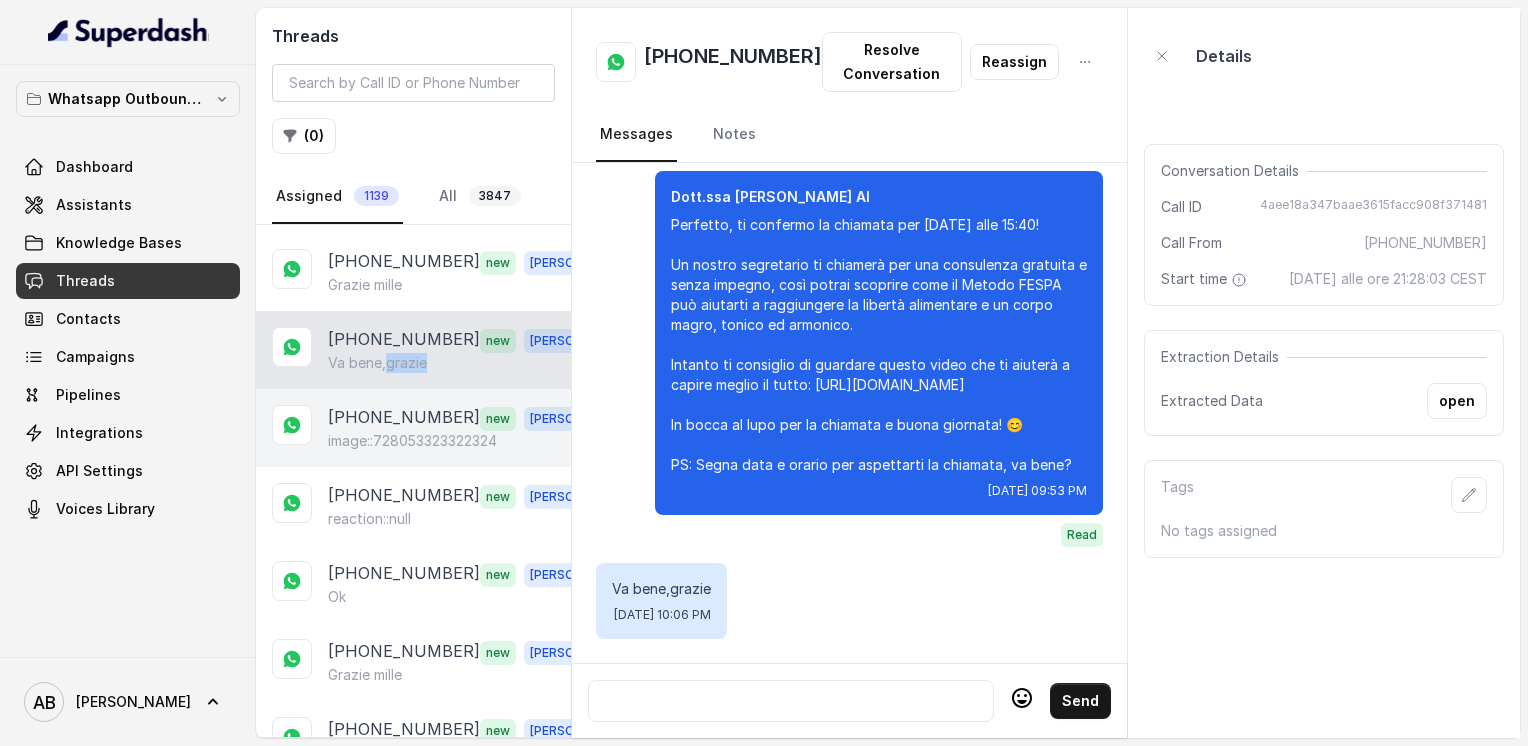 click on "image::728053323322324" at bounding box center (412, 441) 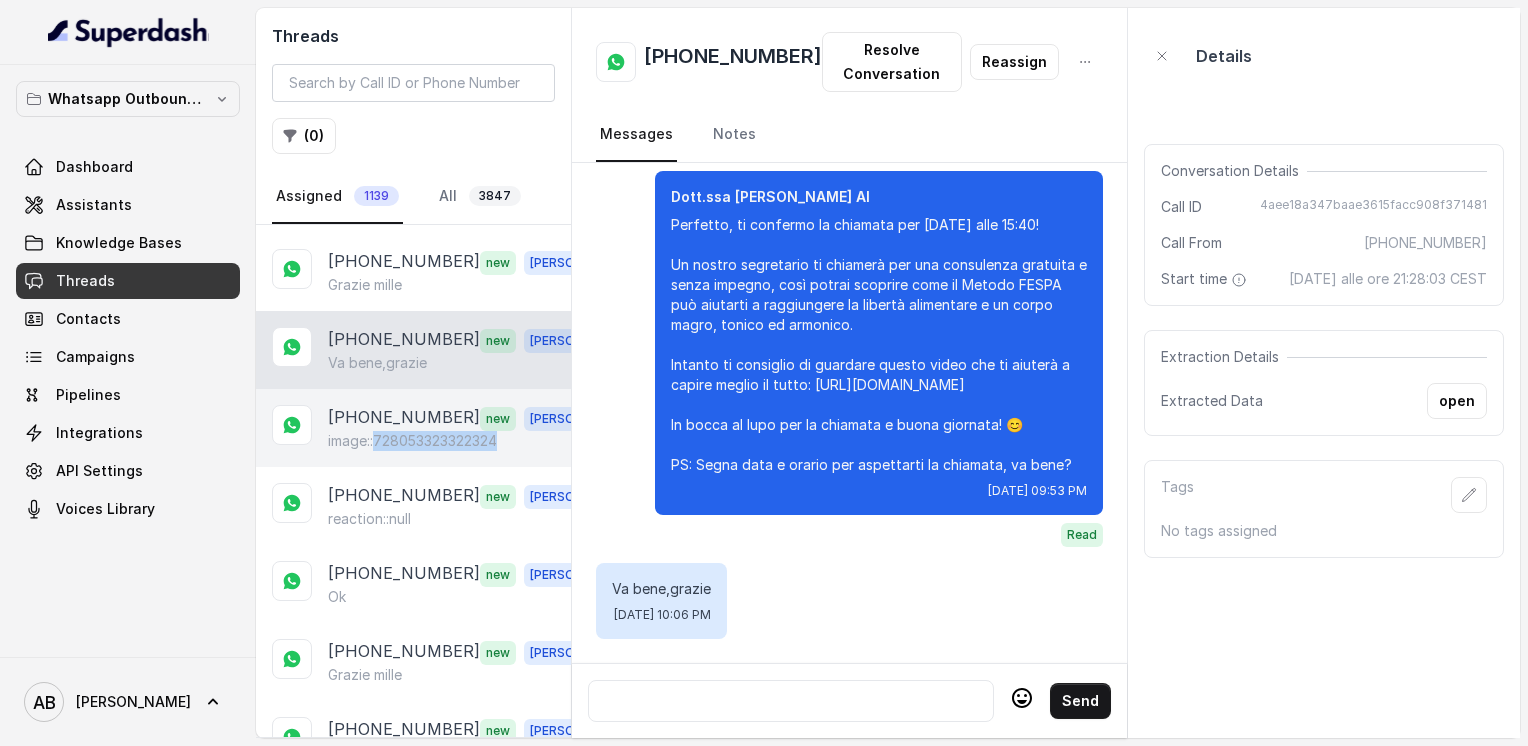 click on "image::728053323322324" at bounding box center (412, 441) 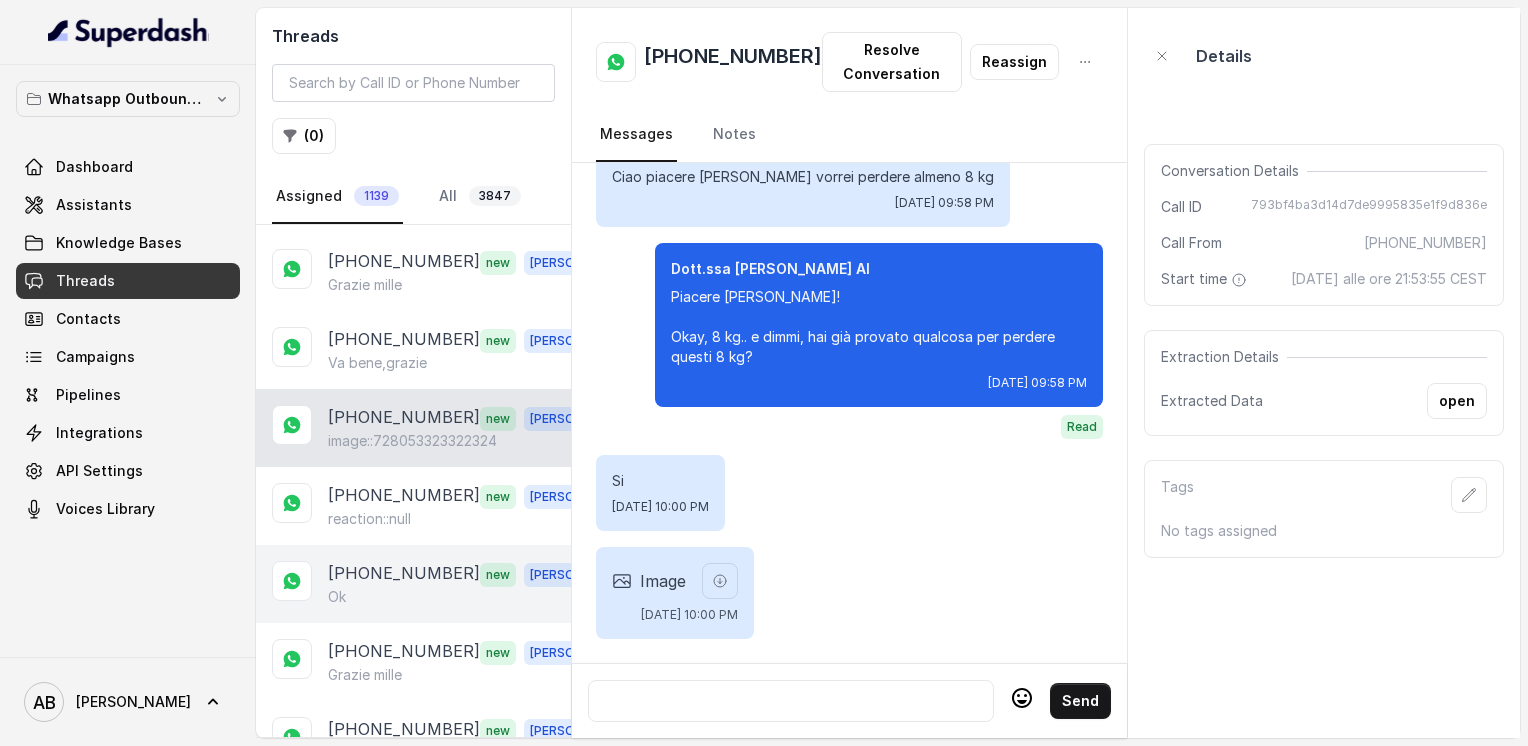 click on "[PHONE_NUMBER]   new [PERSON_NAME]" at bounding box center [413, 584] 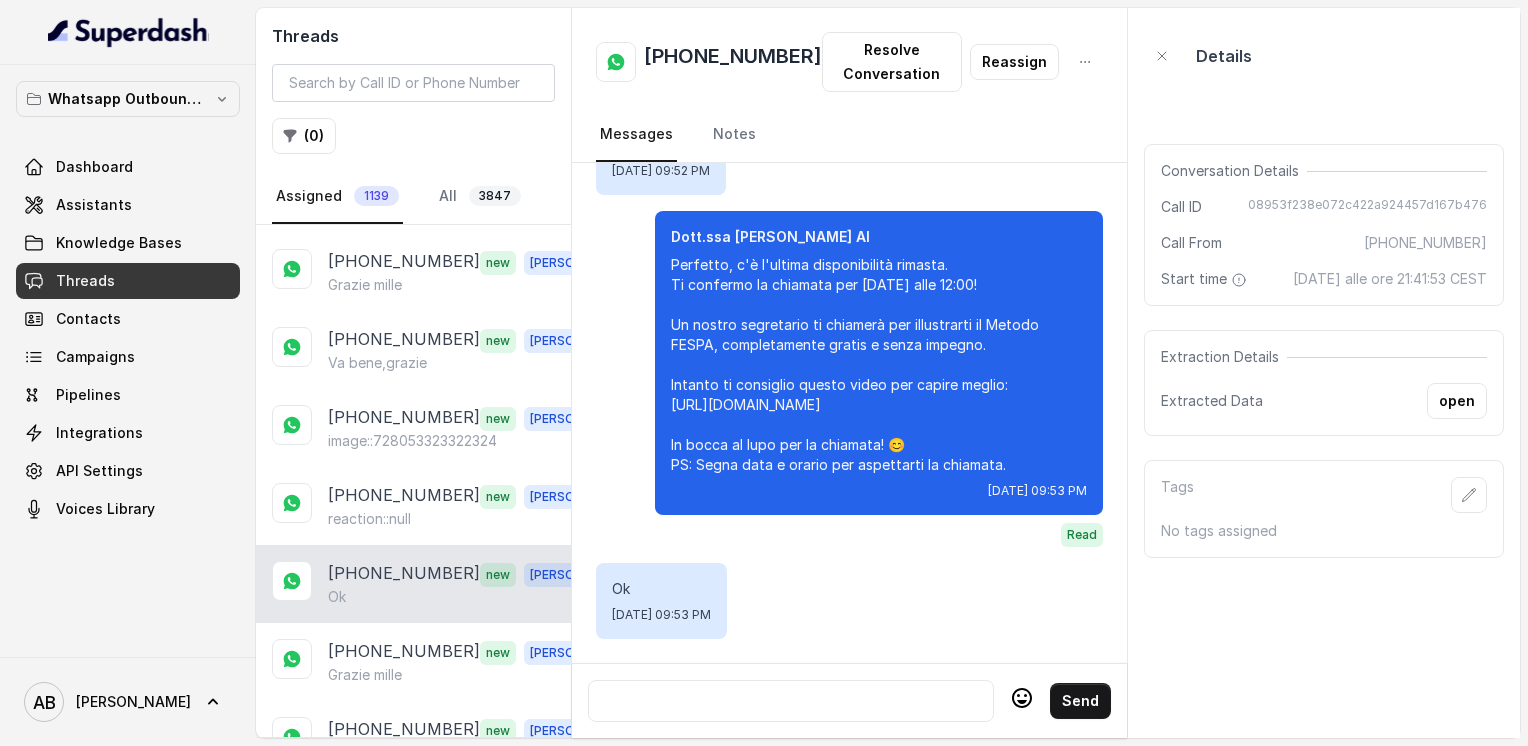 click on "[PHONE_NUMBER]" at bounding box center [404, 574] 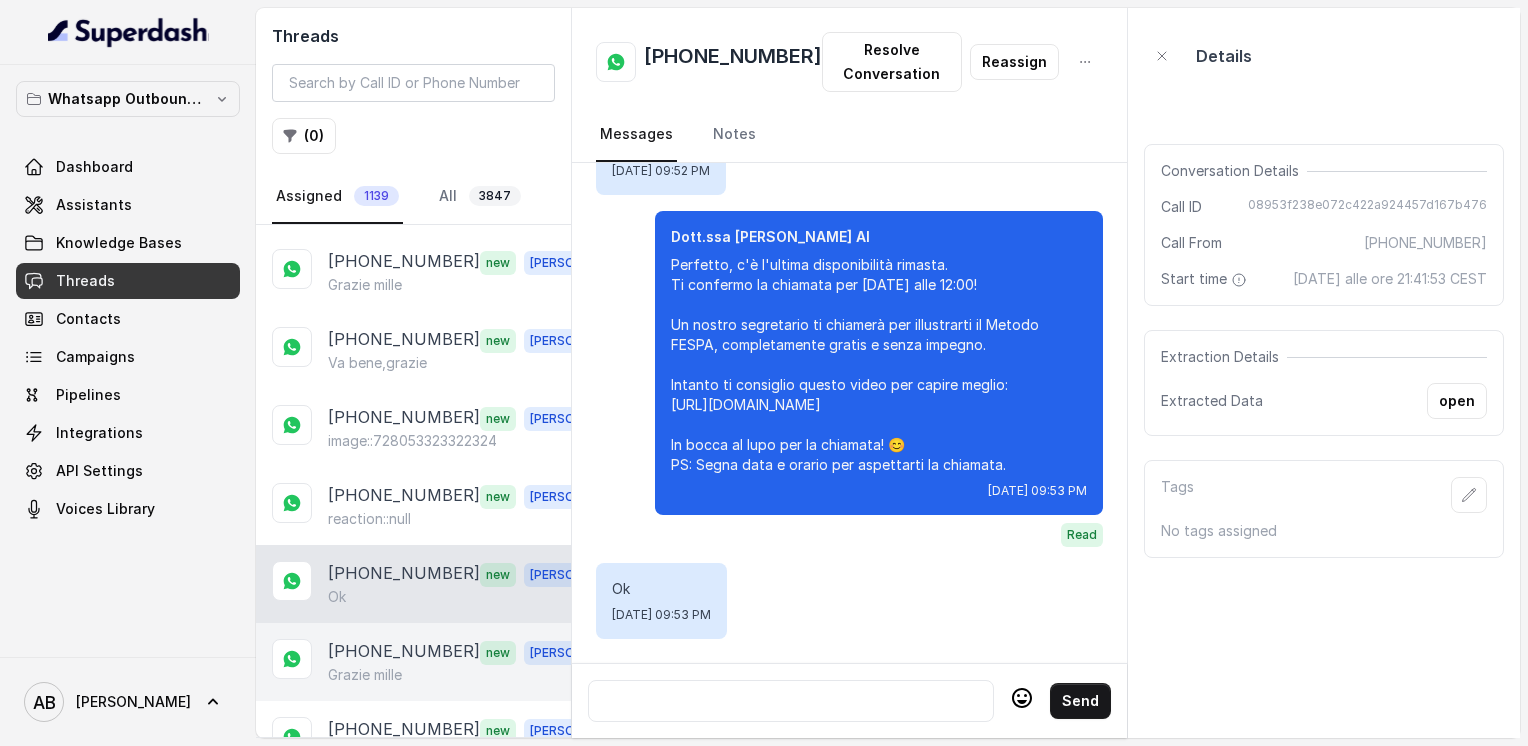 click on "[PHONE_NUMBER]" at bounding box center (404, 652) 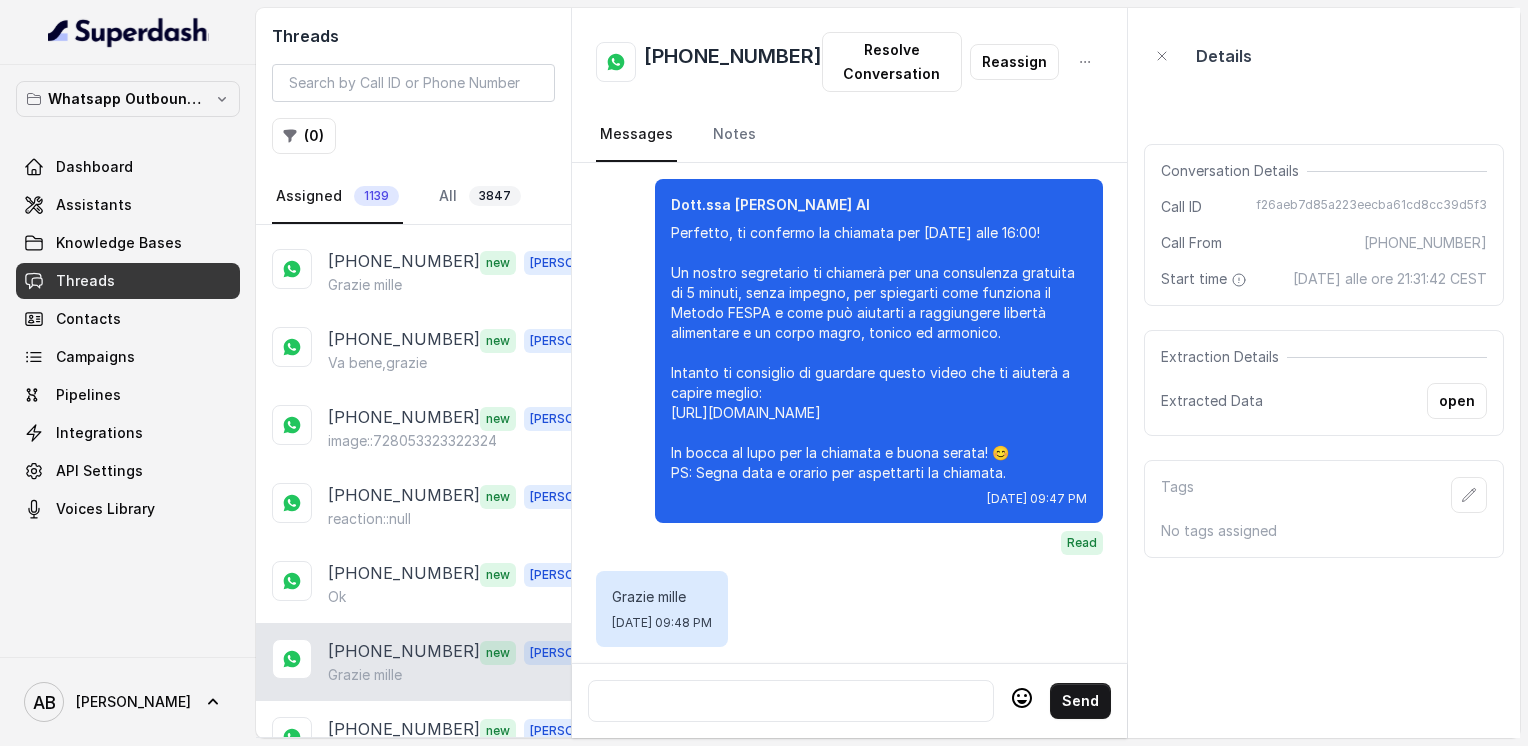 click on "[PHONE_NUMBER]   new [PERSON_NAME]" at bounding box center (413, 662) 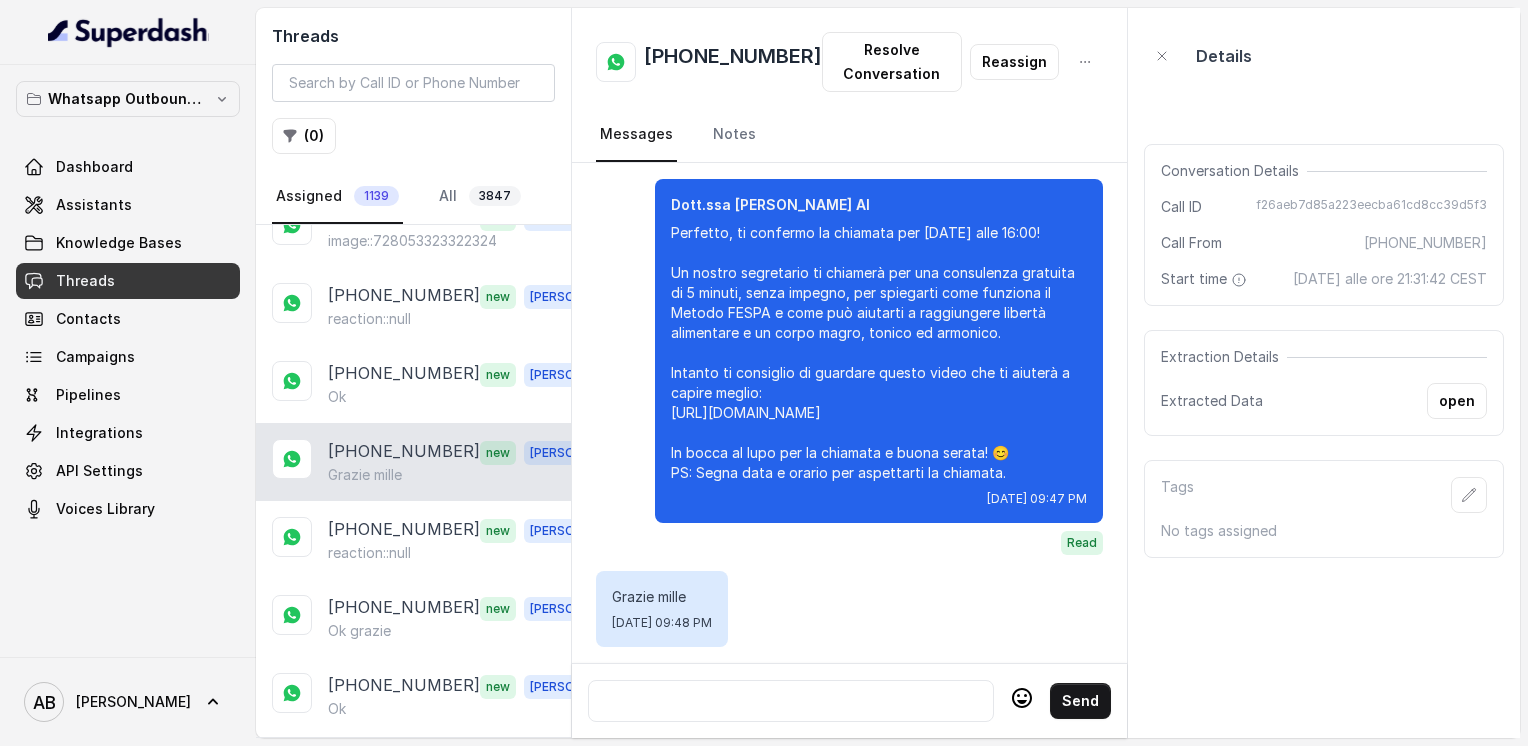click on "[PHONE_NUMBER]   new [PERSON_NAME]" at bounding box center [413, 462] 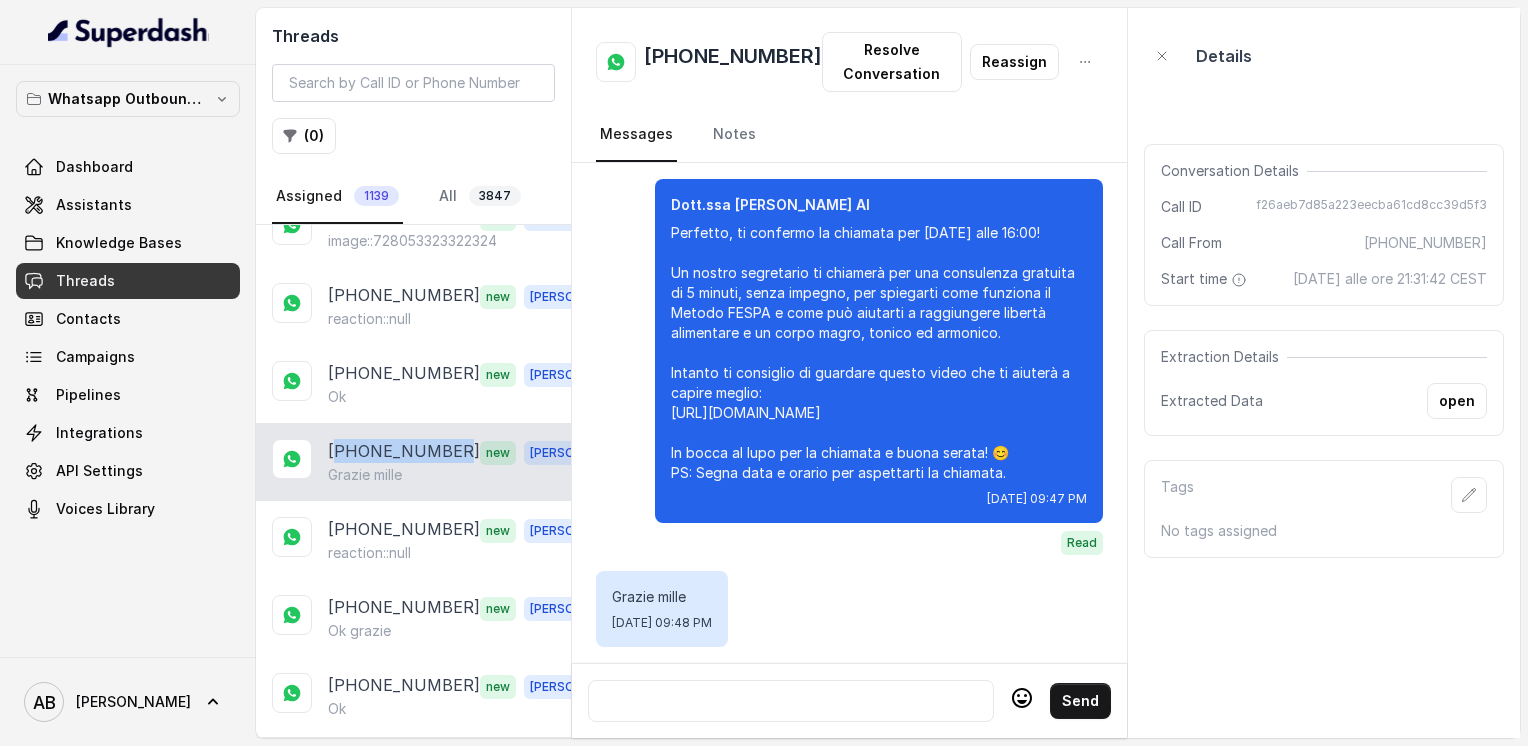 click on "[PHONE_NUMBER]   new [PERSON_NAME]" at bounding box center [413, 462] 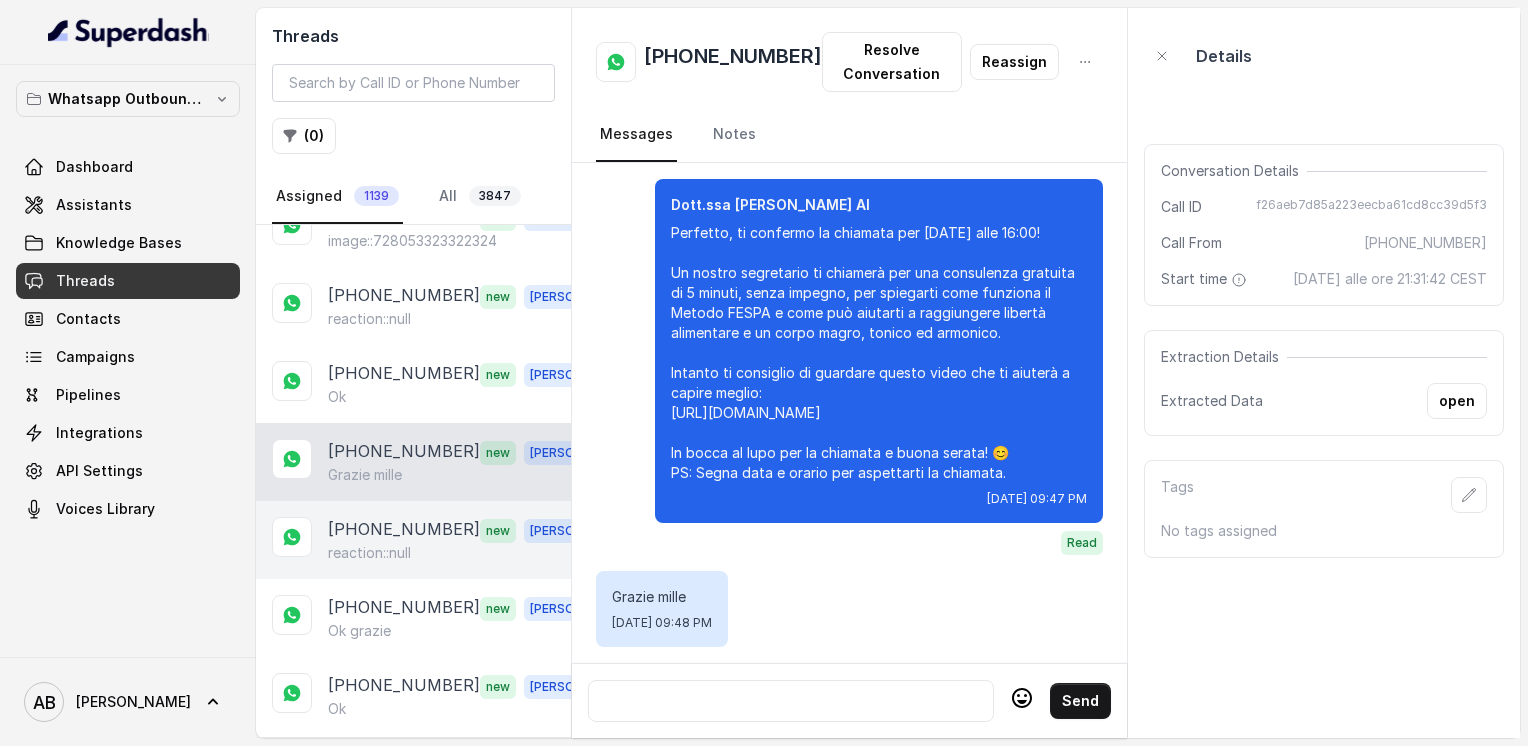 click on "[PHONE_NUMBER]   new [PERSON_NAME] reaction::null" at bounding box center [413, 540] 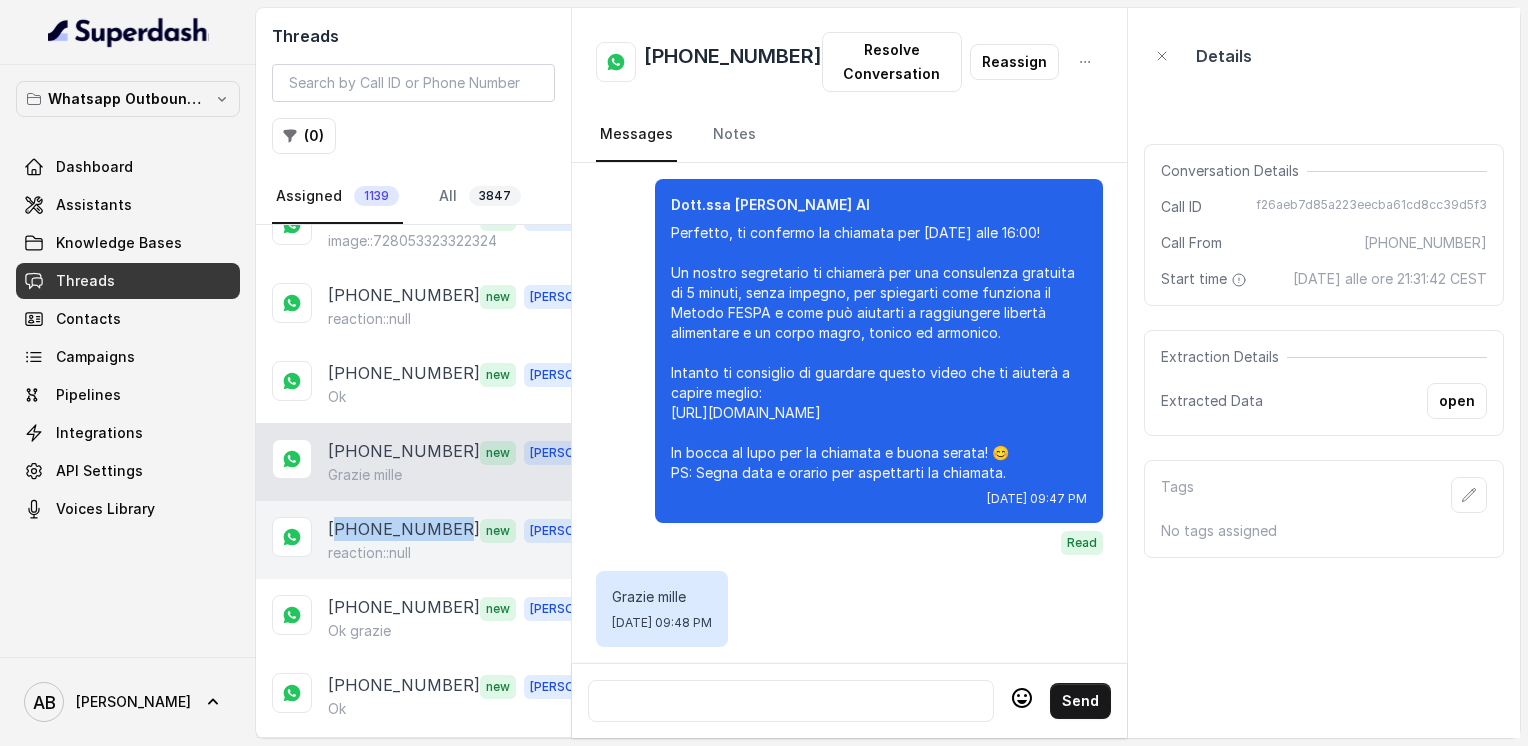 click on "[PHONE_NUMBER]   new [PERSON_NAME] reaction::null" at bounding box center (413, 540) 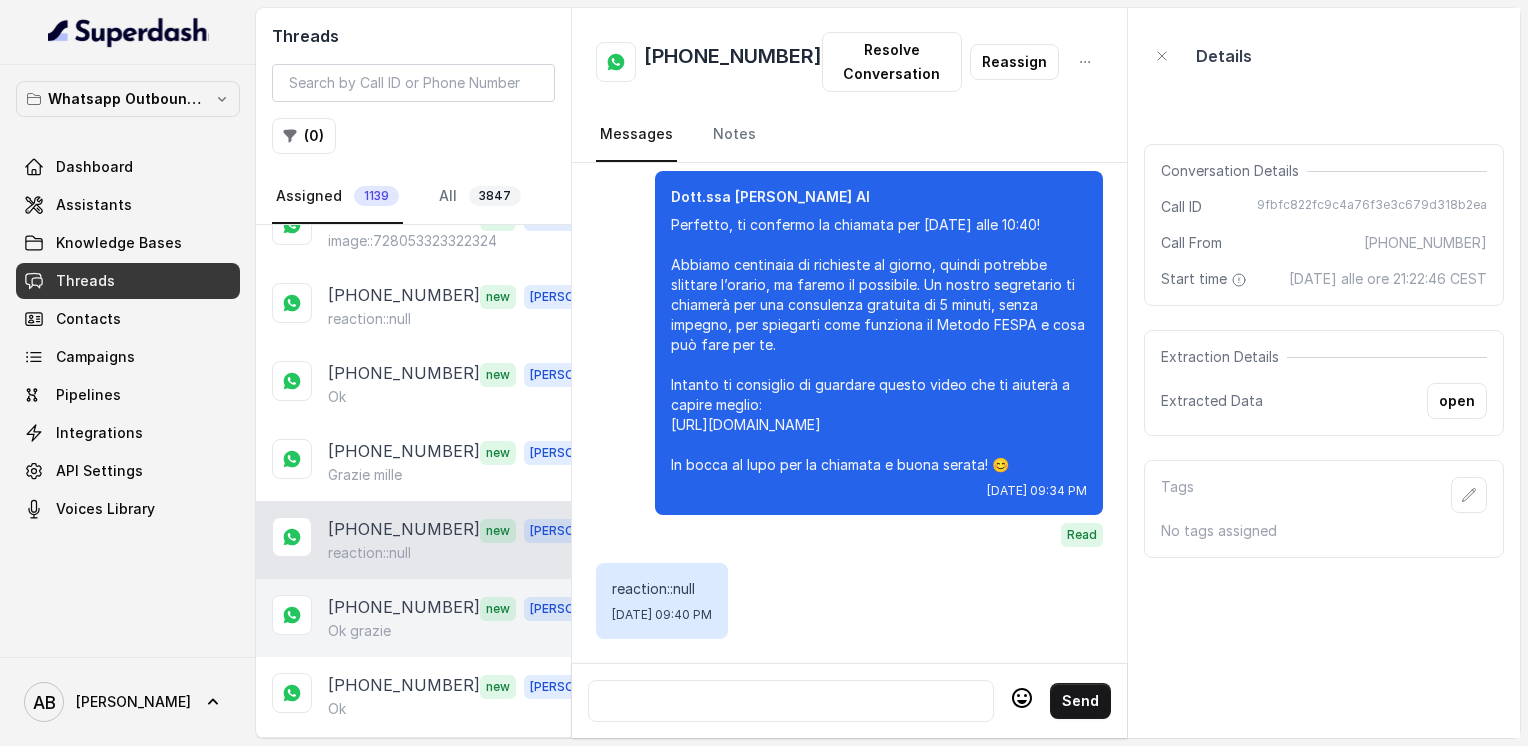 drag, startPoint x: 426, startPoint y: 546, endPoint x: 417, endPoint y: 647, distance: 101.4002 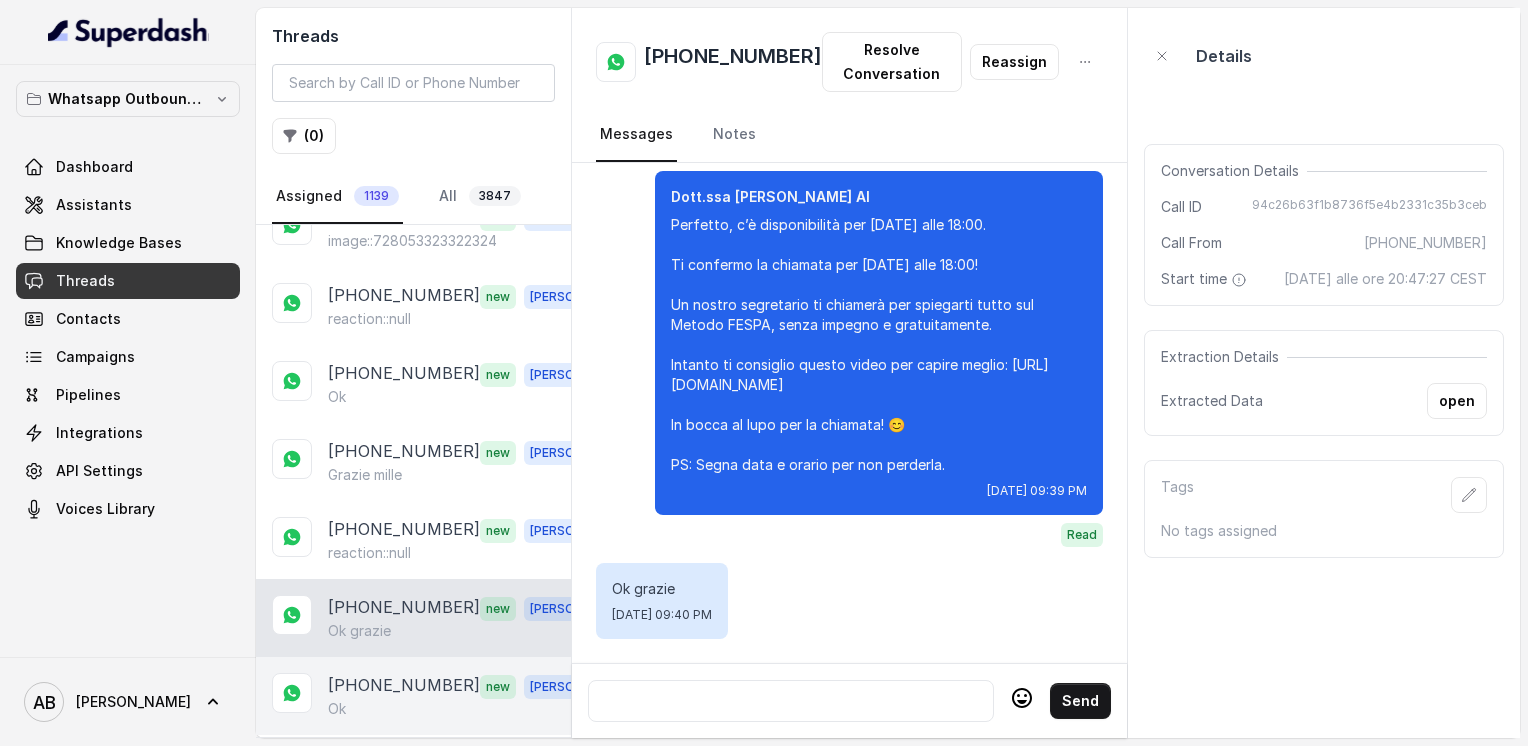 click on "[PHONE_NUMBER]" at bounding box center [404, 686] 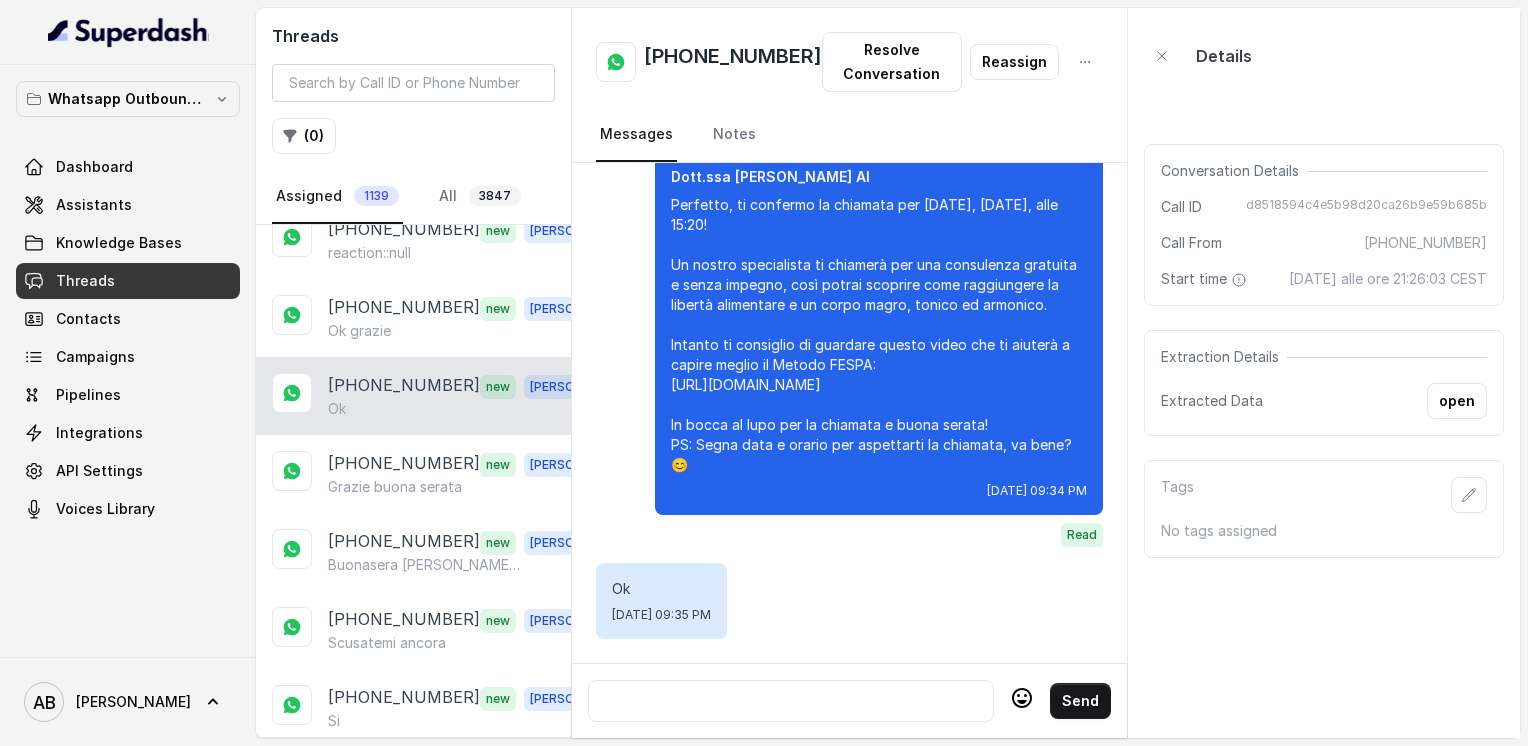click on "[PHONE_NUMBER]   new [PERSON_NAME]" at bounding box center [413, 396] 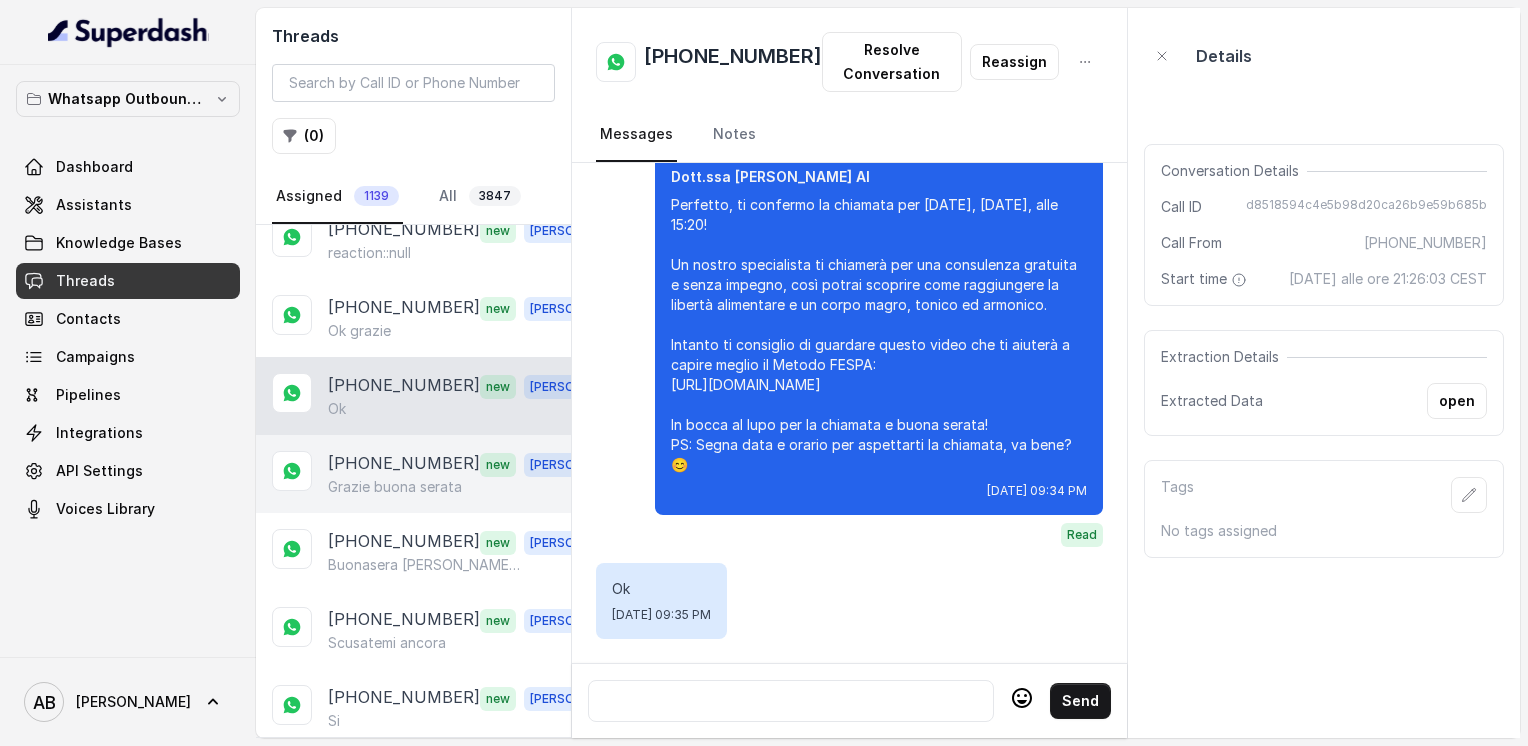 click on "[PHONE_NUMBER]   new [PERSON_NAME] buona serata" at bounding box center (413, 474) 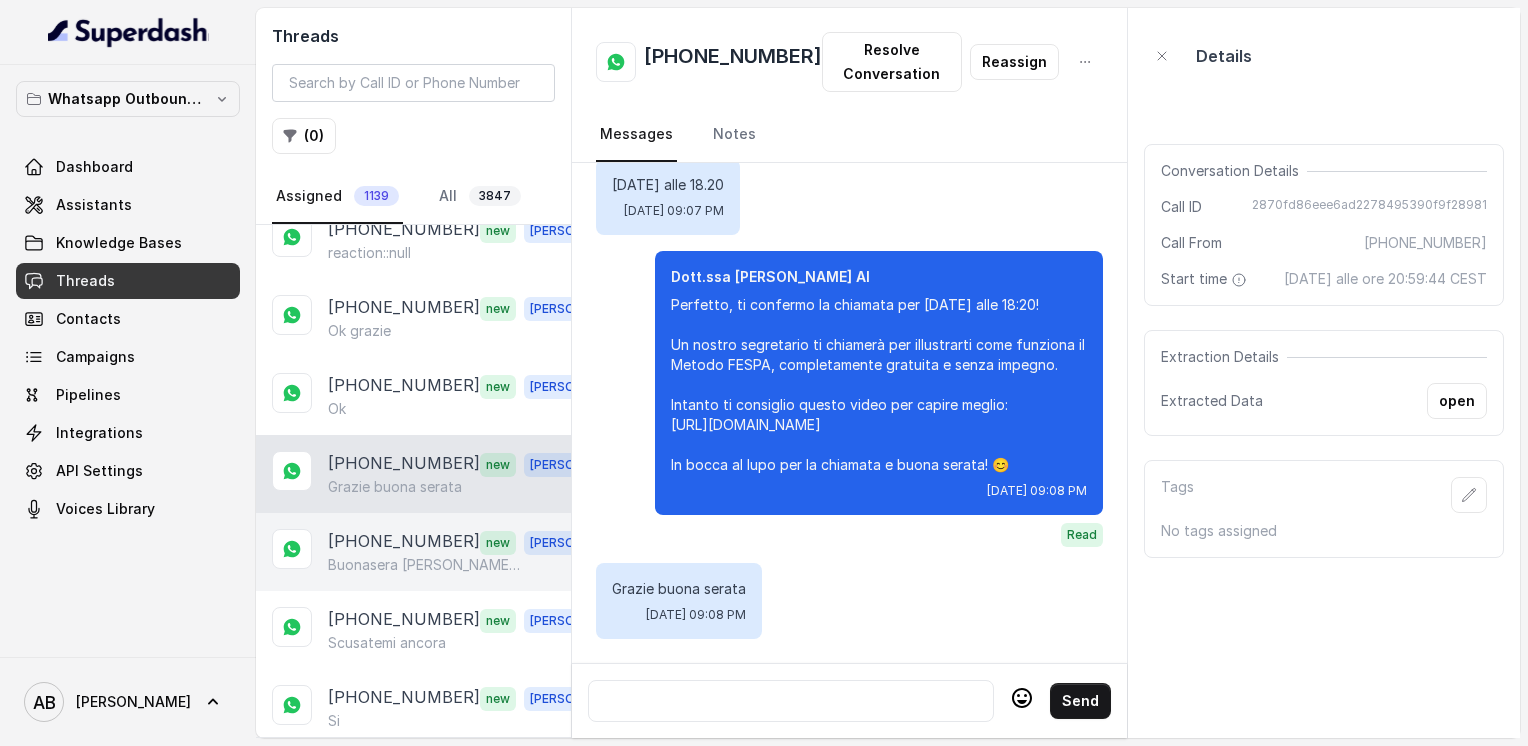 click on "Buonasera [PERSON_NAME], i miei figli mi hanno ricordato che [DATE] pomeriggio per le 15.00 devo essere dal cardiologo e non so a che ora termino, perché lui stesso mi fa ECG, DOPPLER. Potresti darmi un appuntamento per [DATE] o [DATE]. Mi dispiace." at bounding box center (424, 565) 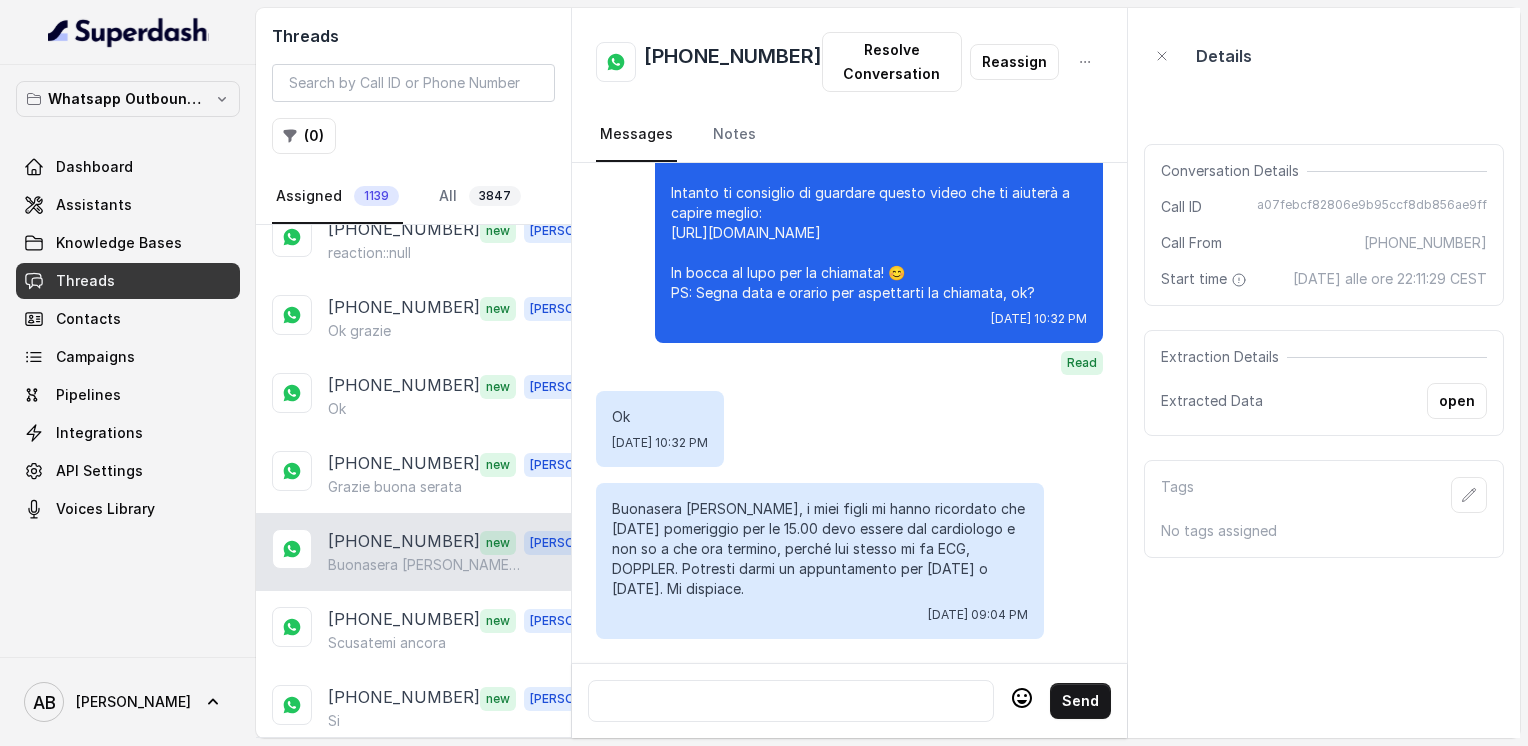 click on "[PHONE_NUMBER]" at bounding box center [733, 62] 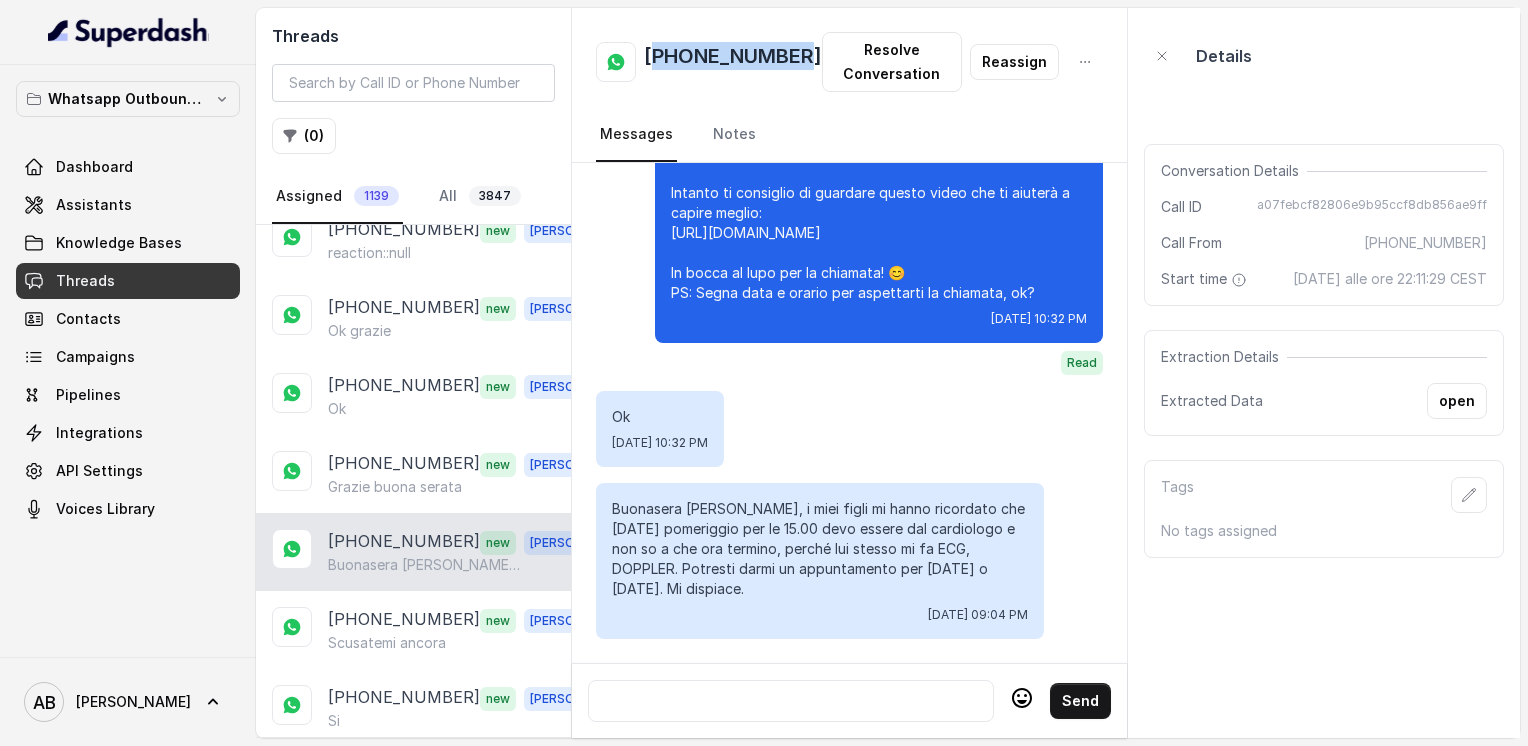 click on "[PHONE_NUMBER]" at bounding box center [733, 62] 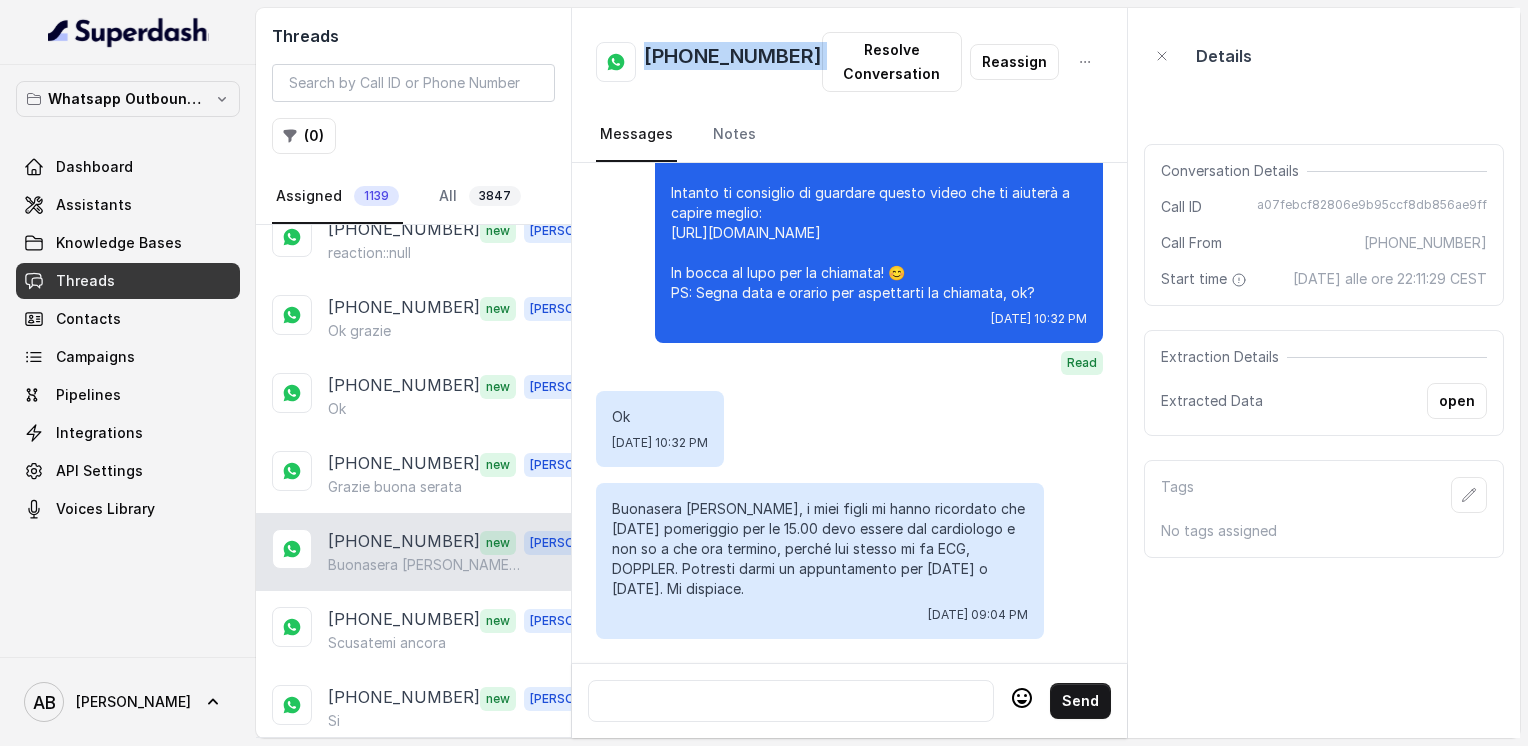 click on "[PHONE_NUMBER]" at bounding box center [733, 62] 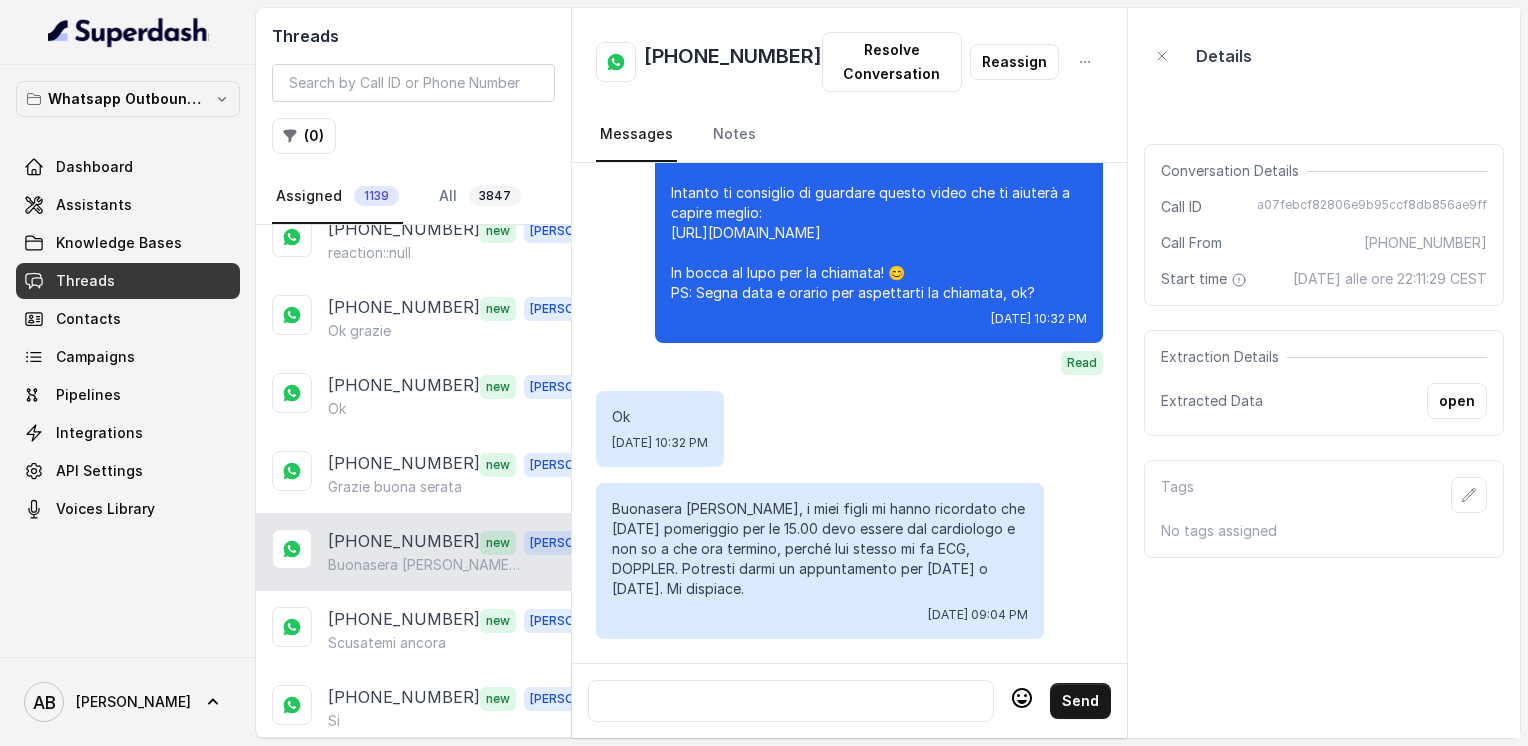 click at bounding box center [791, 701] 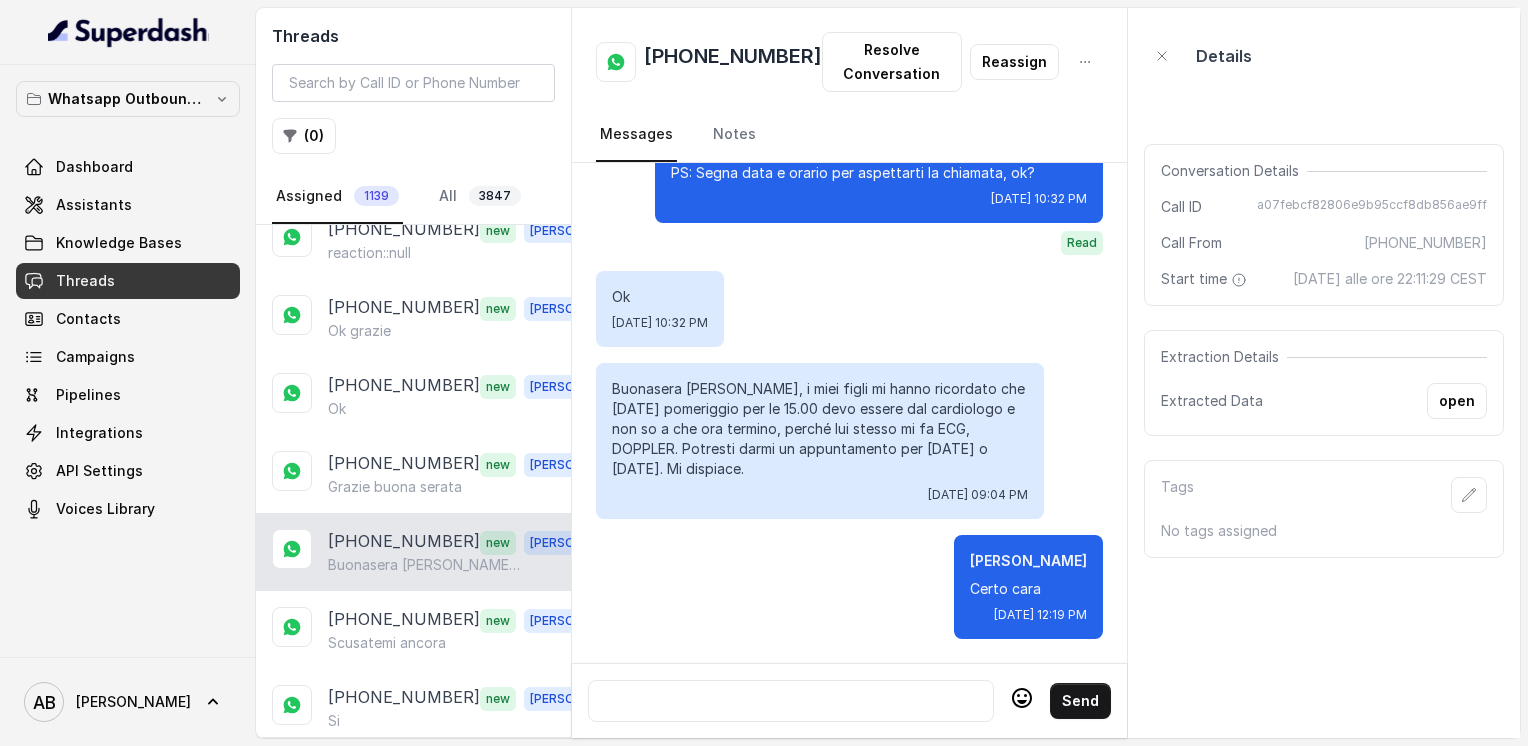 scroll, scrollTop: 3508, scrollLeft: 0, axis: vertical 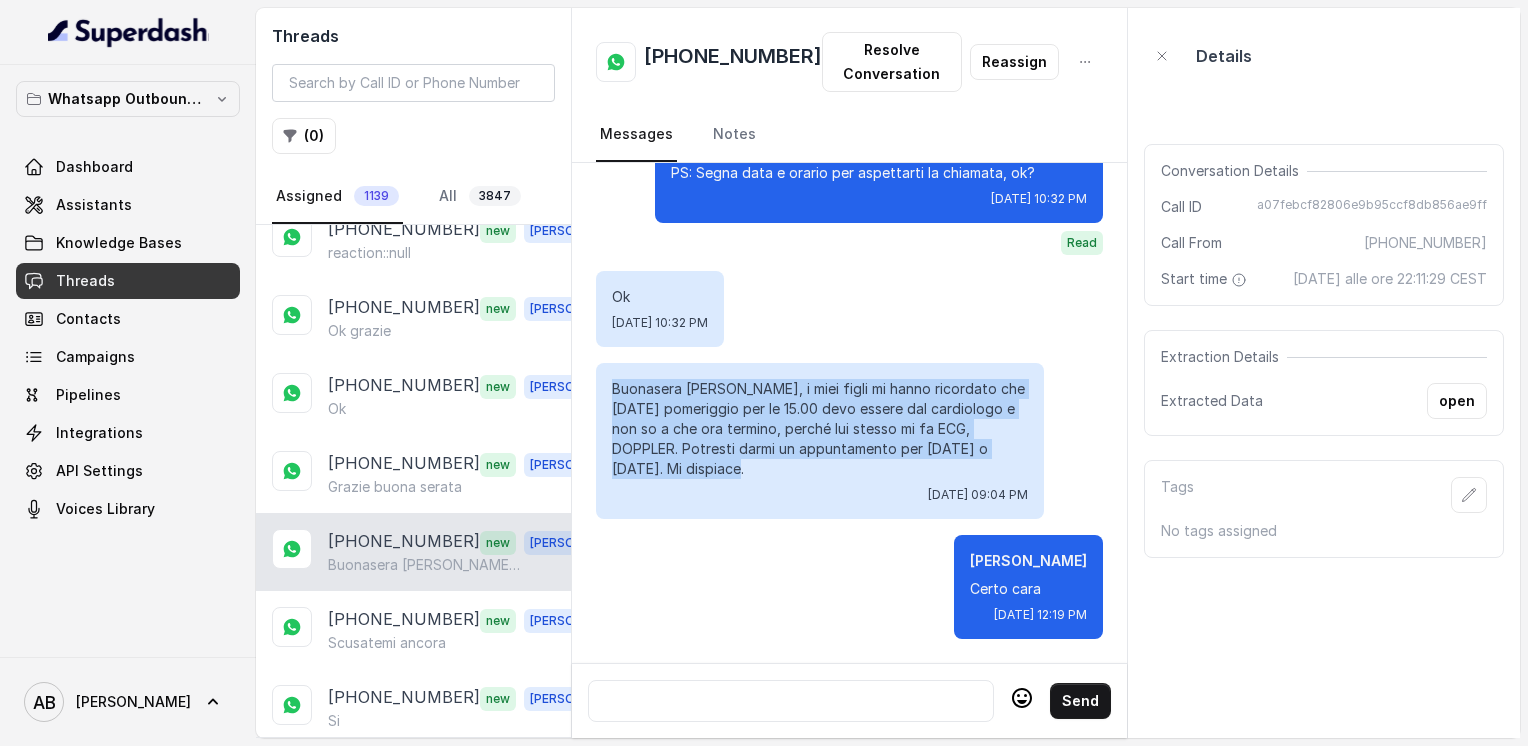 drag, startPoint x: 615, startPoint y: 372, endPoint x: 719, endPoint y: 464, distance: 138.85243 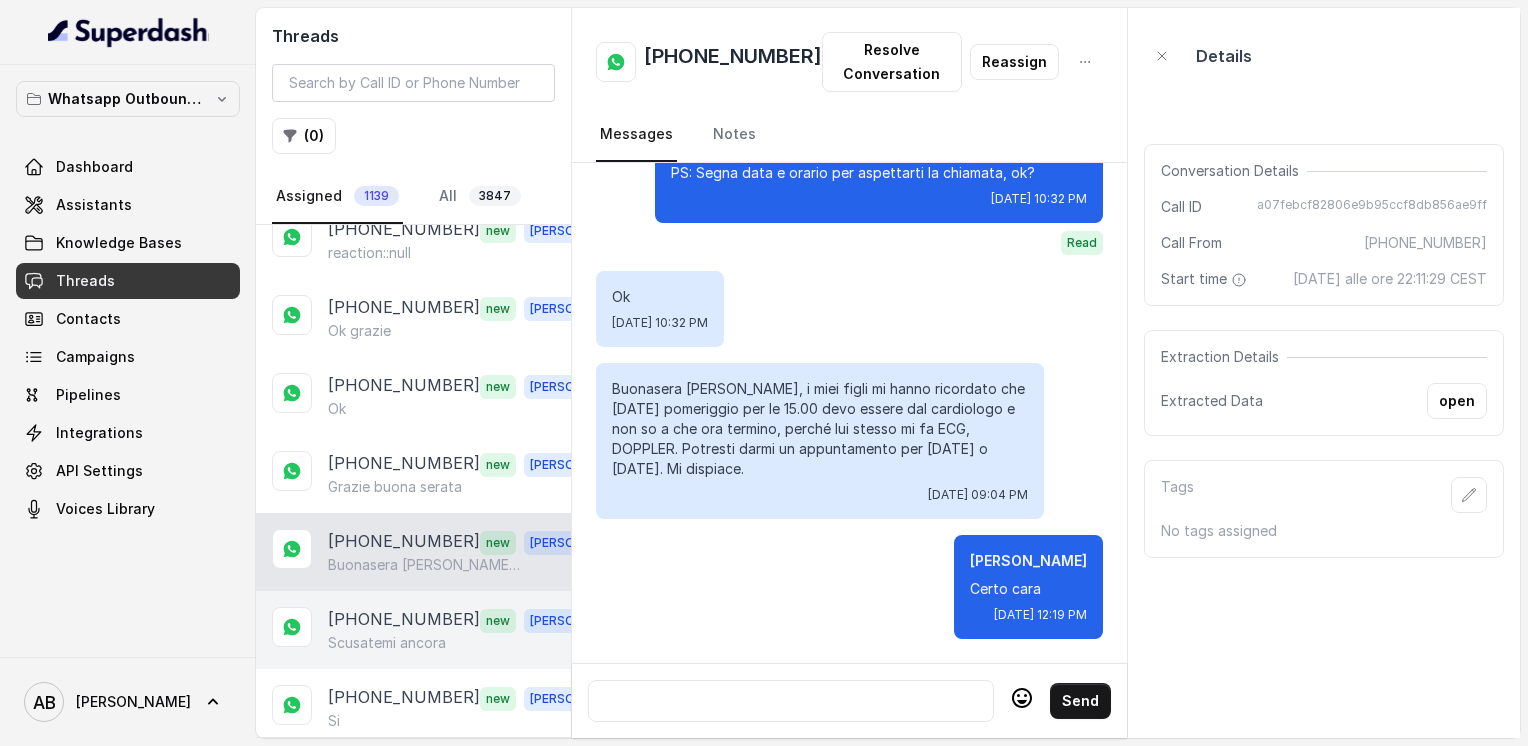 click on "[PHONE_NUMBER]" at bounding box center (404, 620) 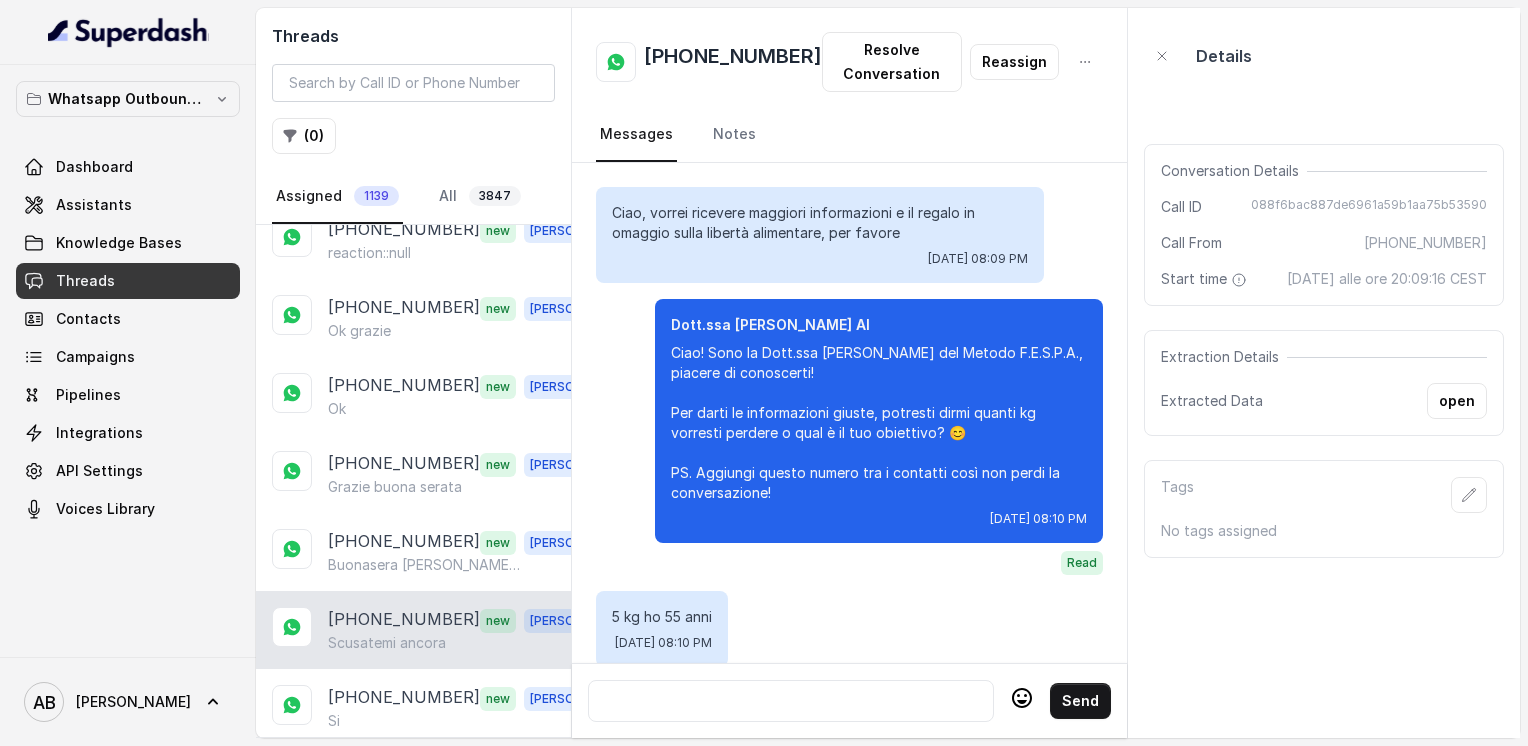 scroll, scrollTop: 3260, scrollLeft: 0, axis: vertical 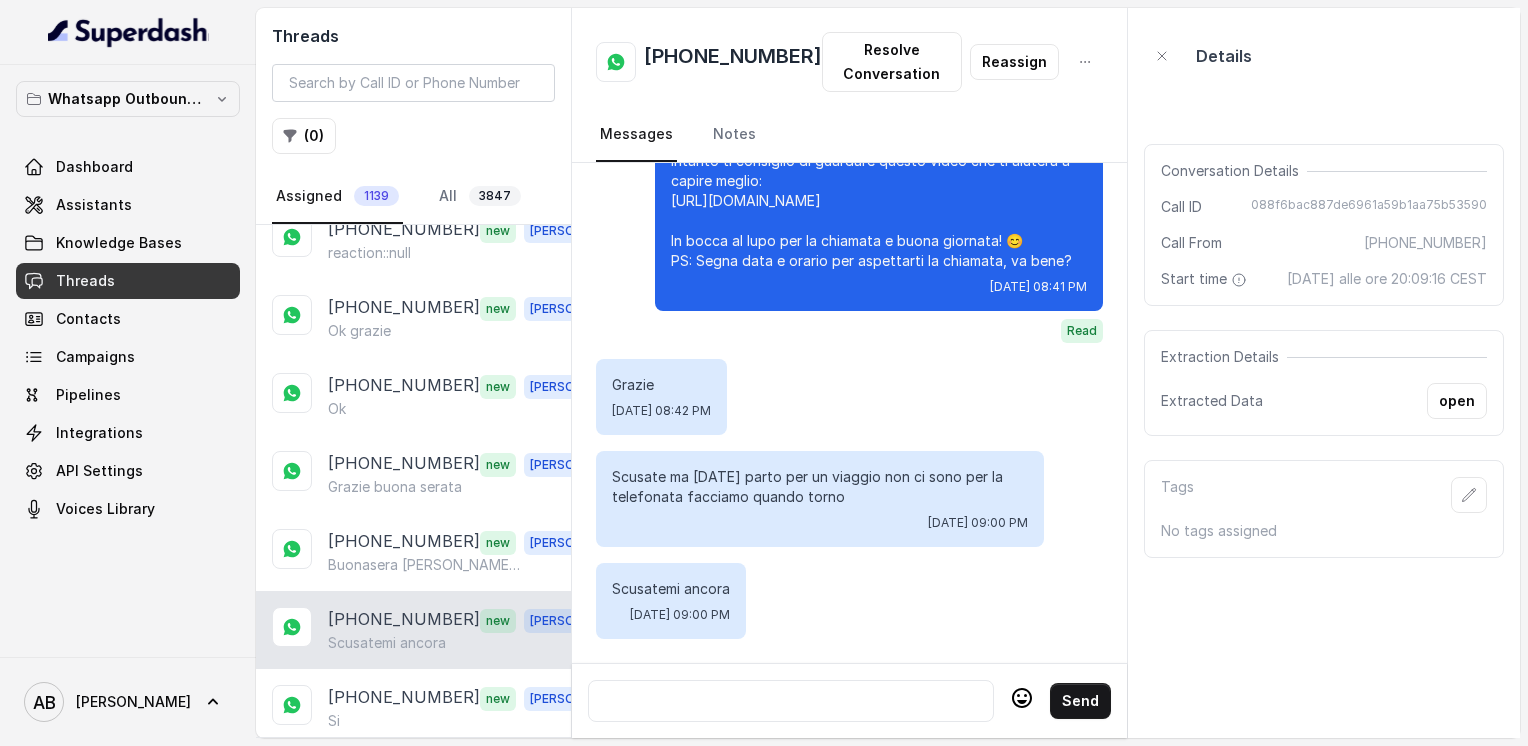 click on "Ciao, vorrei ricevere maggiori informazioni e il regalo in omaggio sulla libertà alimentare, per favore [DATE] 08:09 PM Dott.ssa [PERSON_NAME] AI Ciao! Sono la Dott.ssa [PERSON_NAME] del Metodo F.E.S.P.A., piacere di conoscerti!
Per darti le informazioni giuste, potresti dirmi quanti kg vorresti perdere o qual è il tuo obiettivo? 😊
PS. Aggiungi questo numero tra i contatti così non perdi la conversazione! [DATE] 08:10 PM Read 5 kg ho 55 anni [DATE] 08:10 PM Dott.ssa [PERSON_NAME] AI Okay, chiaro.. e dimmi, hai già provato qualcosa per perdere questi 5 kg? [DATE] 08:11 PM Read Si molte diete [DATE] 08:27 PM Ma essendo vicino alla menopausa è tutto inutile [DATE] 08:27 PM Dott.ssa [PERSON_NAME] AI [DATE] 08:28 PM Read Ho poco tempo per cucinare e fare sport faccio un po' di tapis rounte poi non mangio pesce mi piace poco solo alcune cose [DATE] 08:30 PM Dott.ssa [PERSON_NAME] AI Read Read" at bounding box center (849, -1191) 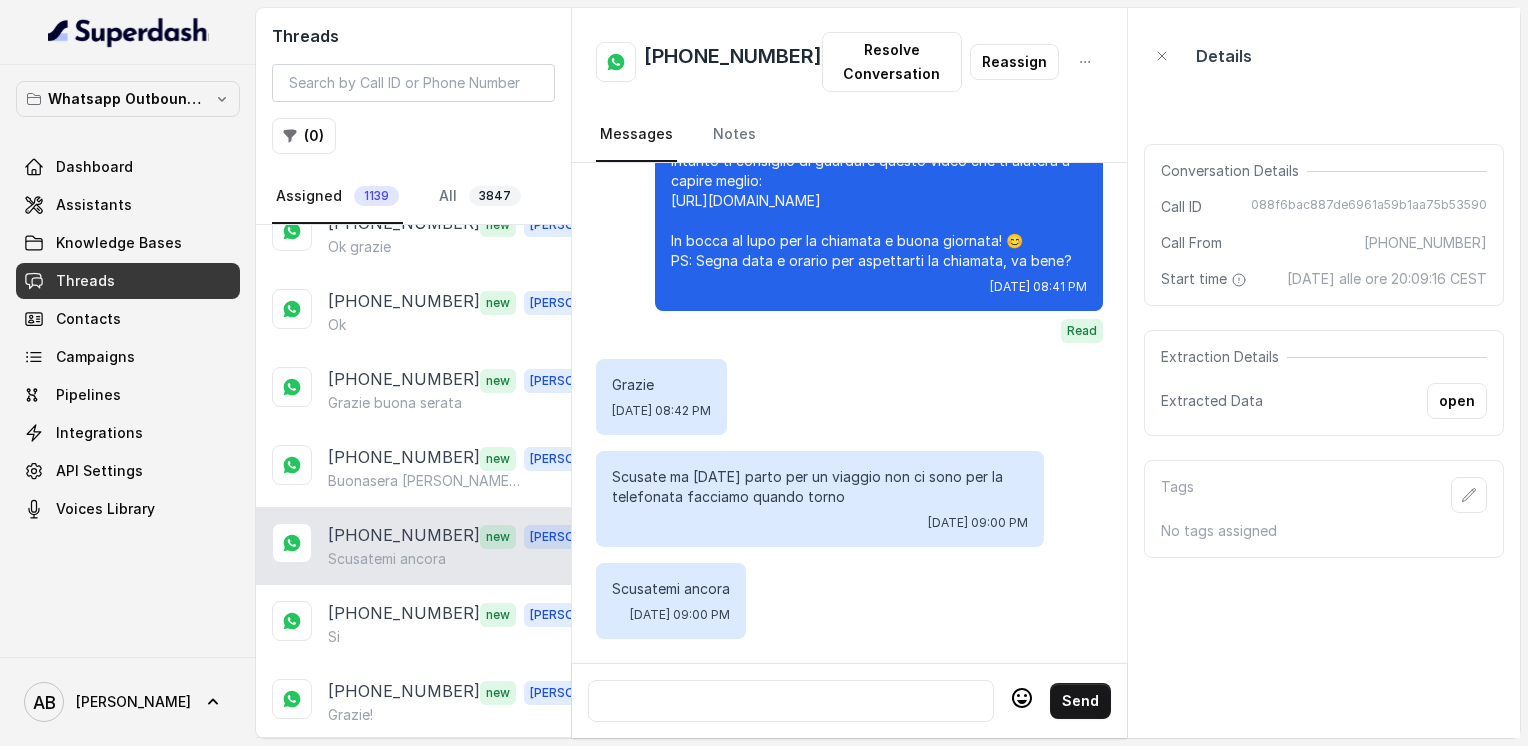 scroll, scrollTop: 3401, scrollLeft: 0, axis: vertical 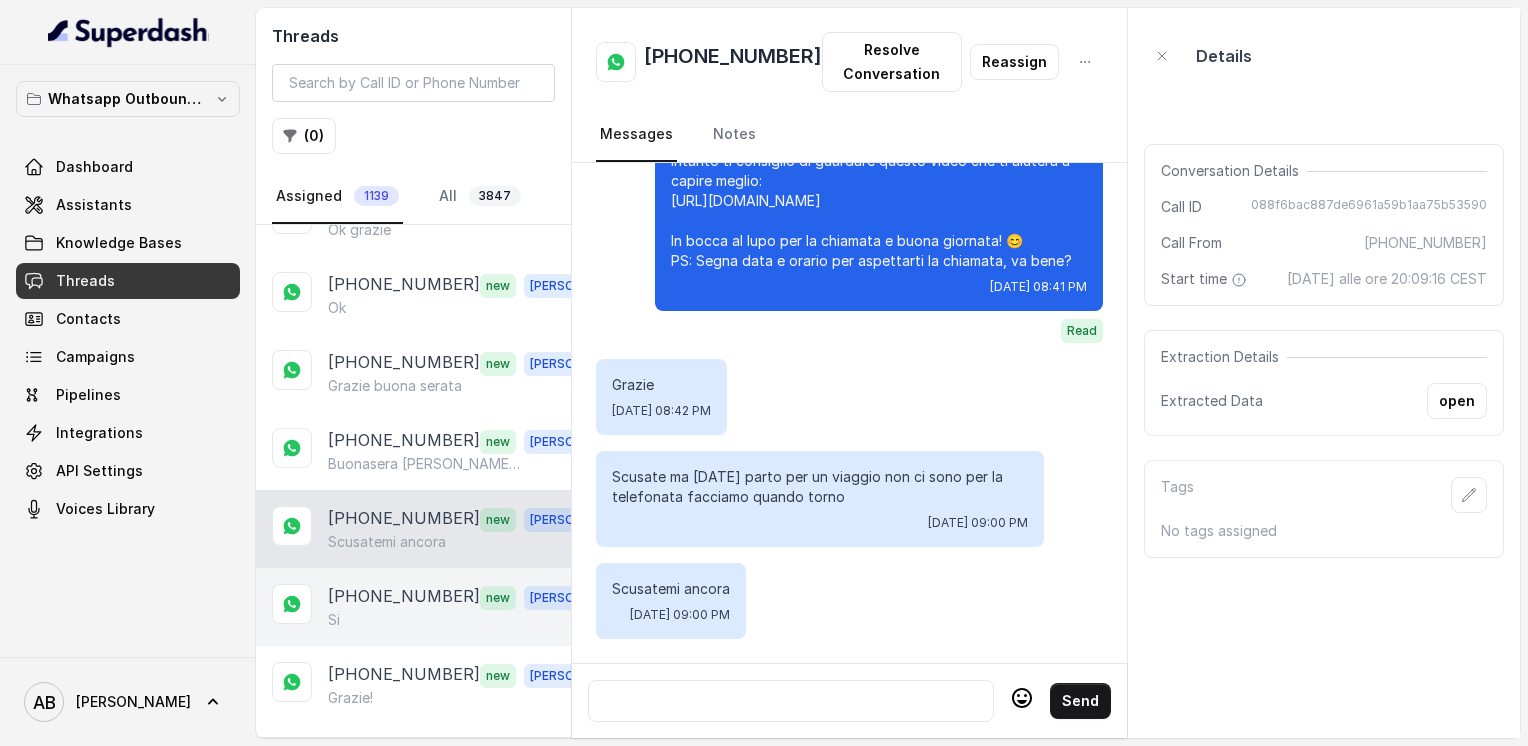 click on "[PHONE_NUMBER]" at bounding box center (404, 597) 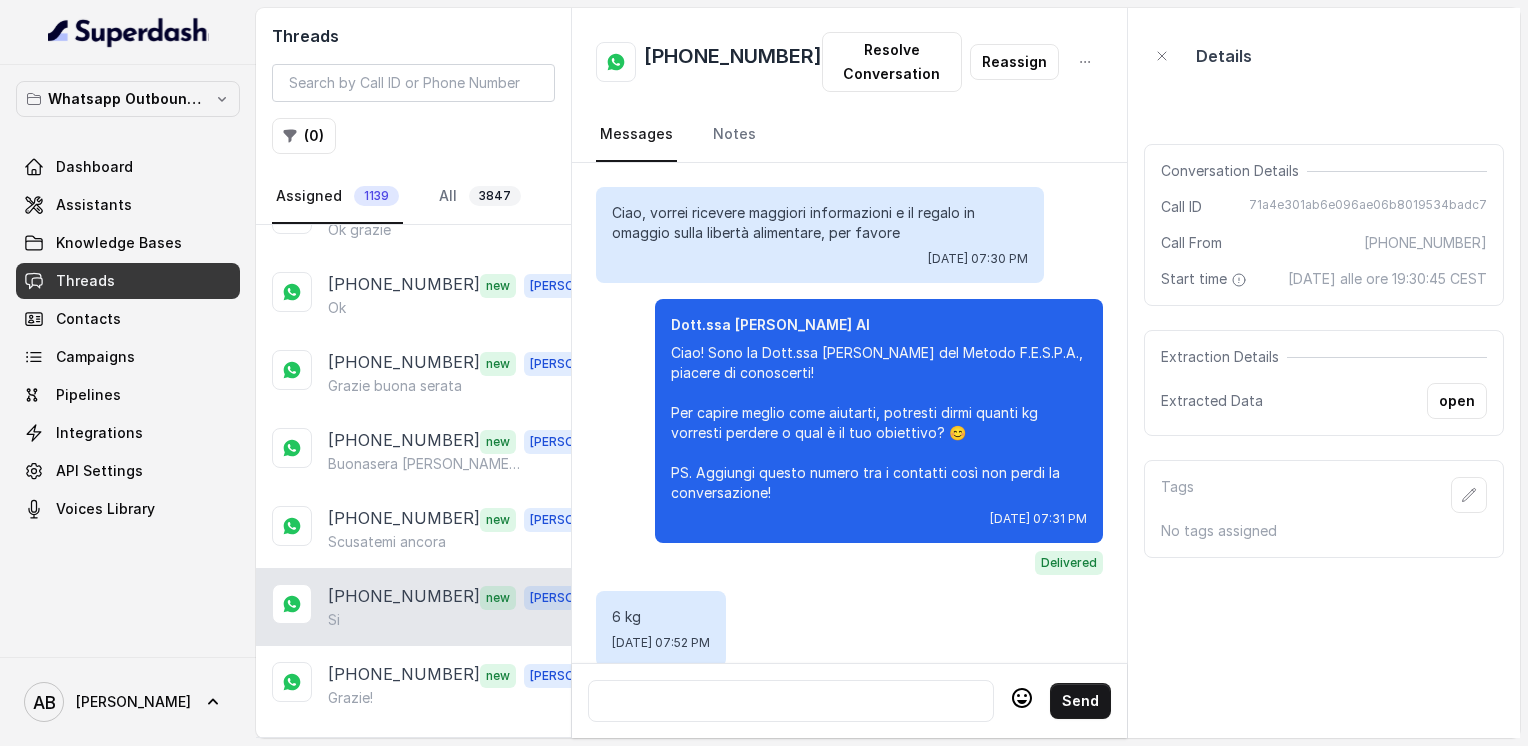 scroll, scrollTop: 2024, scrollLeft: 0, axis: vertical 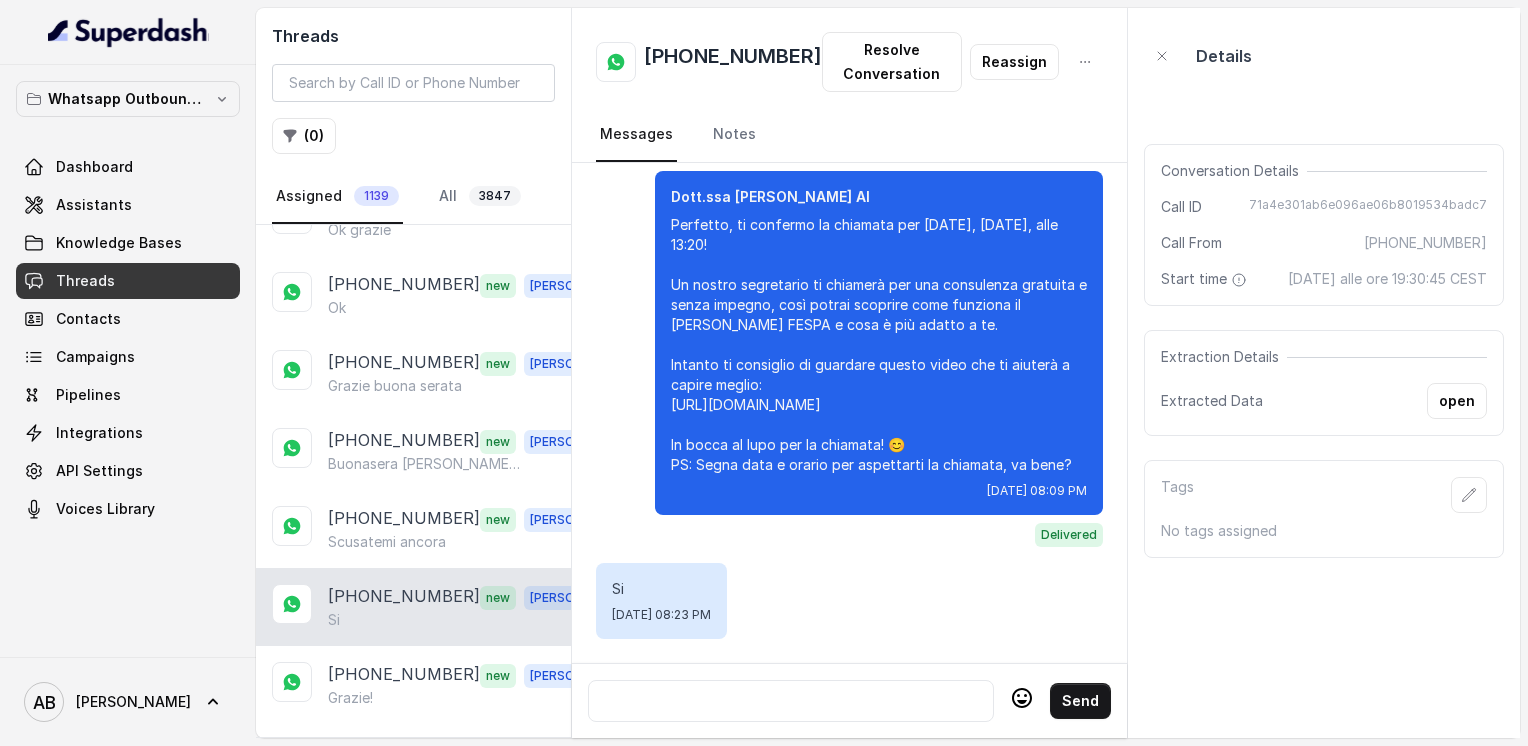 click on "Load more conversations" at bounding box center [414, 752] 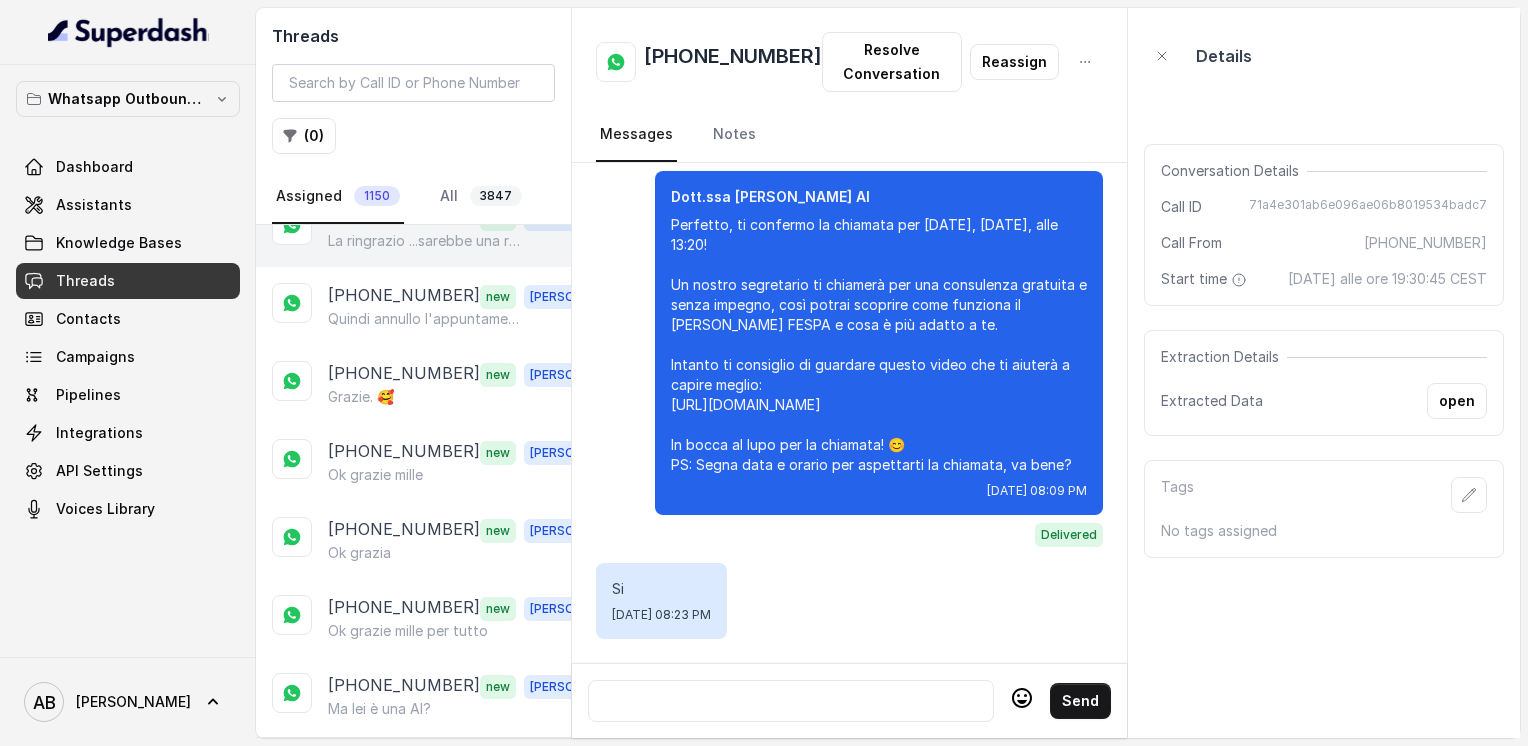 scroll, scrollTop: 5801, scrollLeft: 0, axis: vertical 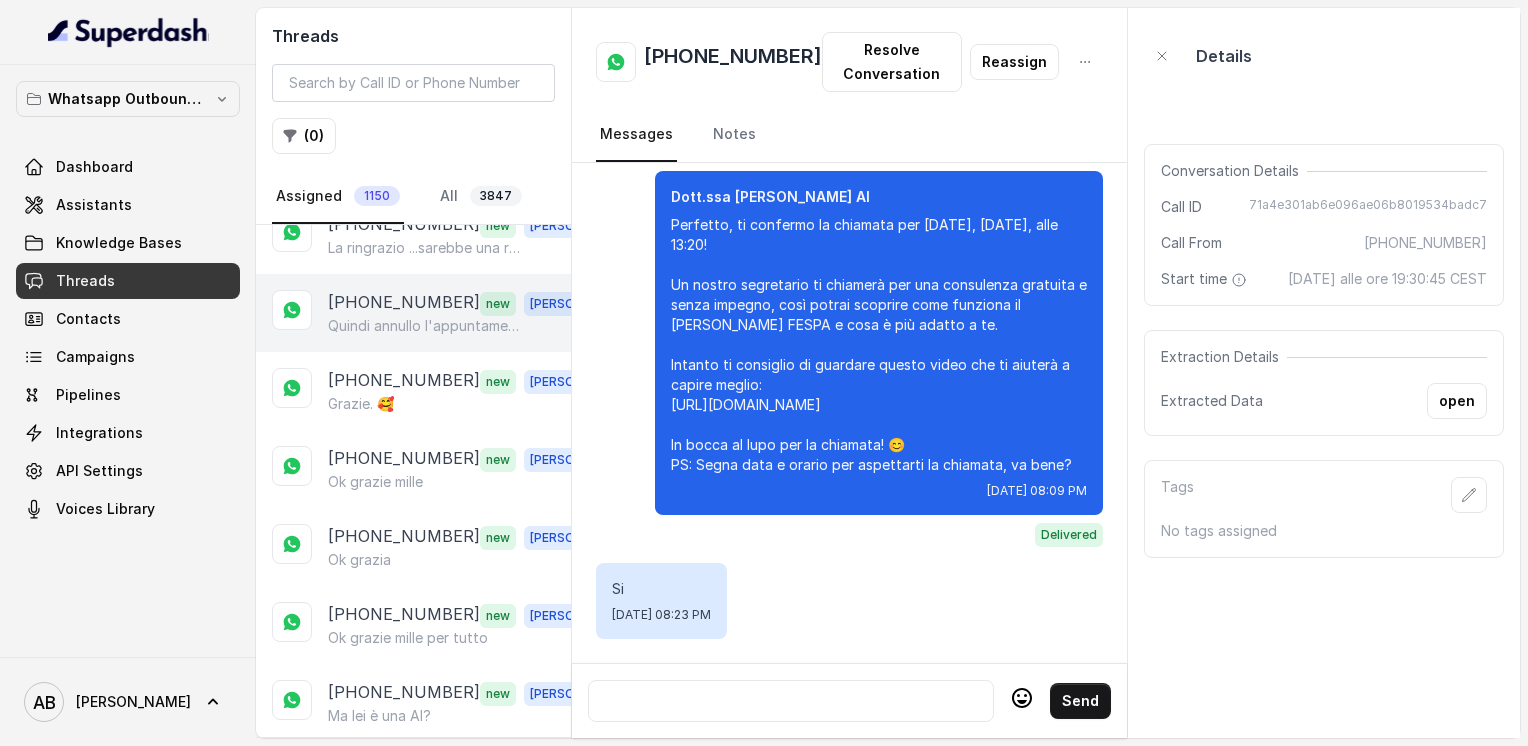 click on "Quindi annullo l'appuntamento x la chiamata grazie e mi scusi ancora!!" at bounding box center (424, 326) 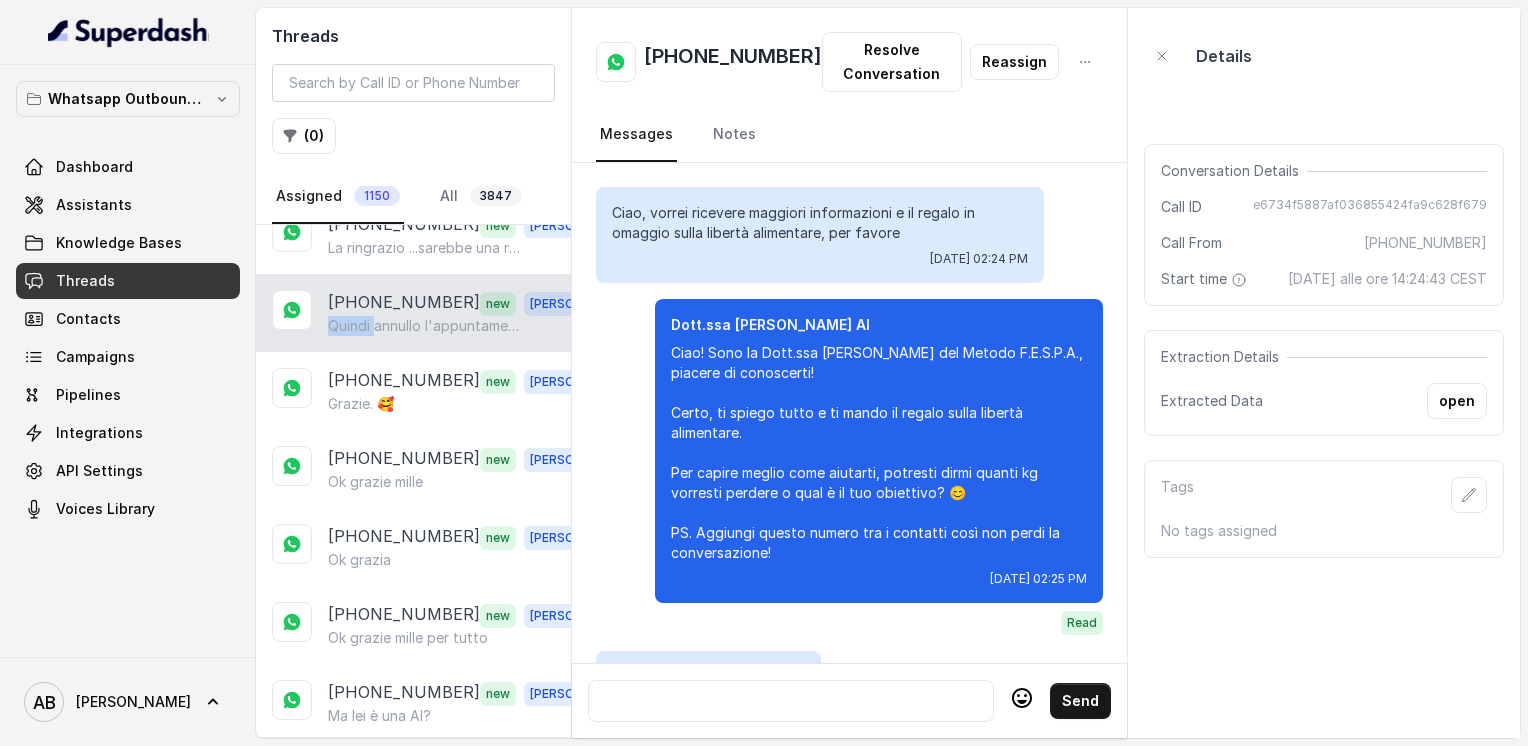 scroll, scrollTop: 2840, scrollLeft: 0, axis: vertical 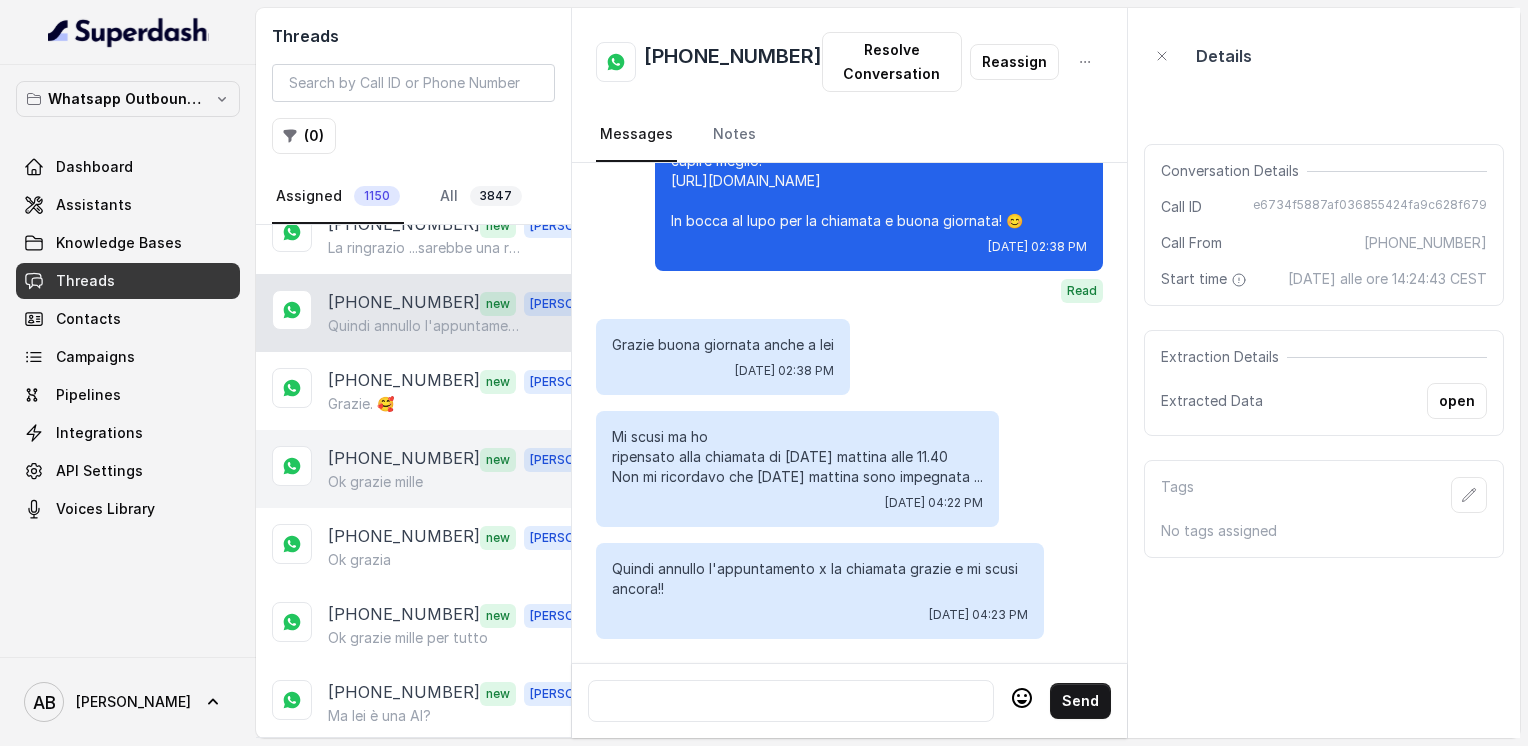 click on "[PHONE_NUMBER]" at bounding box center [404, 459] 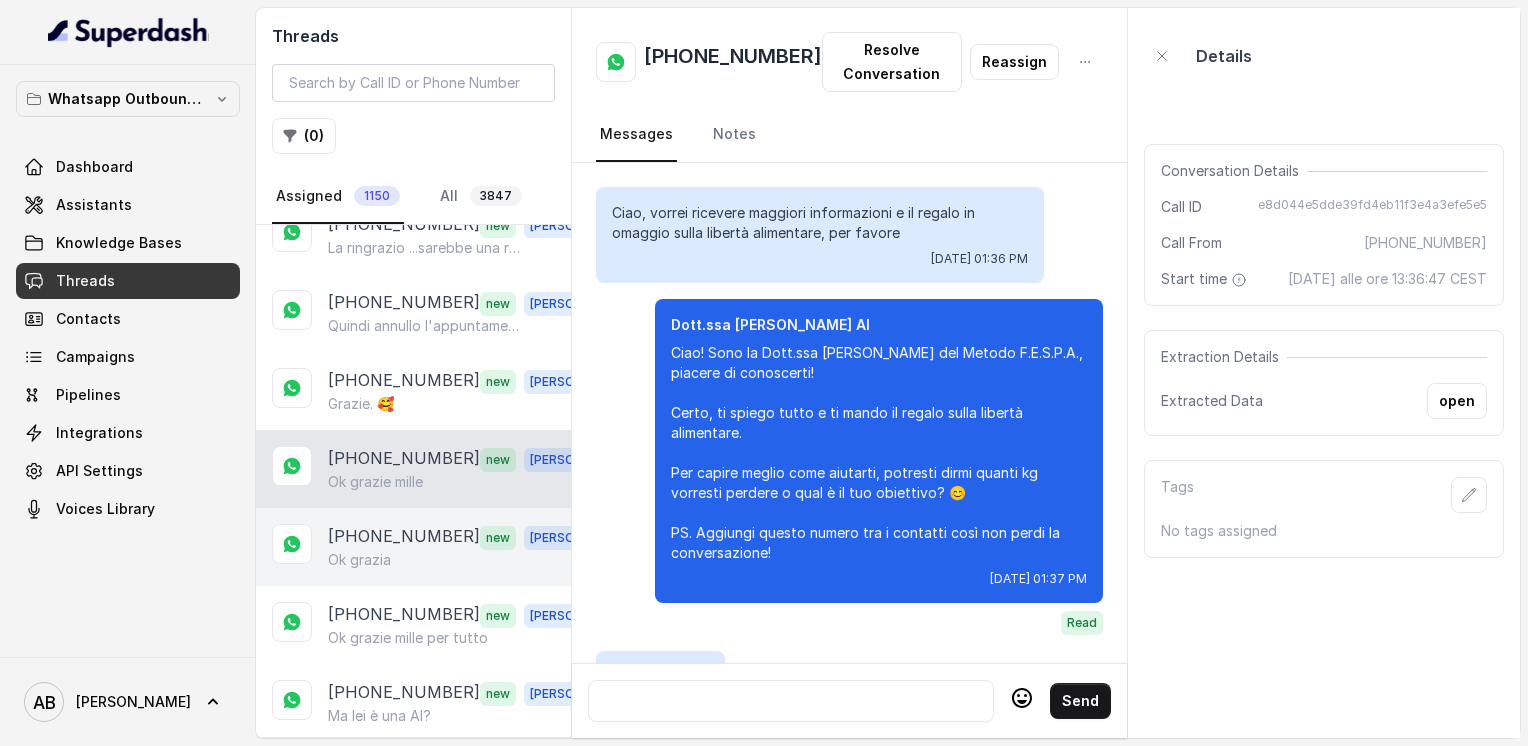 scroll, scrollTop: 2060, scrollLeft: 0, axis: vertical 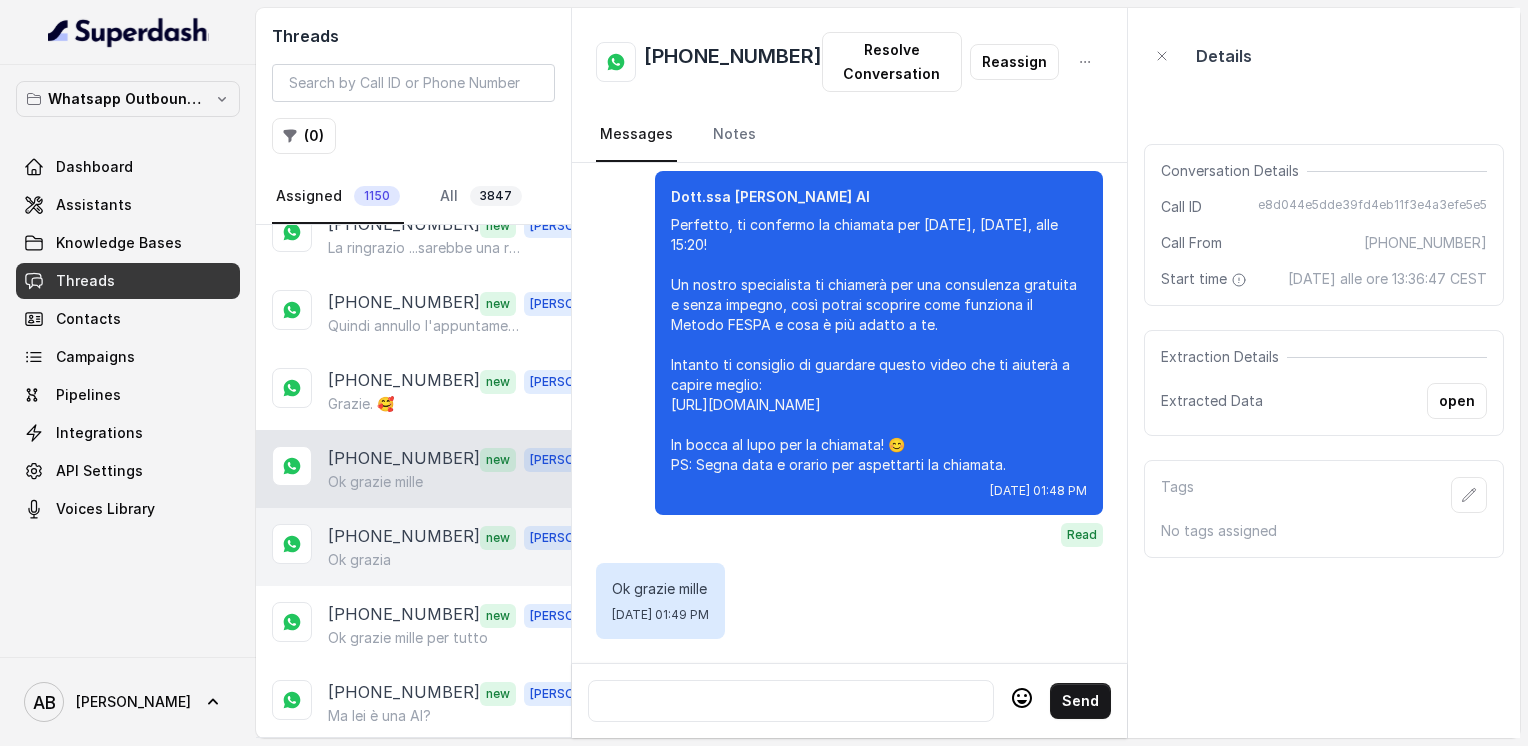 click on "[PHONE_NUMBER]" at bounding box center [404, 537] 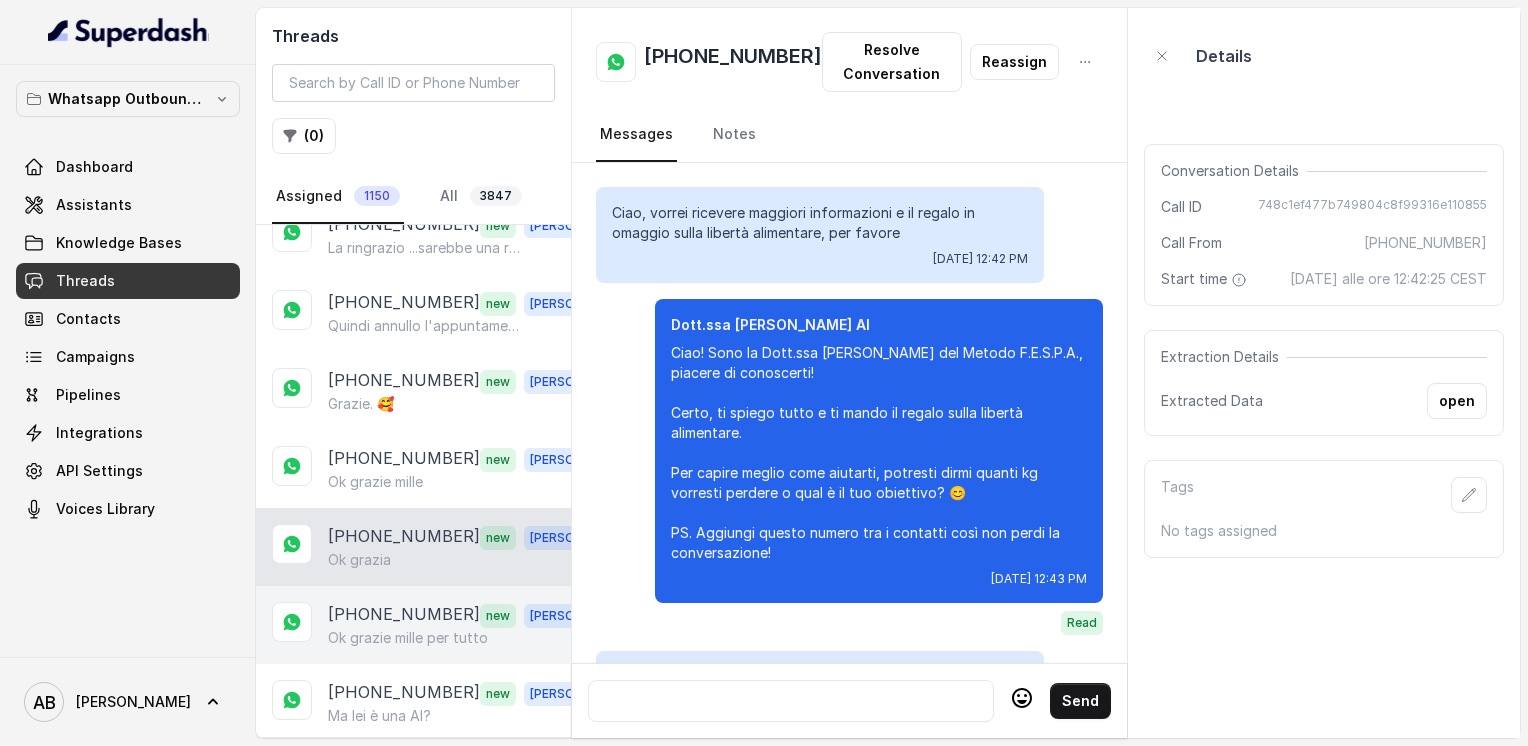scroll, scrollTop: 3012, scrollLeft: 0, axis: vertical 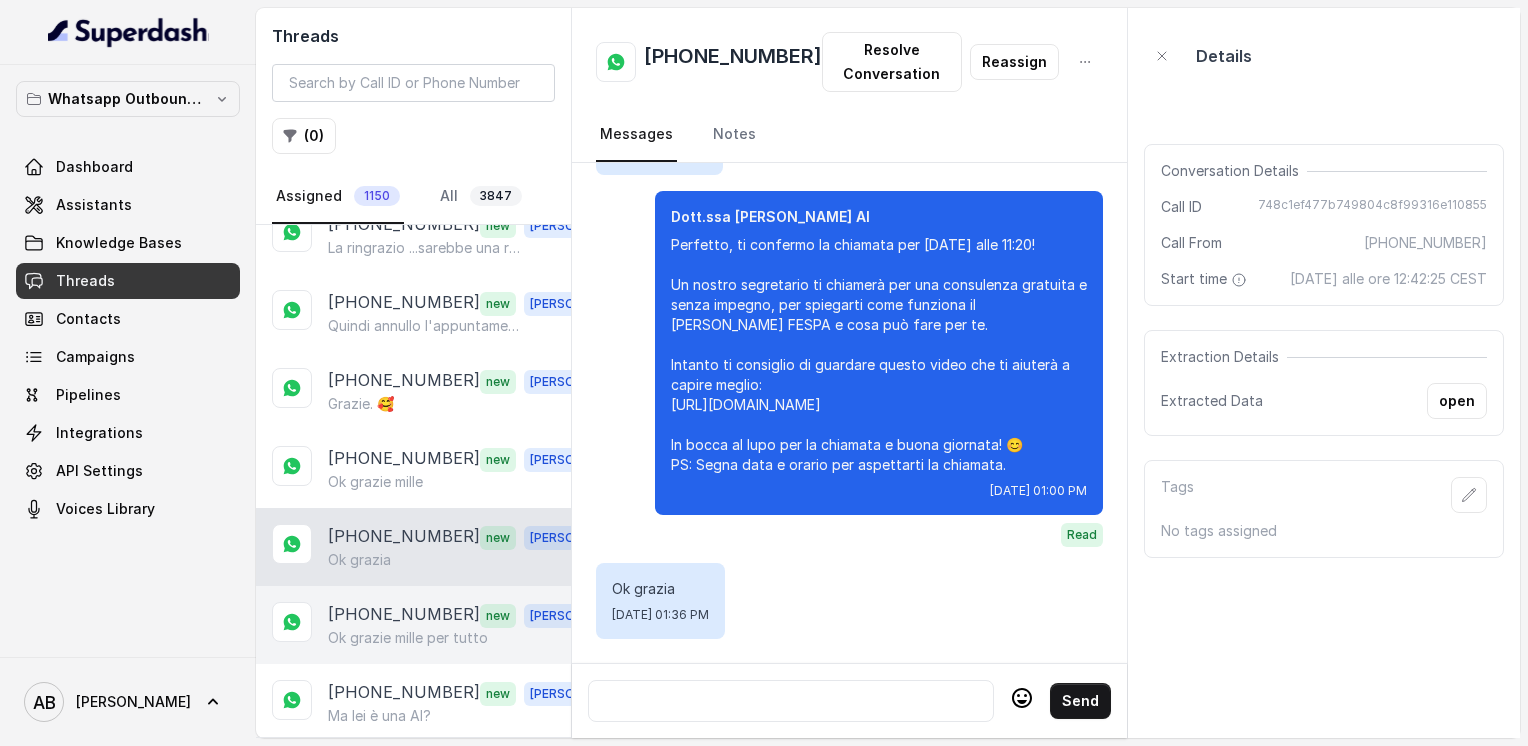 click on "[PHONE_NUMBER]" at bounding box center [404, 615] 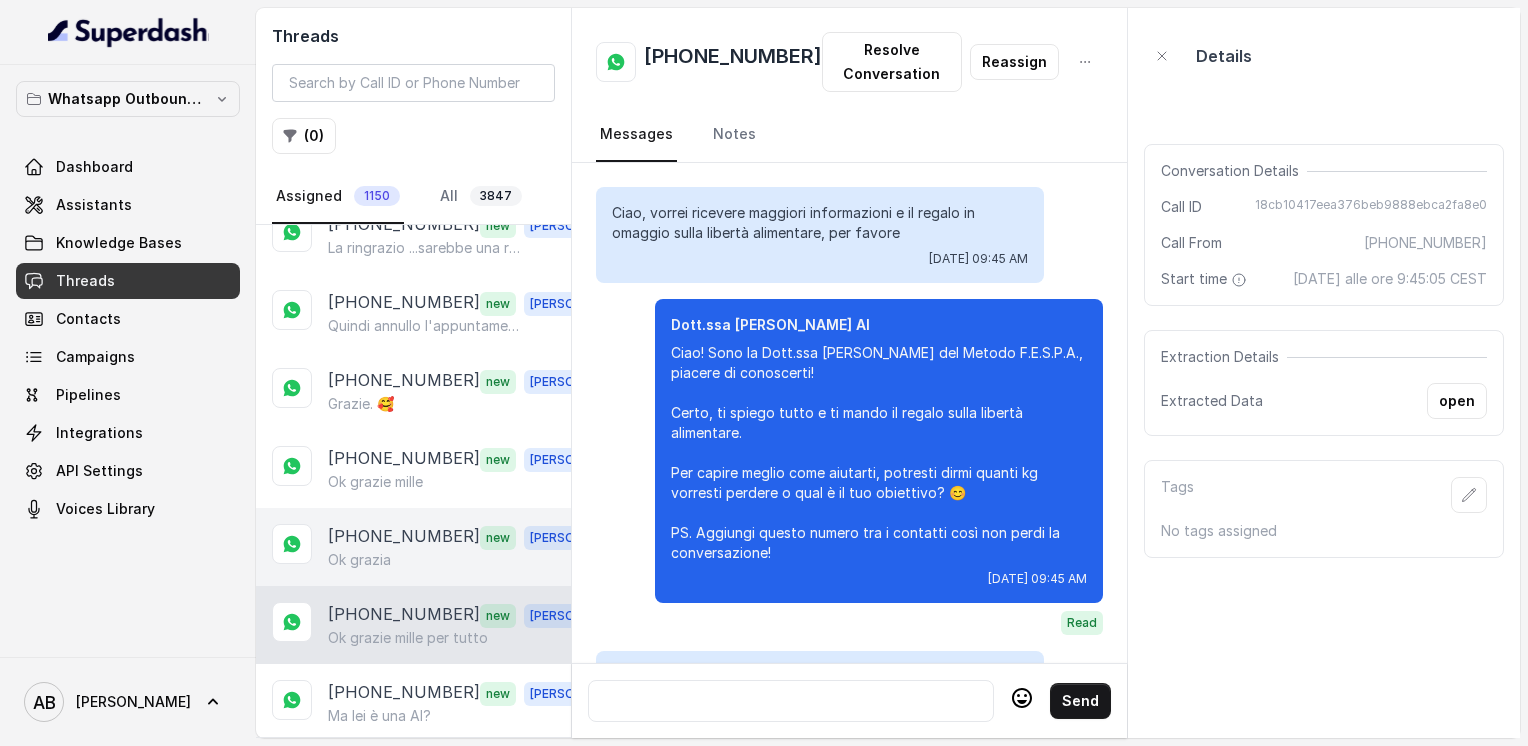 scroll, scrollTop: 3068, scrollLeft: 0, axis: vertical 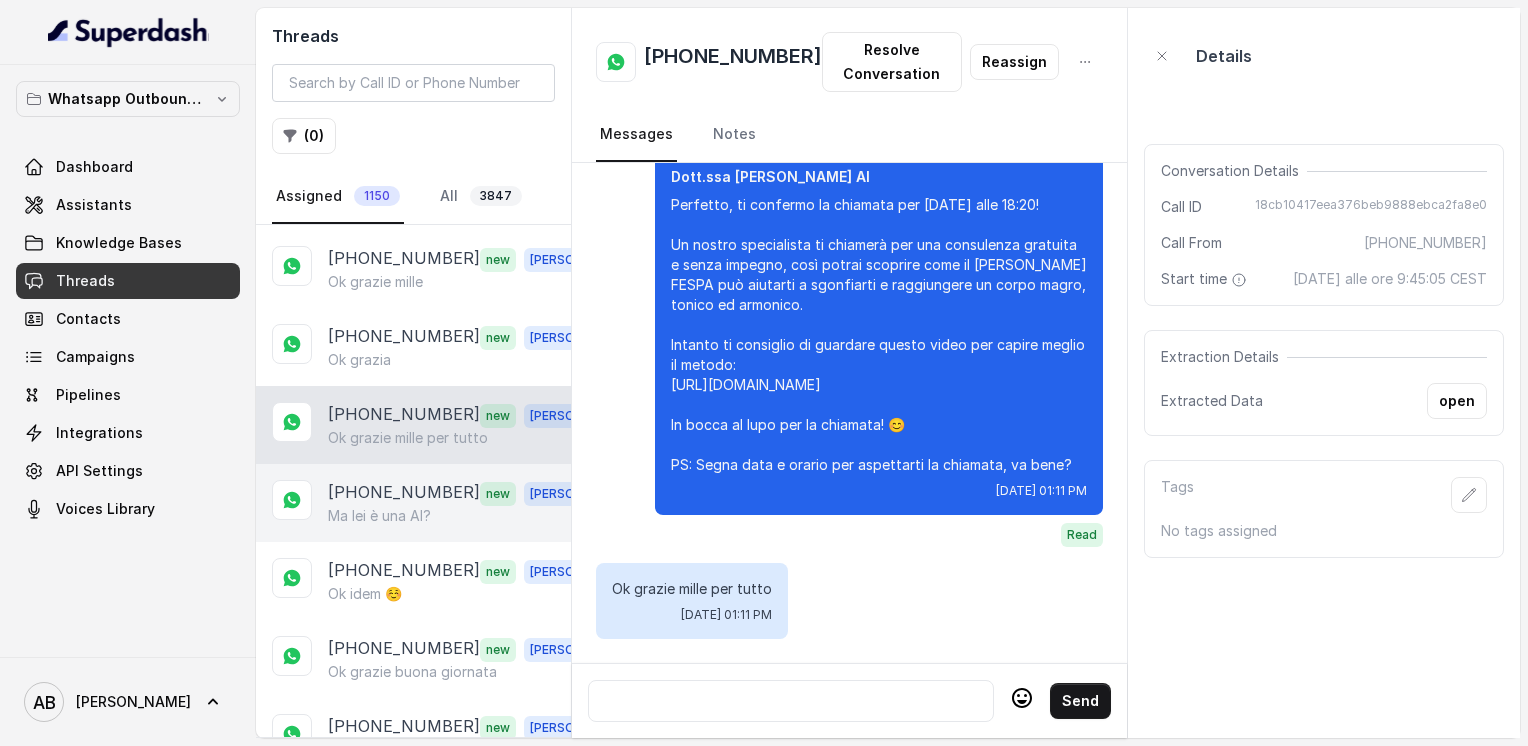 click on "[PHONE_NUMBER]   new [PERSON_NAME] lei è una AI?" at bounding box center (413, 503) 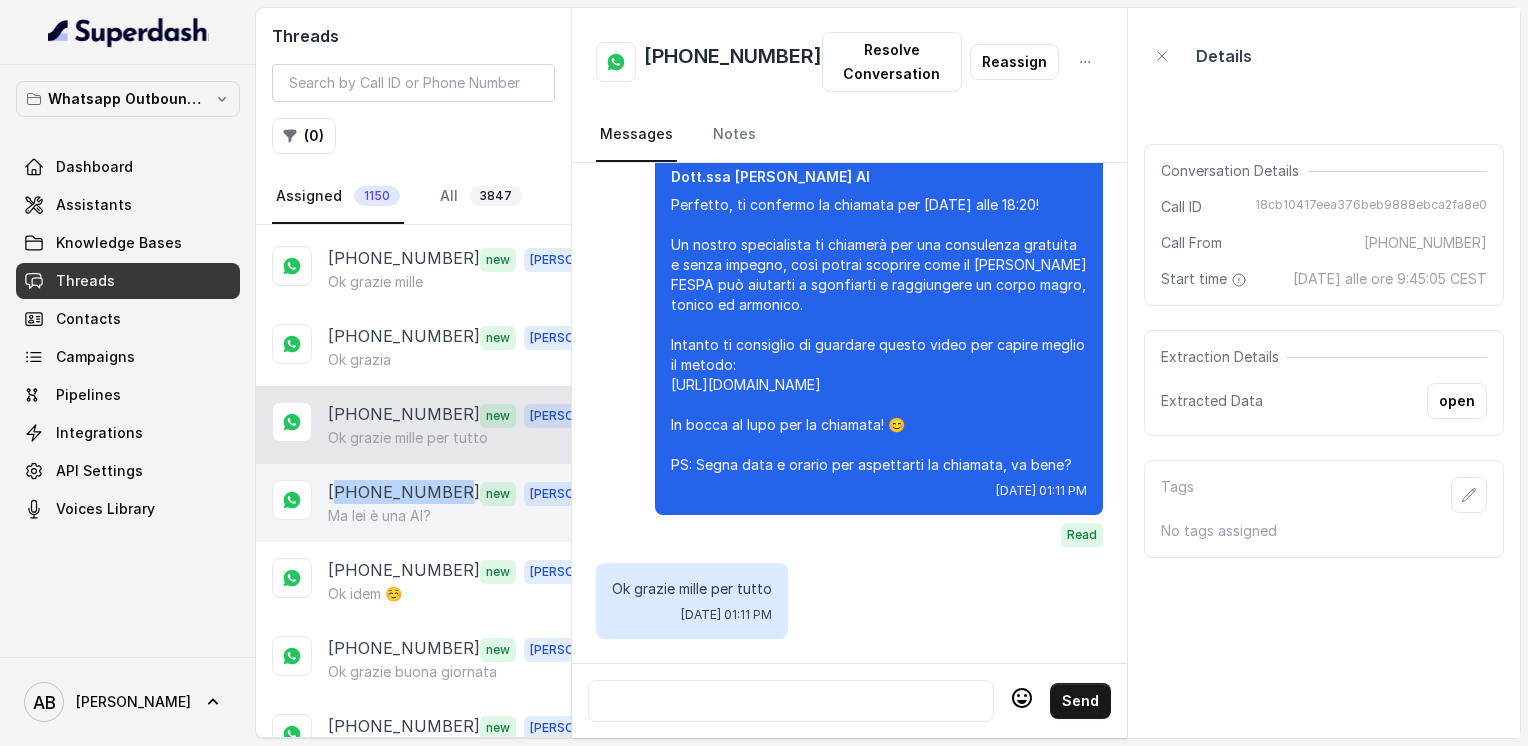 click on "[PHONE_NUMBER]   new [PERSON_NAME] lei è una AI?" at bounding box center [413, 503] 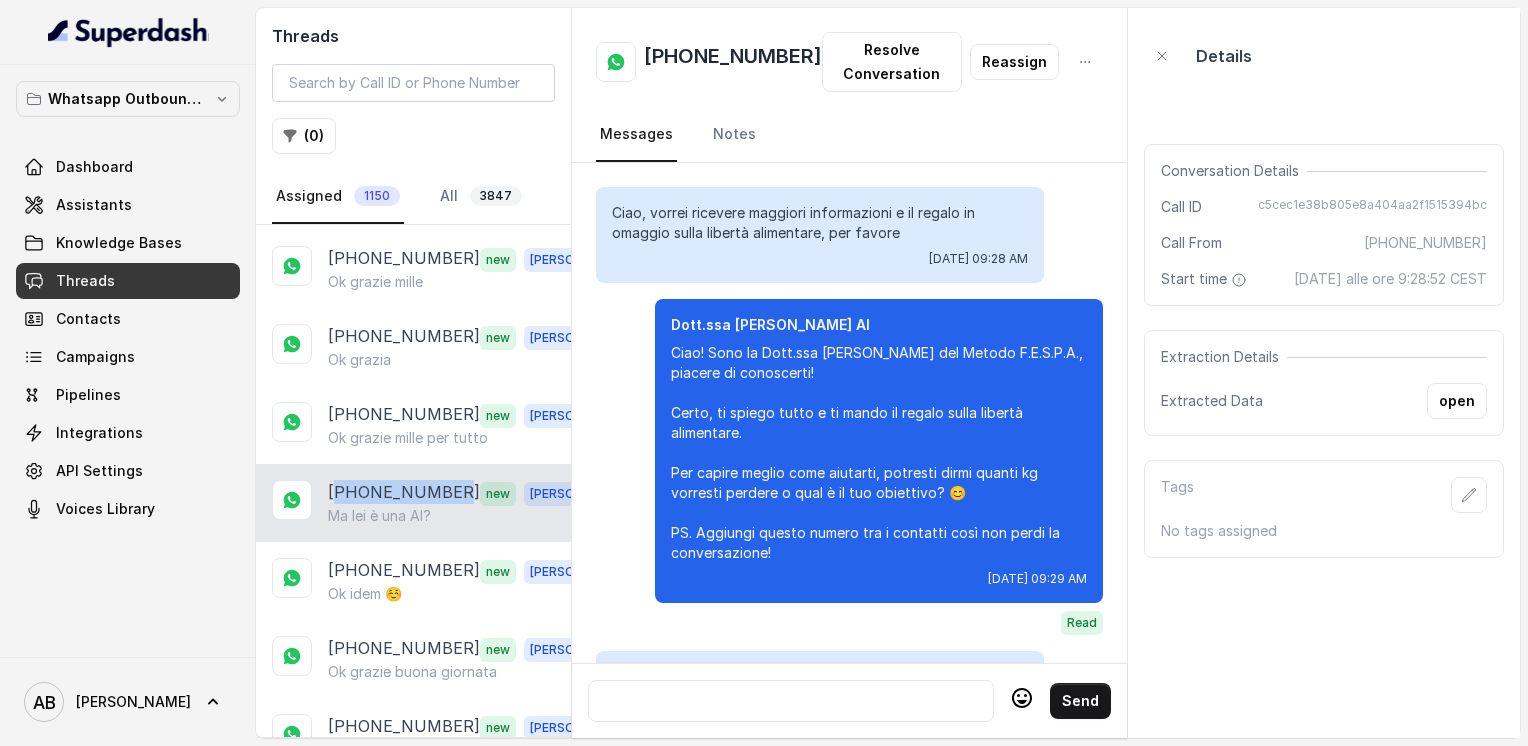 scroll, scrollTop: 2176, scrollLeft: 0, axis: vertical 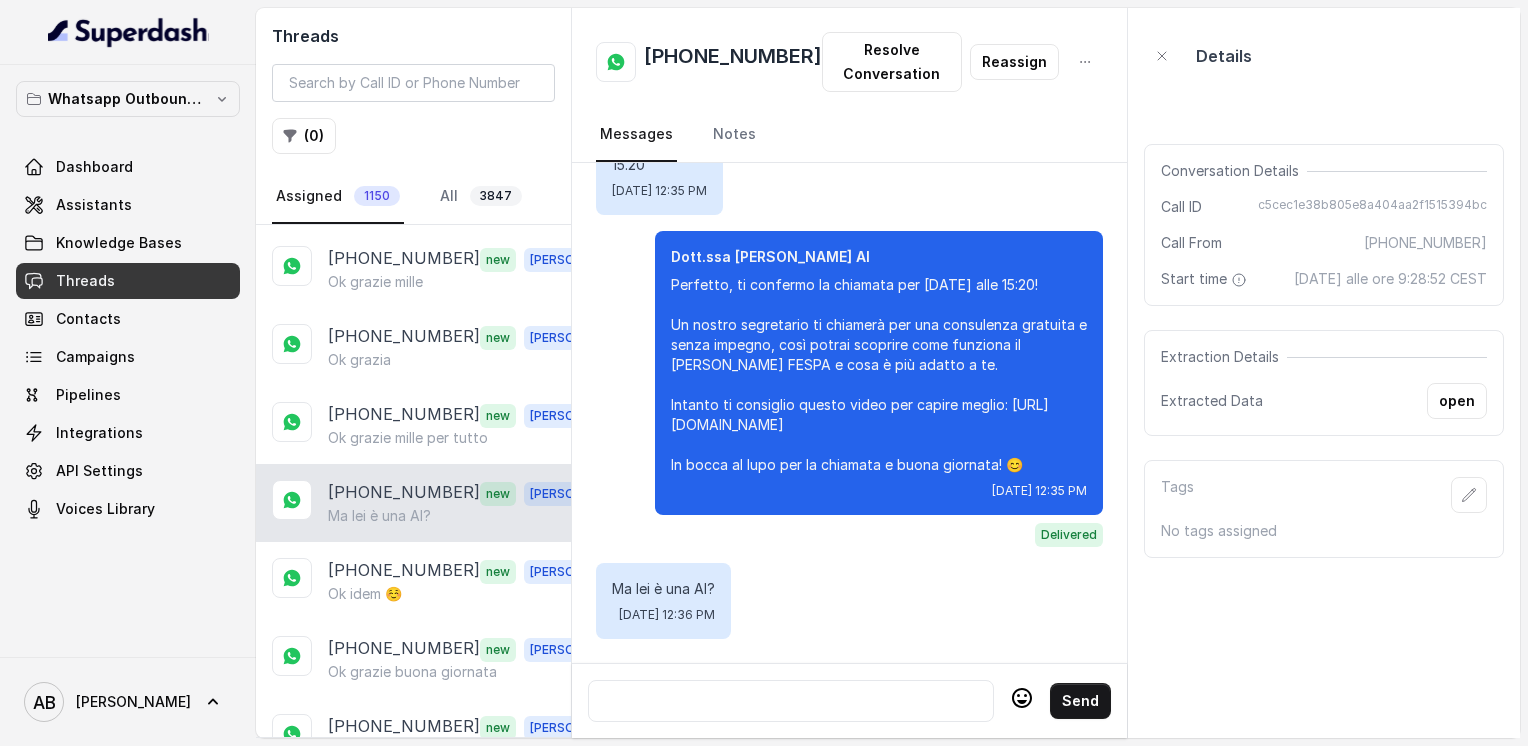click at bounding box center [791, 701] 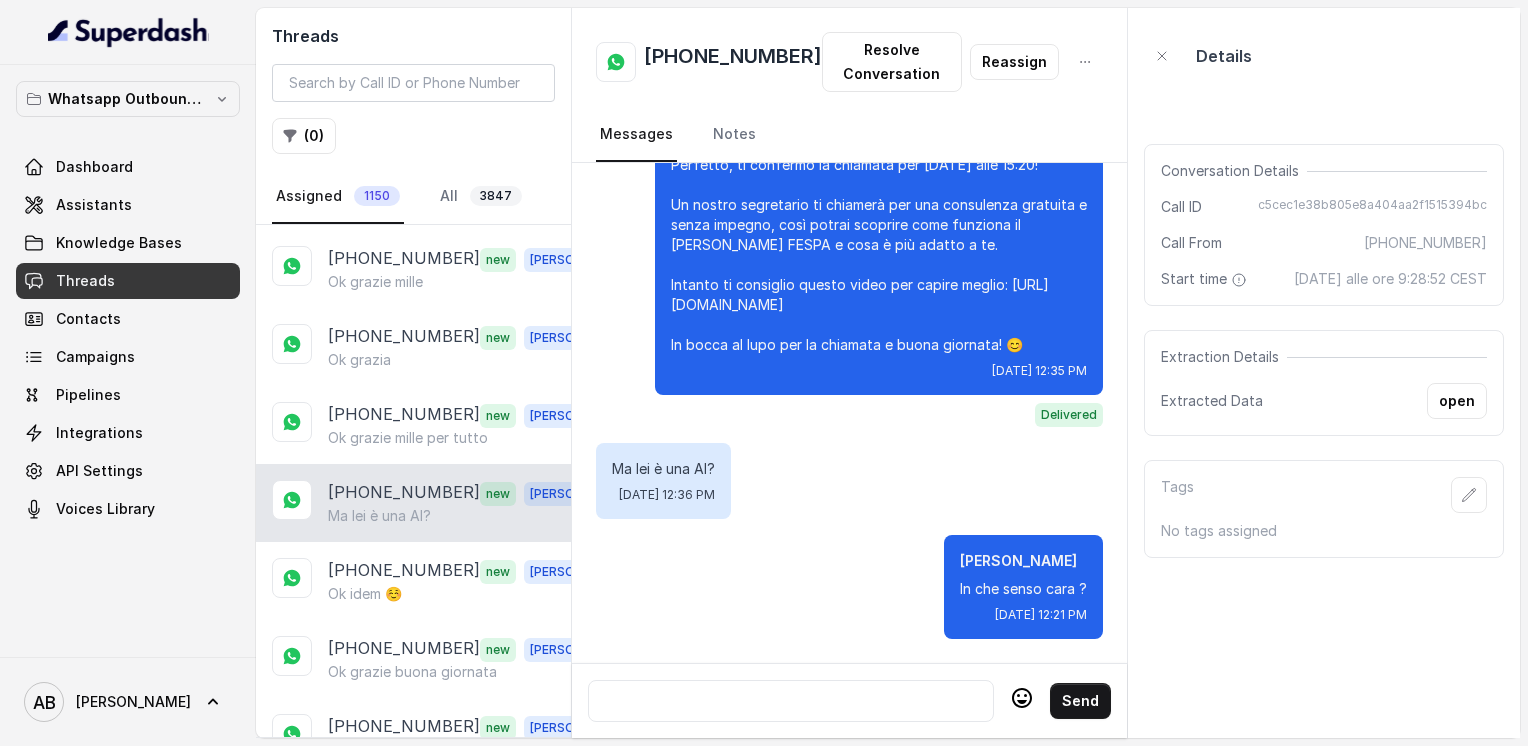 scroll, scrollTop: 2296, scrollLeft: 0, axis: vertical 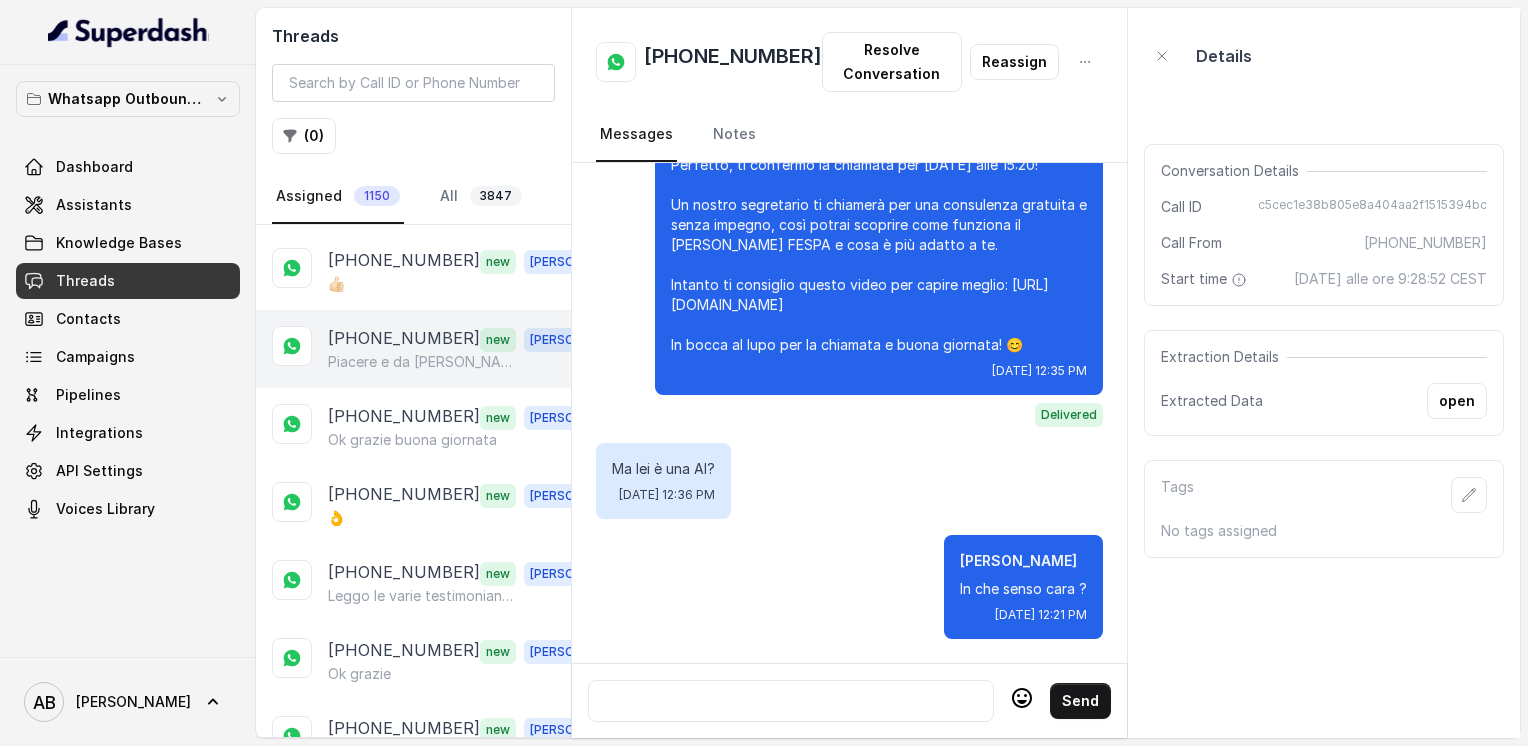 click on "Piacere e da [PERSON_NAME] e mi scusi del disturbo e grazie" at bounding box center [424, 362] 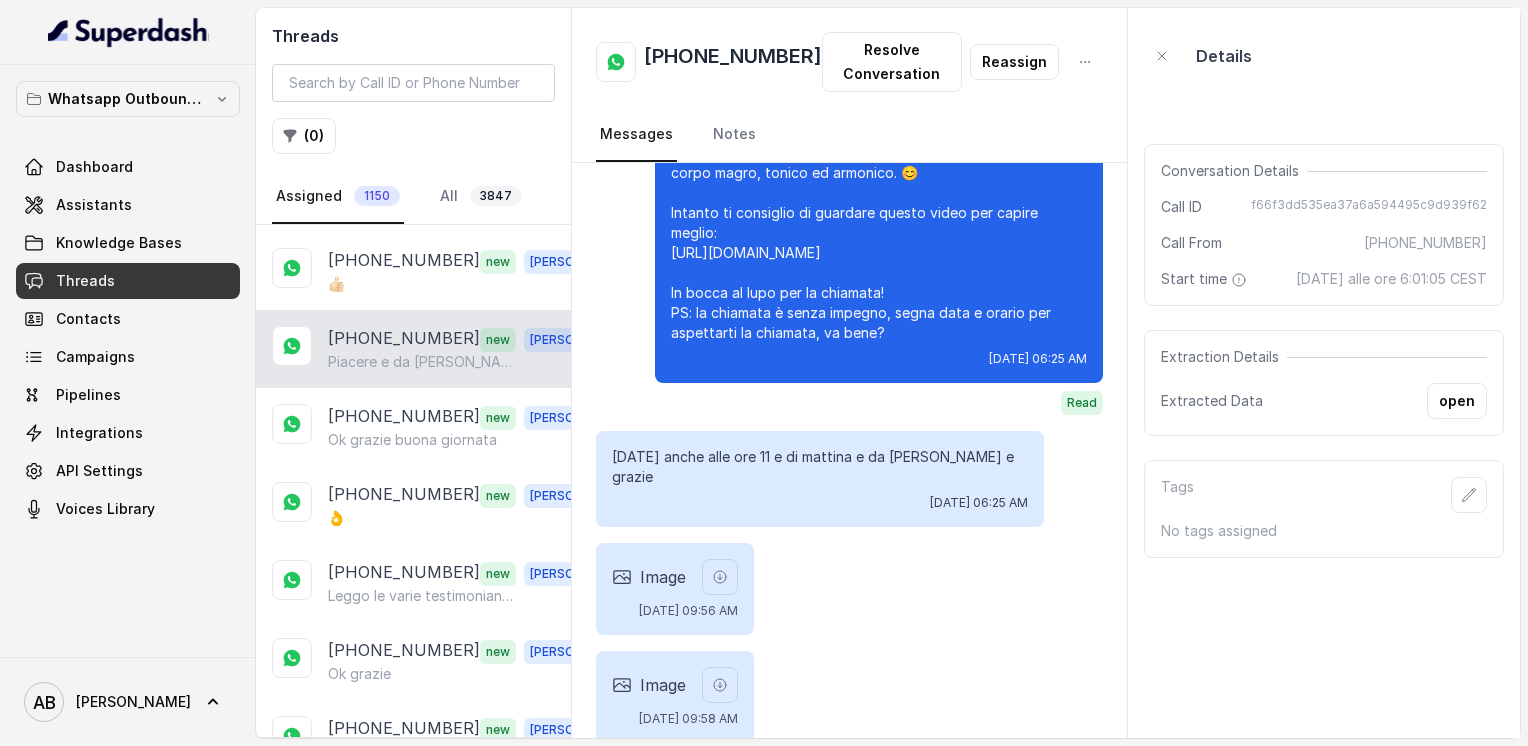 scroll, scrollTop: 5226, scrollLeft: 0, axis: vertical 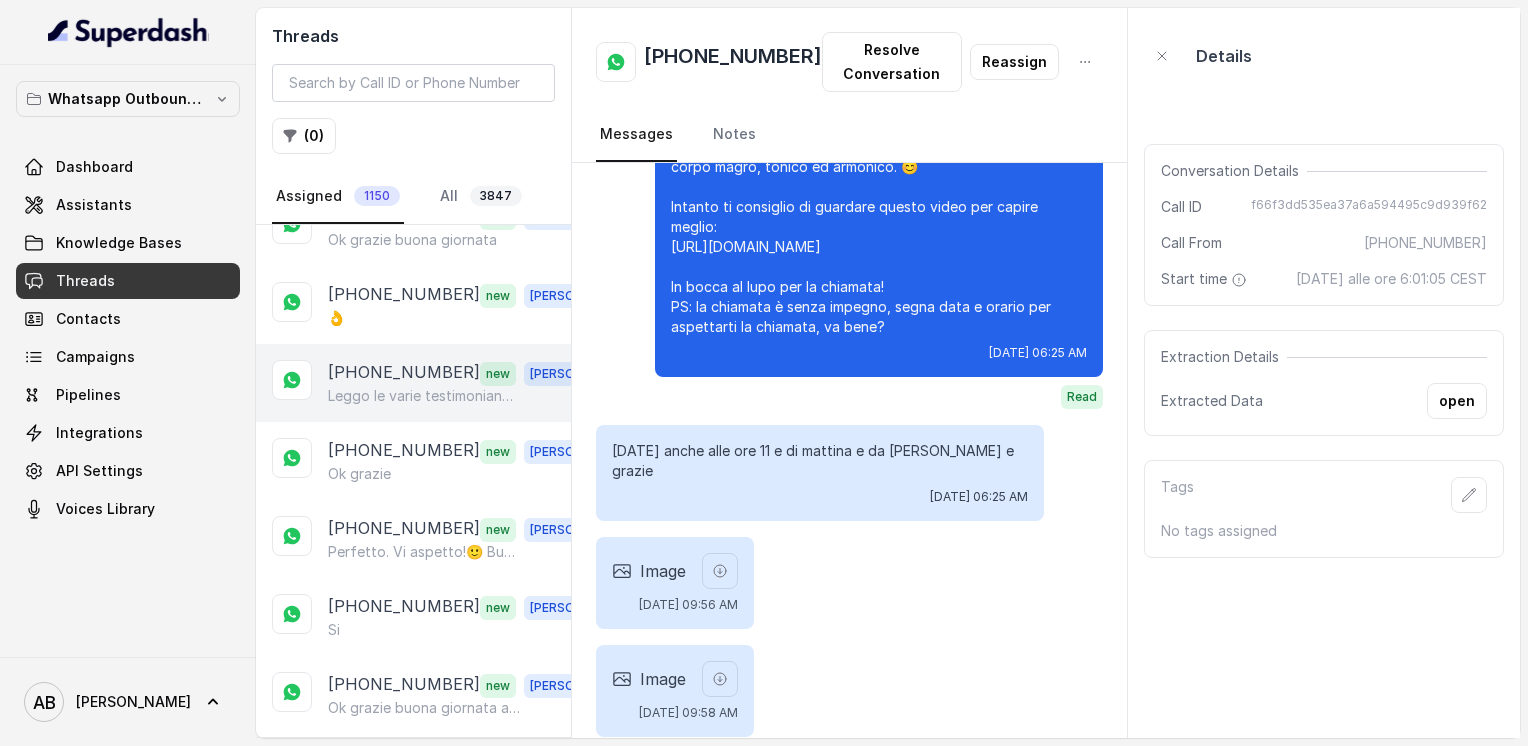 click on "[PHONE_NUMBER]" at bounding box center [404, 373] 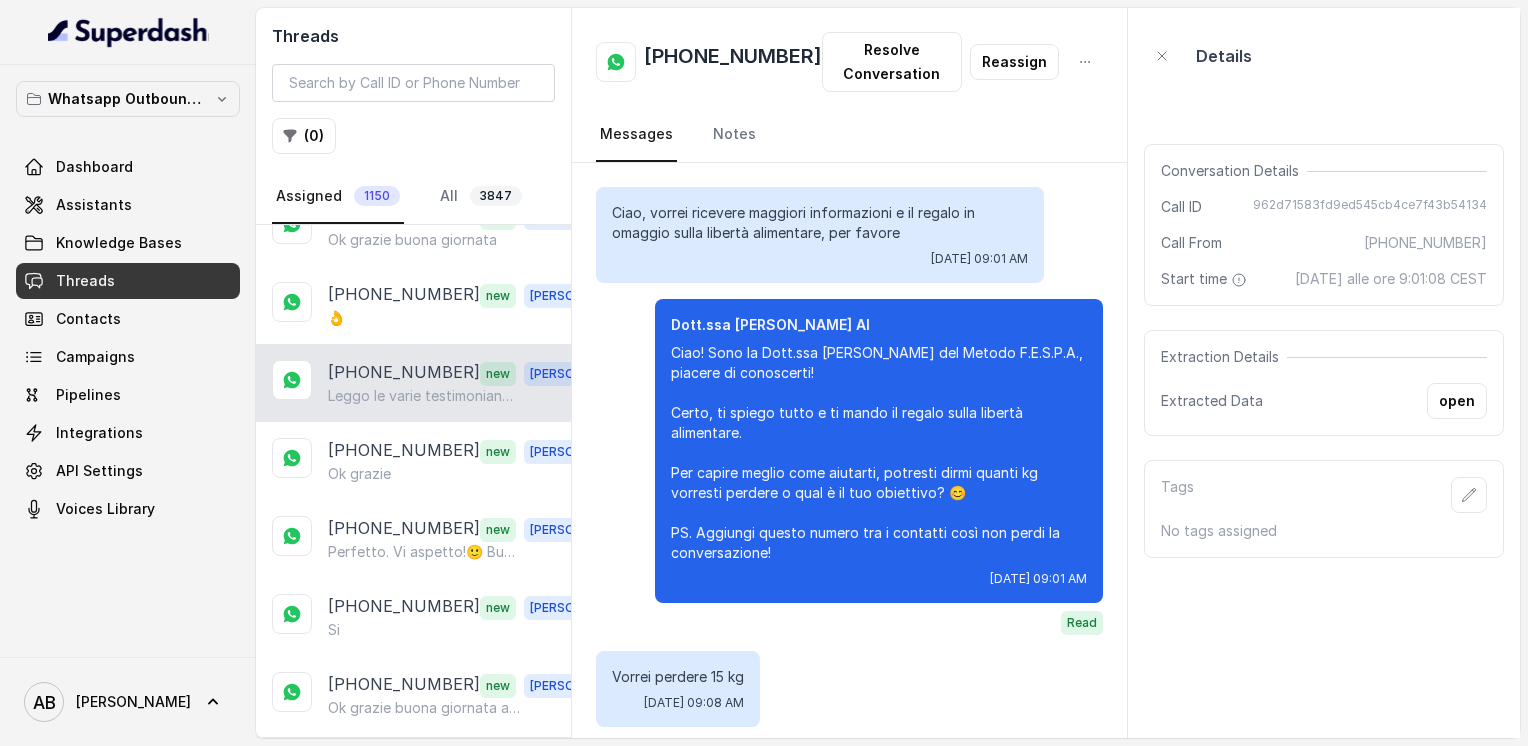 scroll, scrollTop: 2423, scrollLeft: 0, axis: vertical 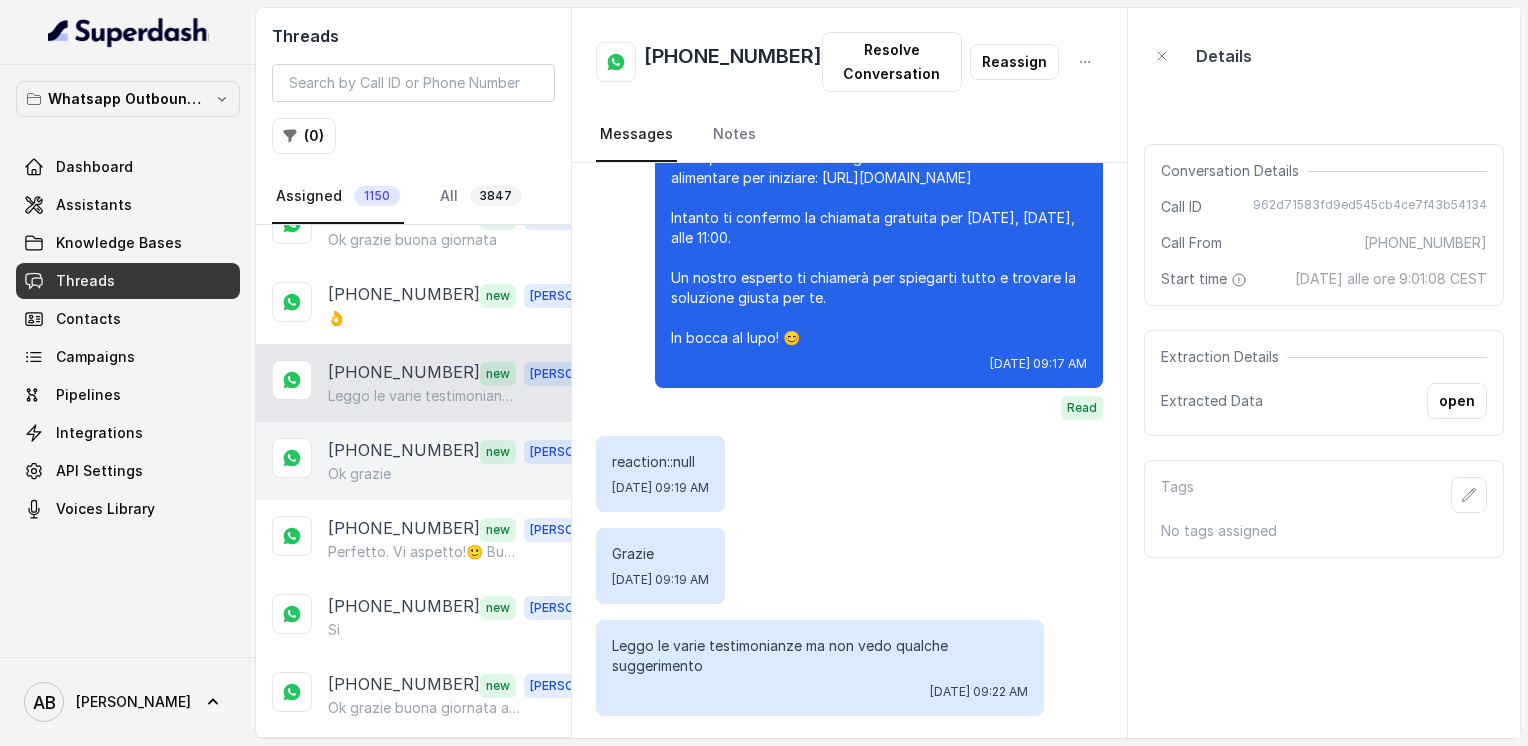 click on "[PHONE_NUMBER]" at bounding box center (404, 451) 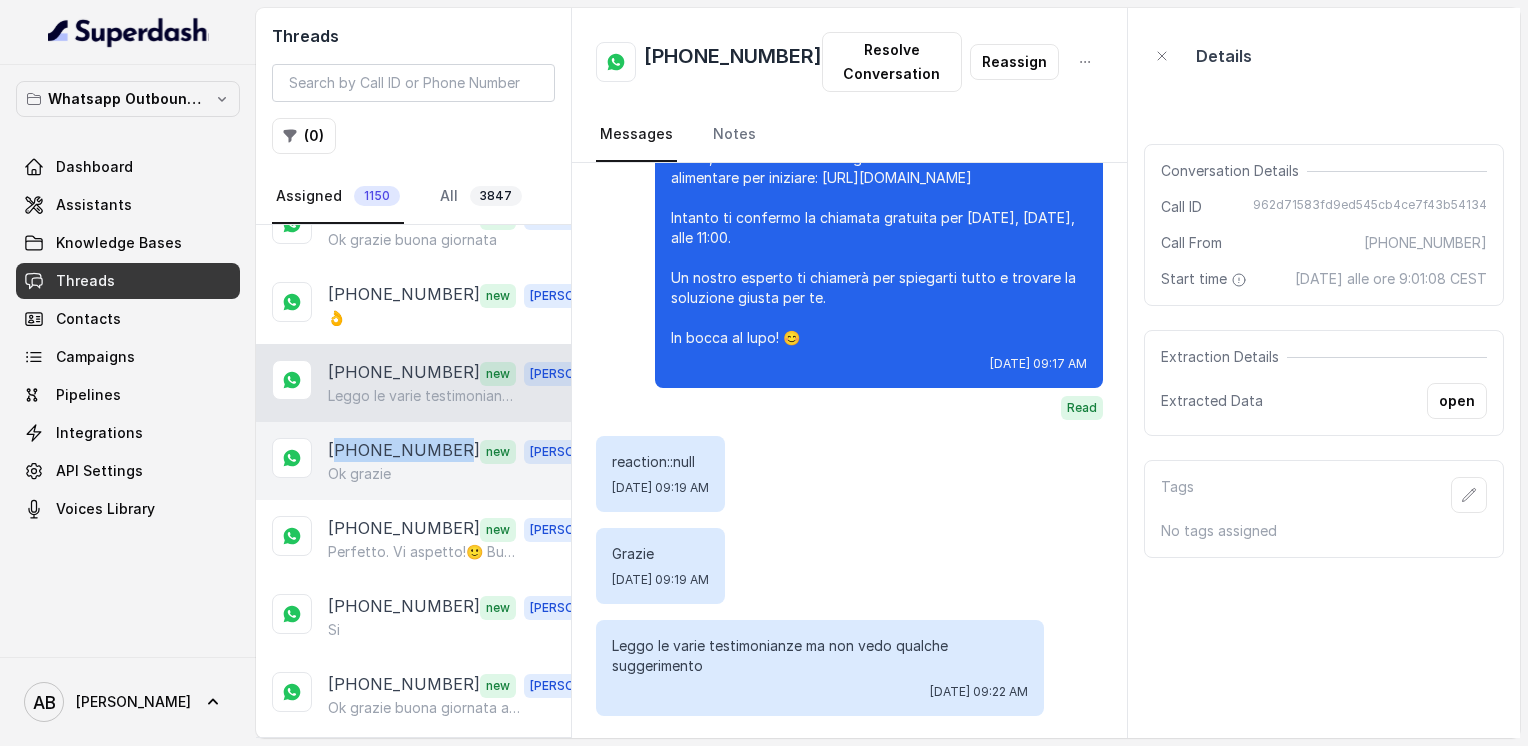 click on "[PHONE_NUMBER]" at bounding box center (404, 451) 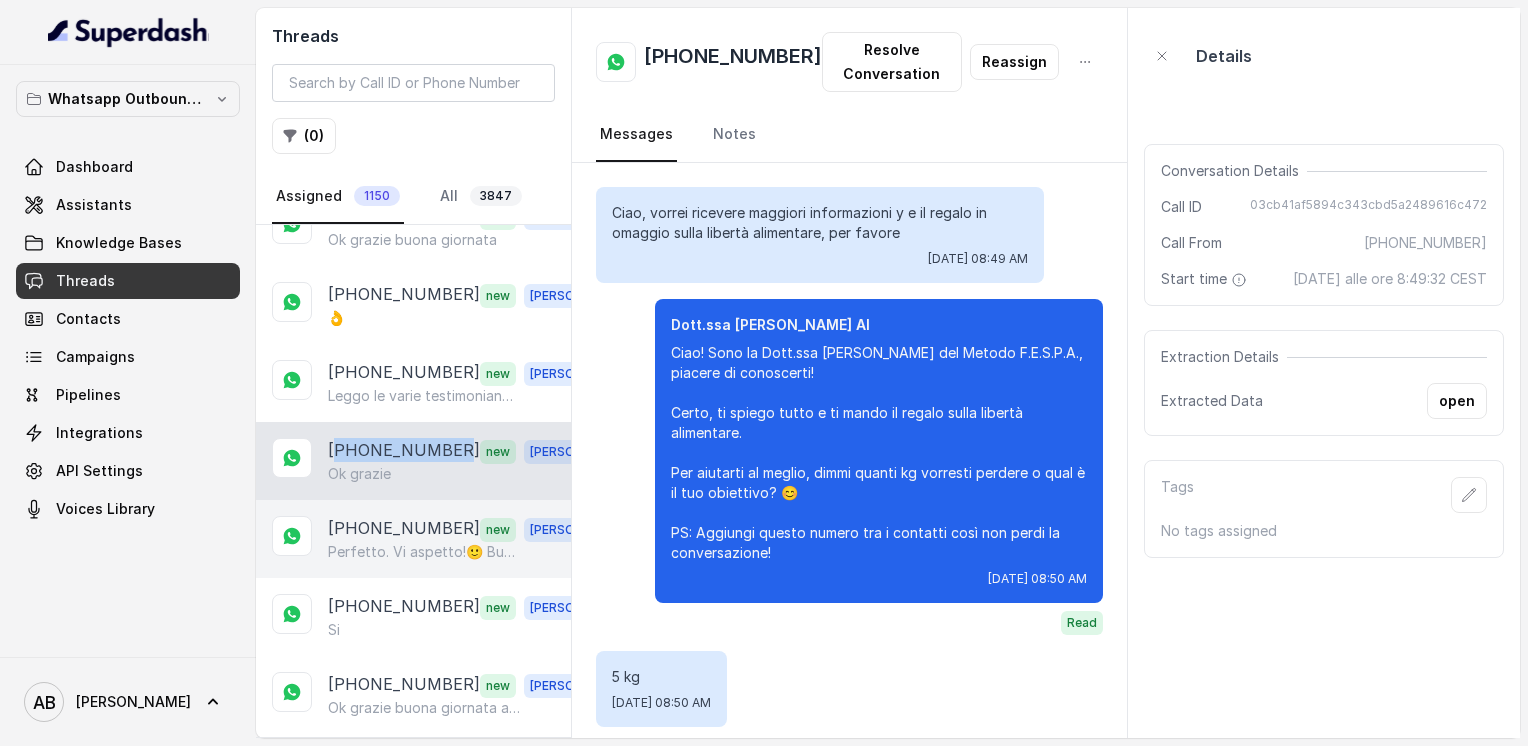 scroll, scrollTop: 2763, scrollLeft: 0, axis: vertical 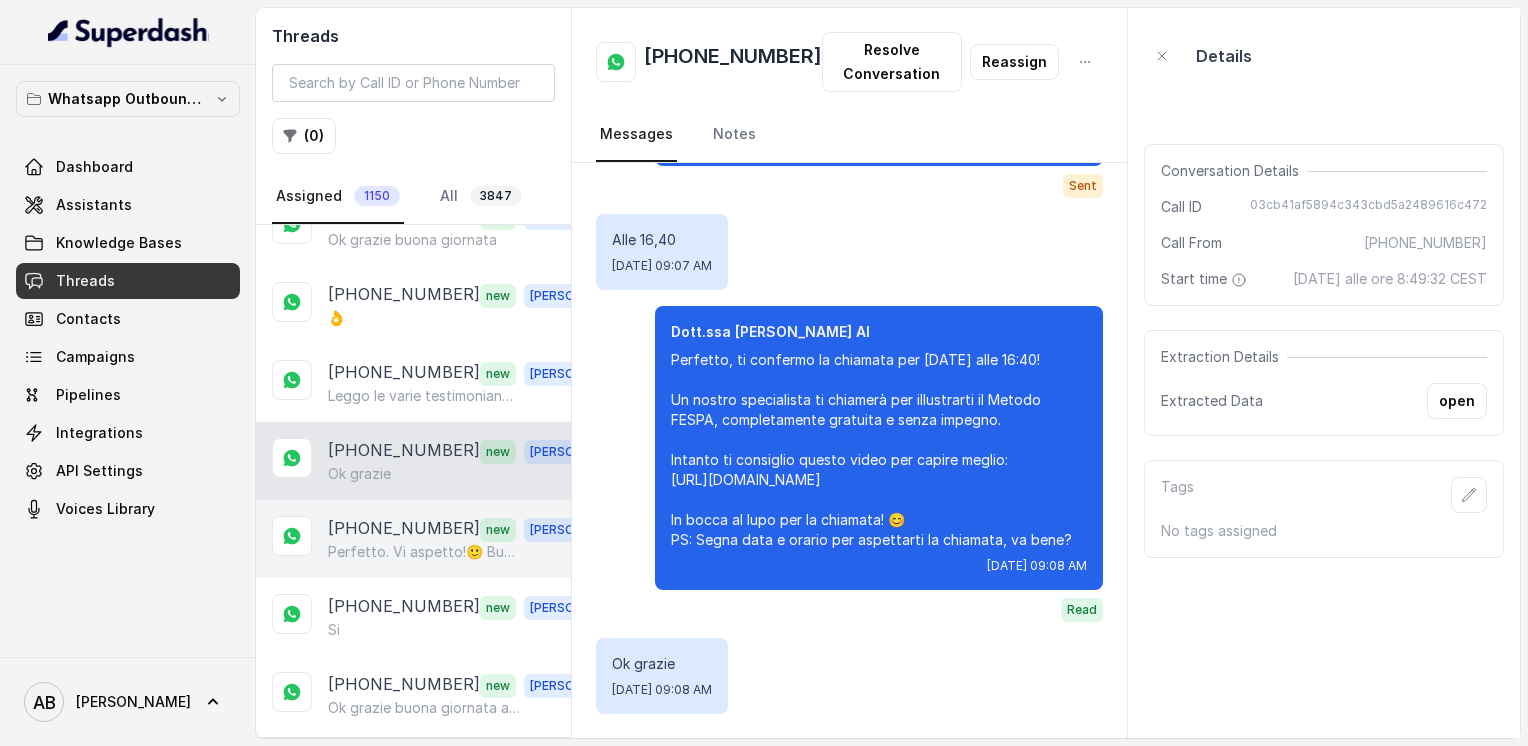 click on "[PHONE_NUMBER]" at bounding box center [404, 529] 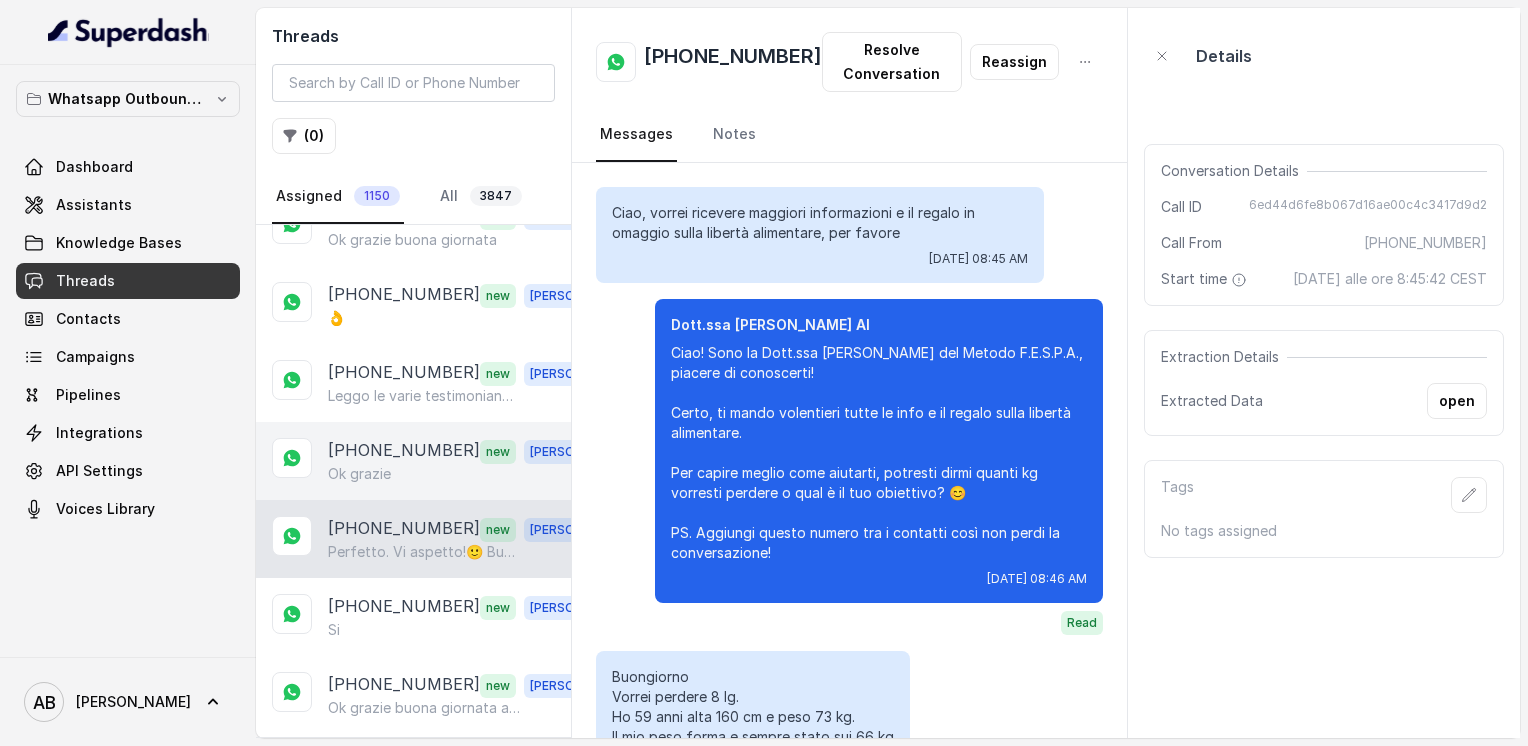 scroll, scrollTop: 2831, scrollLeft: 0, axis: vertical 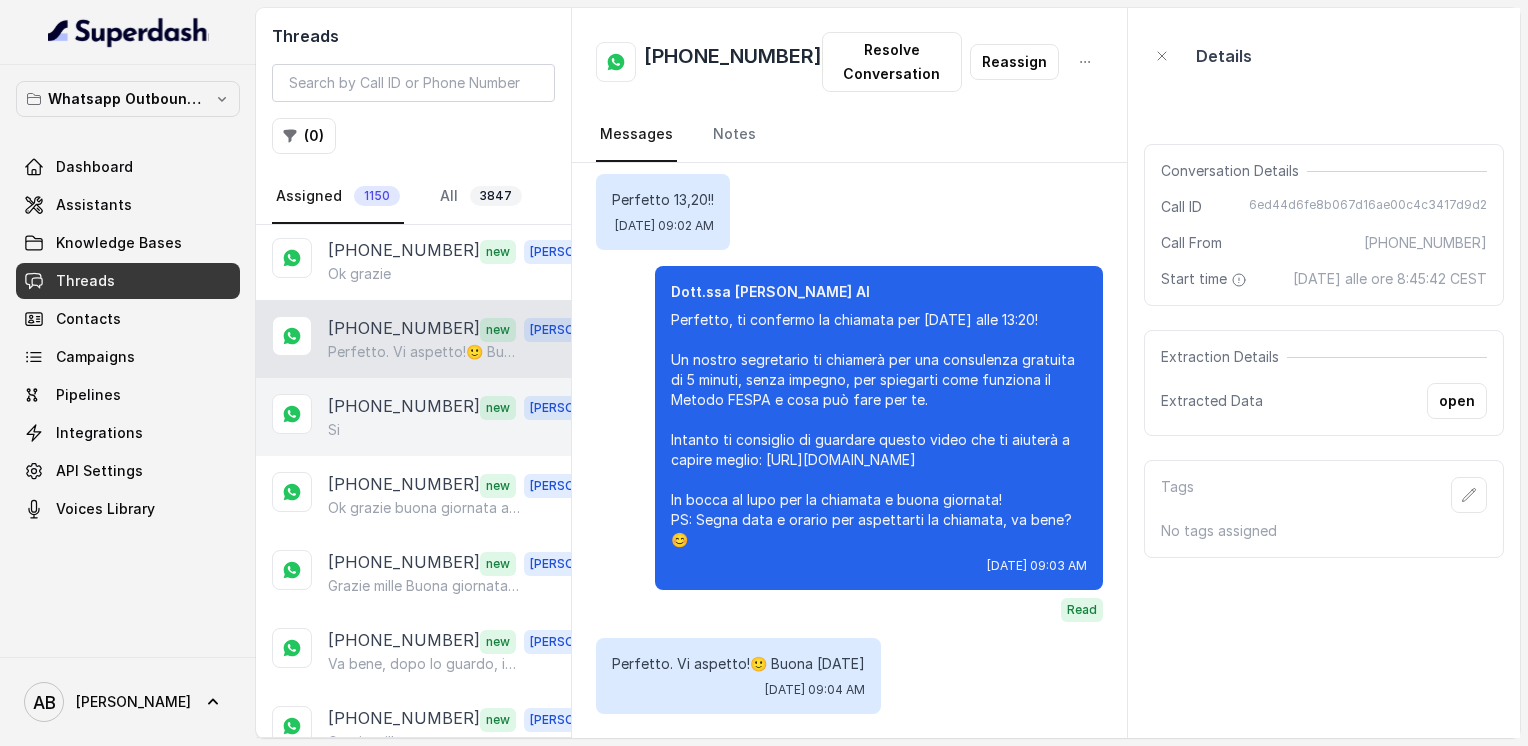 click on "[PHONE_NUMBER]   new [PERSON_NAME]" at bounding box center (413, 417) 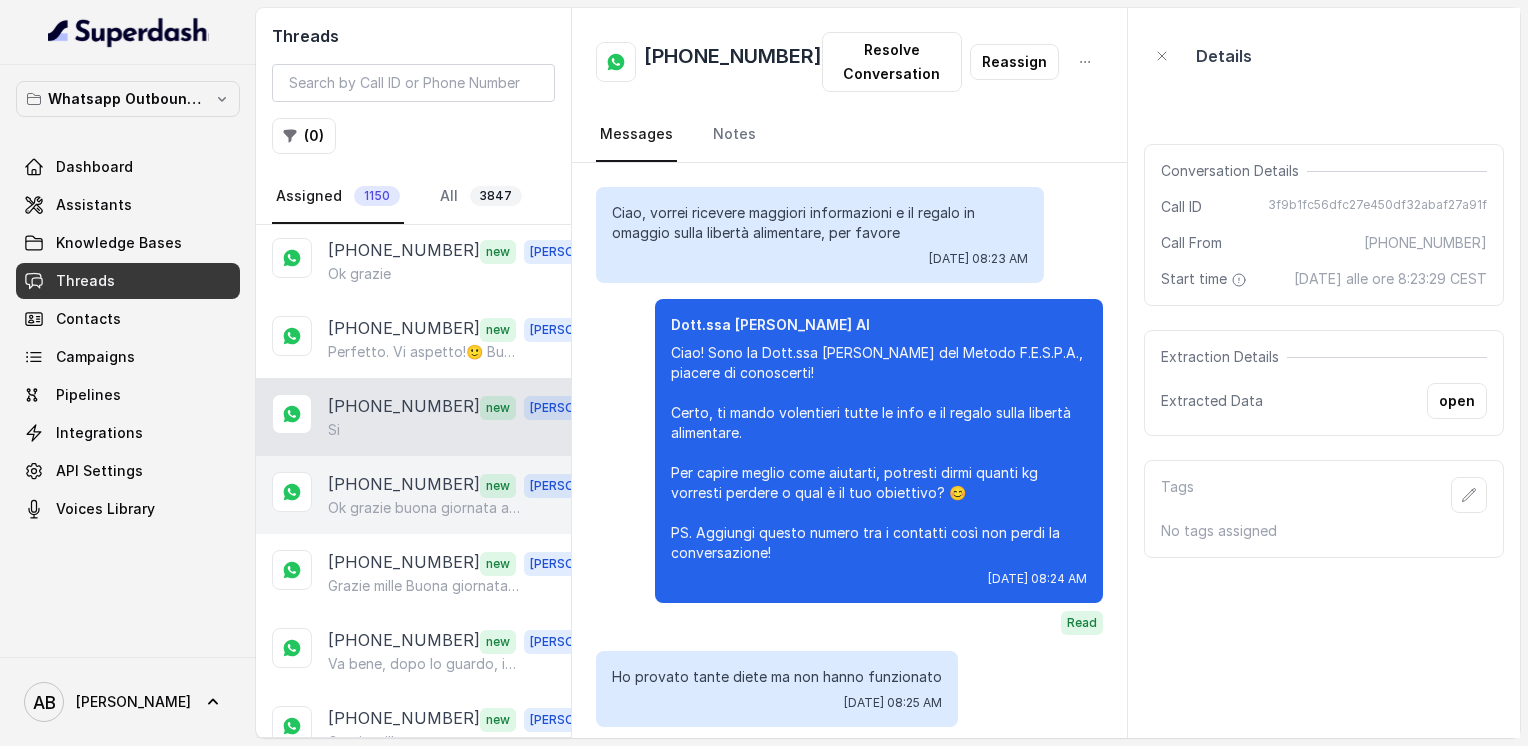 scroll, scrollTop: 3927, scrollLeft: 0, axis: vertical 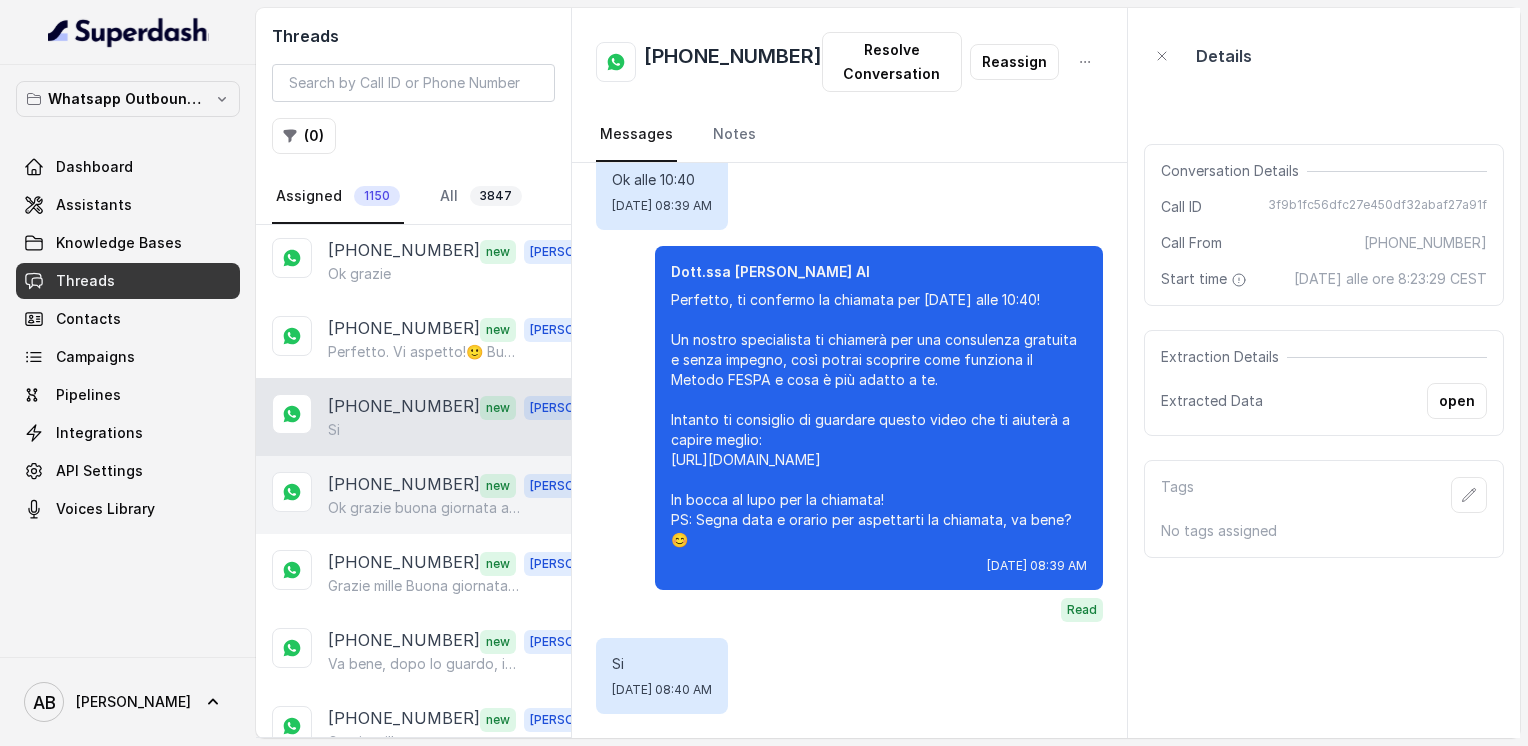 click on "[PHONE_NUMBER]" at bounding box center [404, 485] 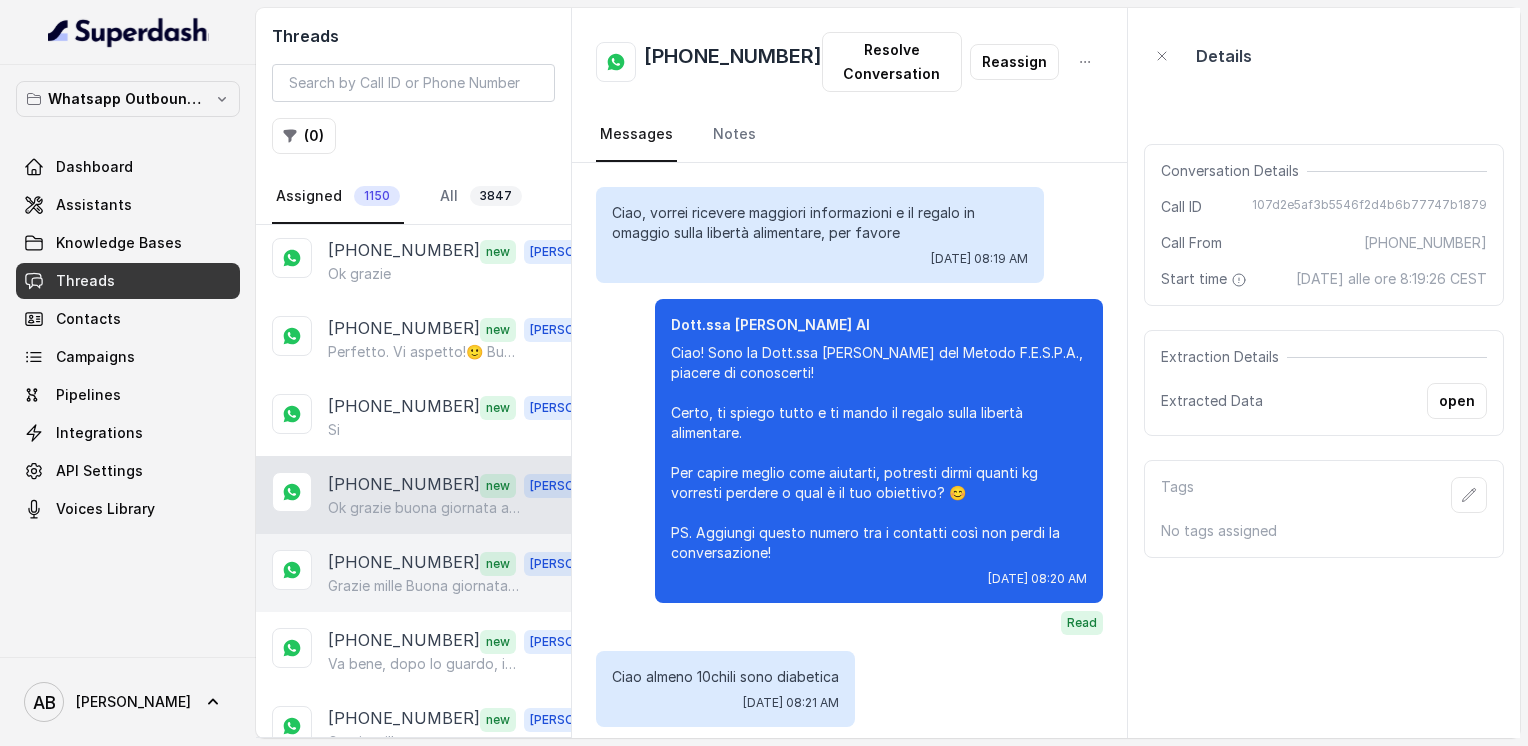 scroll, scrollTop: 1507, scrollLeft: 0, axis: vertical 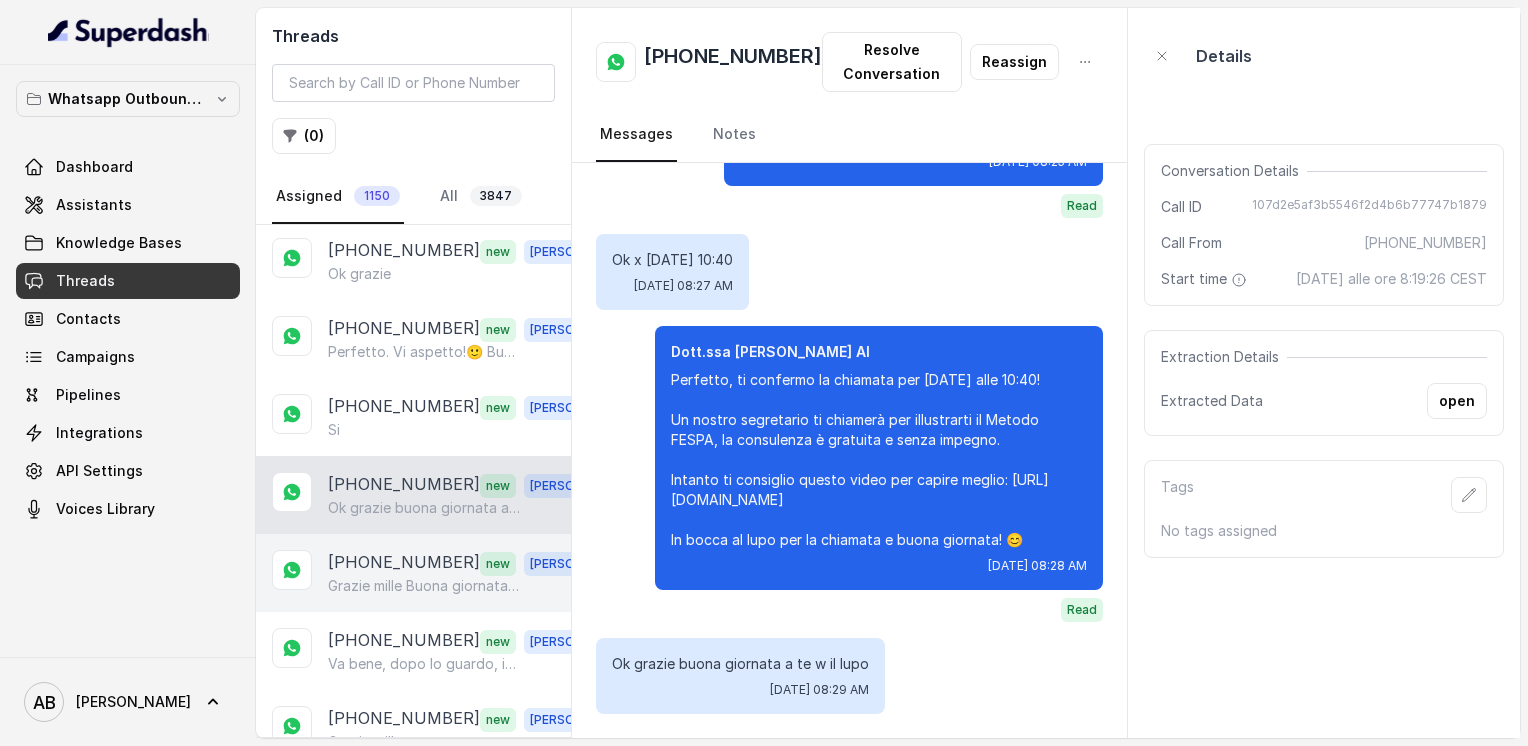 drag, startPoint x: 391, startPoint y: 475, endPoint x: 391, endPoint y: 509, distance: 34 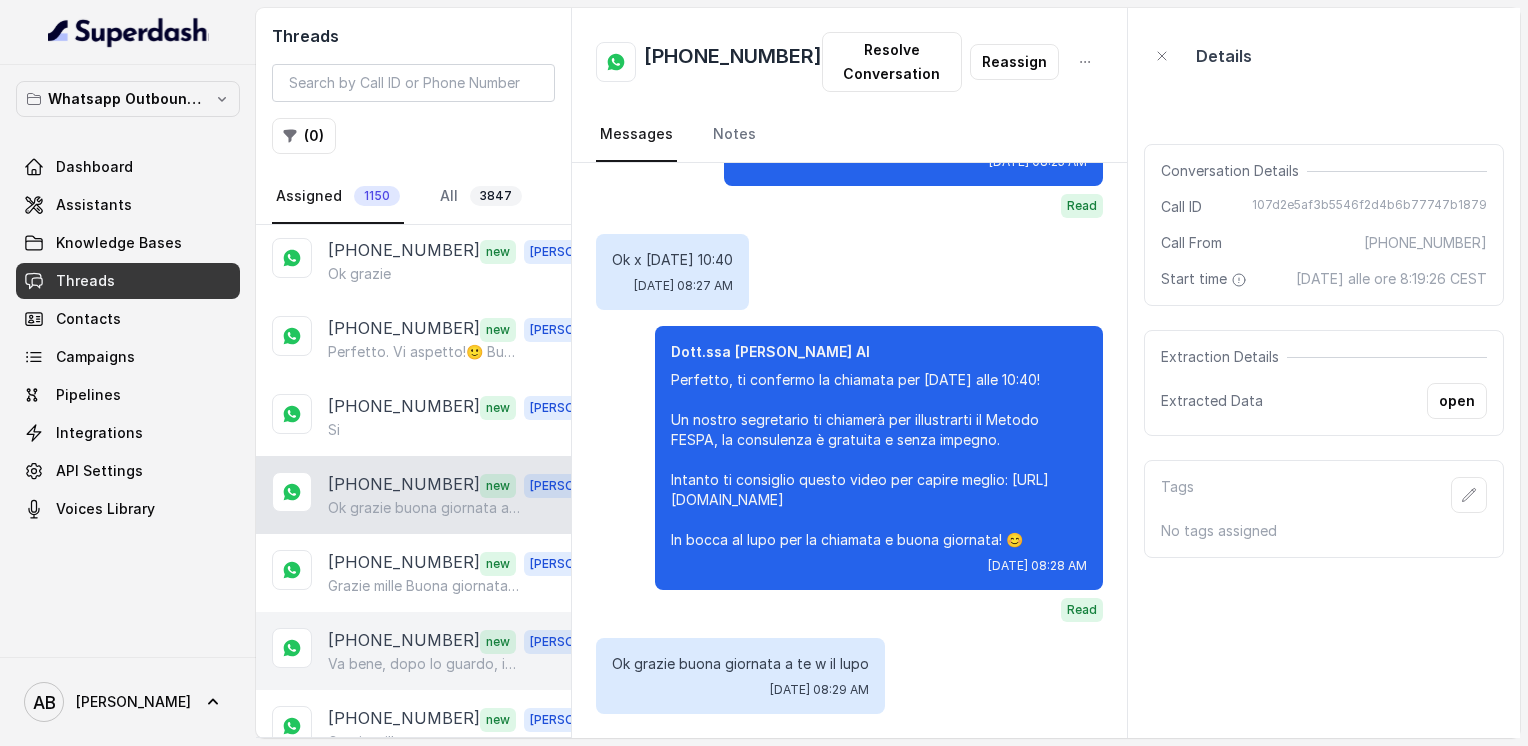 click on "[PHONE_NUMBER]" at bounding box center (404, 641) 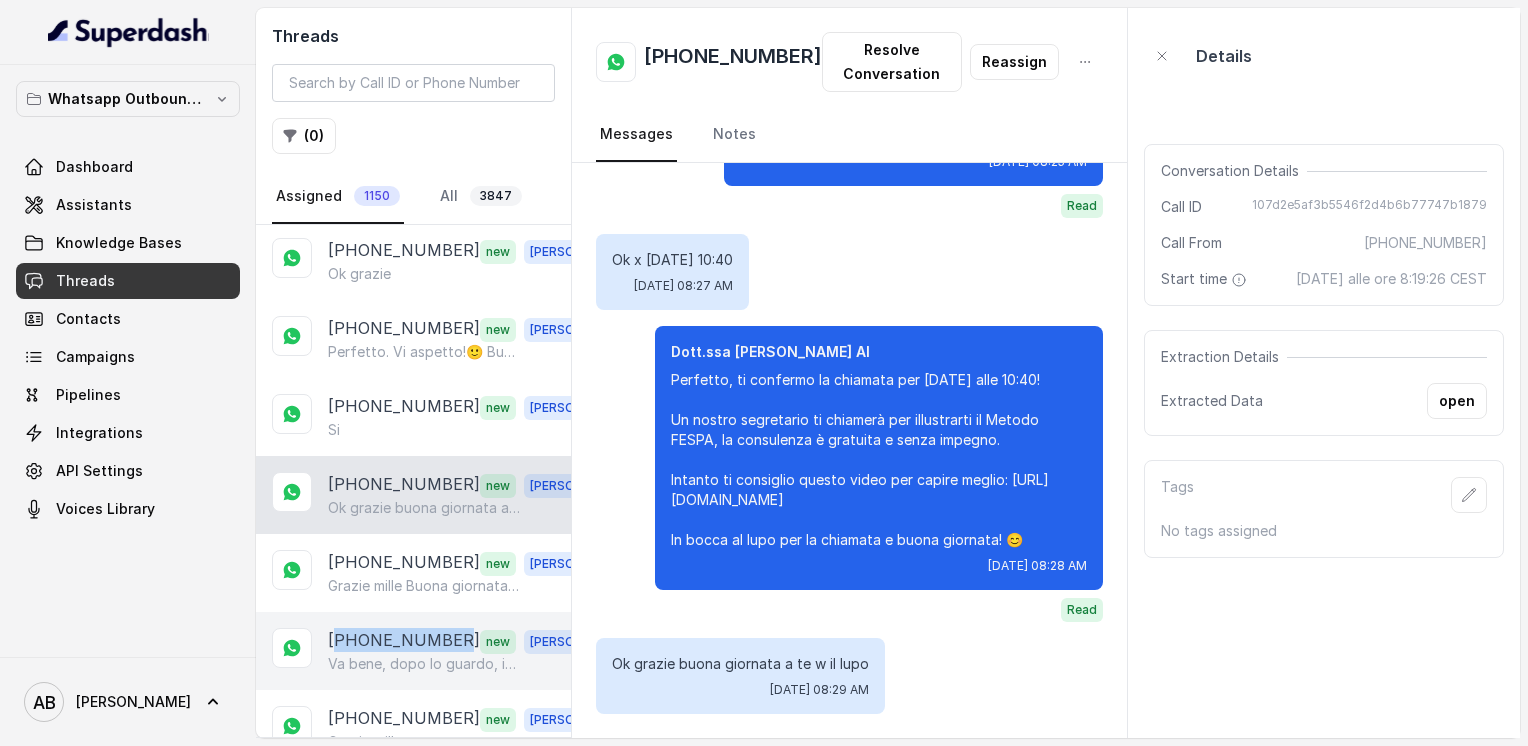 click on "[PHONE_NUMBER]" at bounding box center (404, 641) 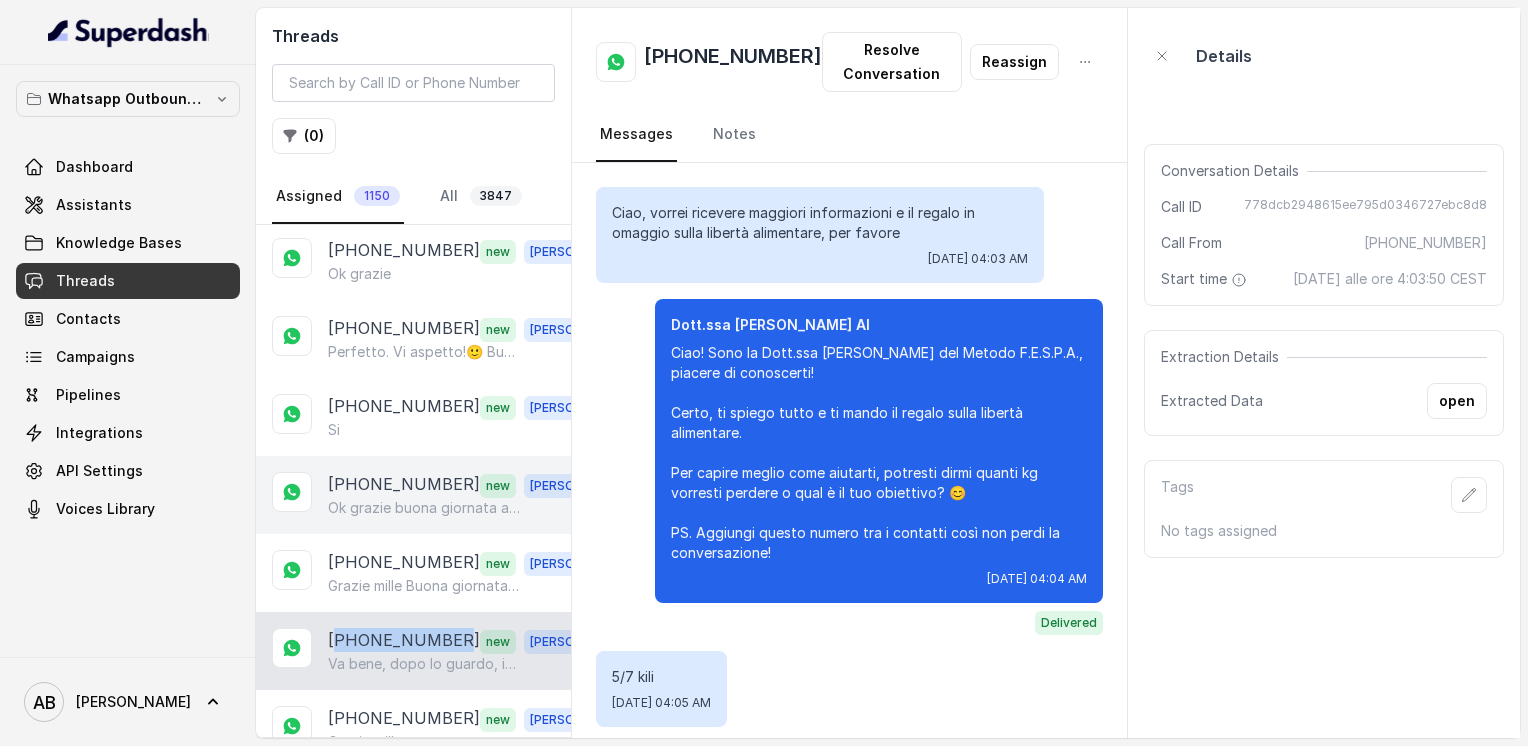 scroll, scrollTop: 2731, scrollLeft: 0, axis: vertical 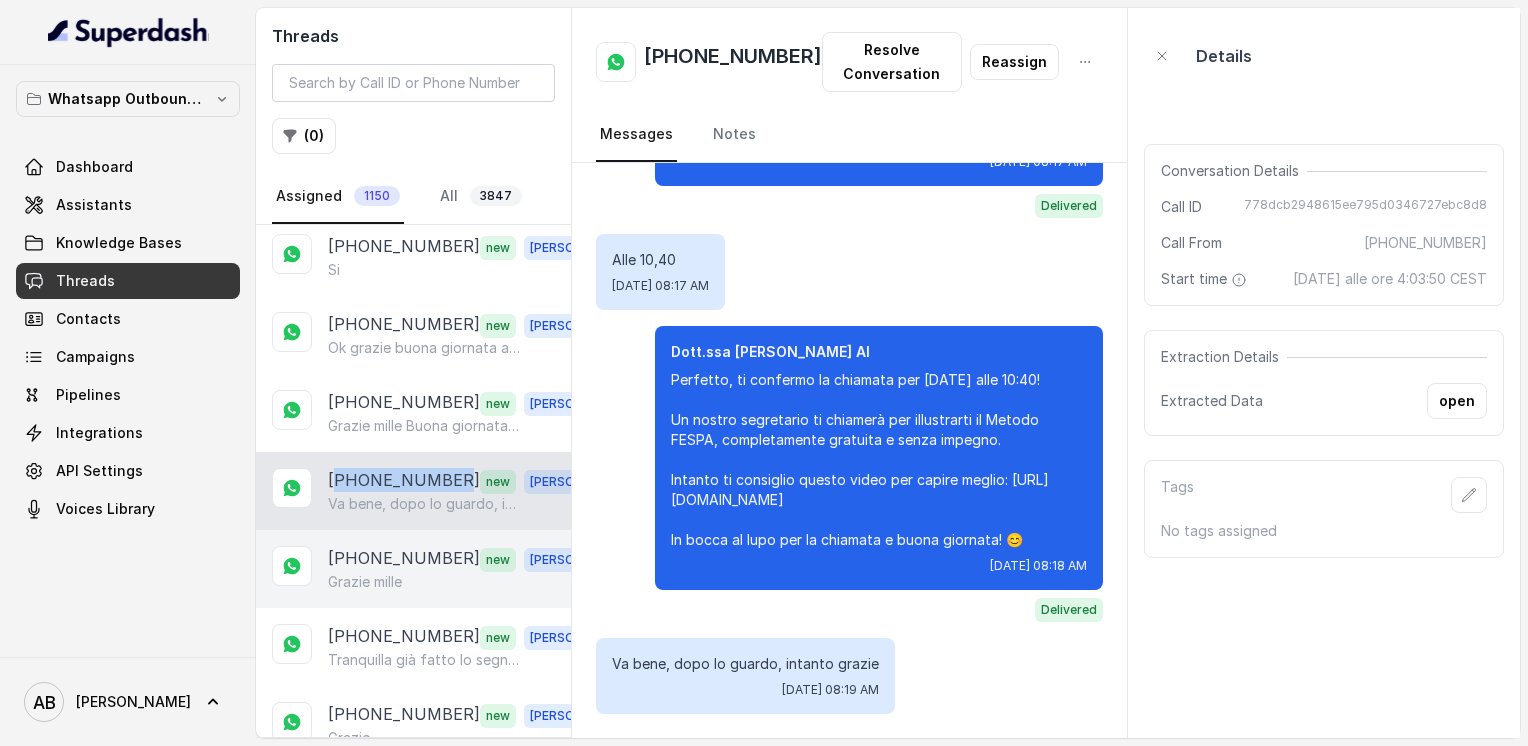 click on "[PHONE_NUMBER]   new [PERSON_NAME]" at bounding box center [413, 569] 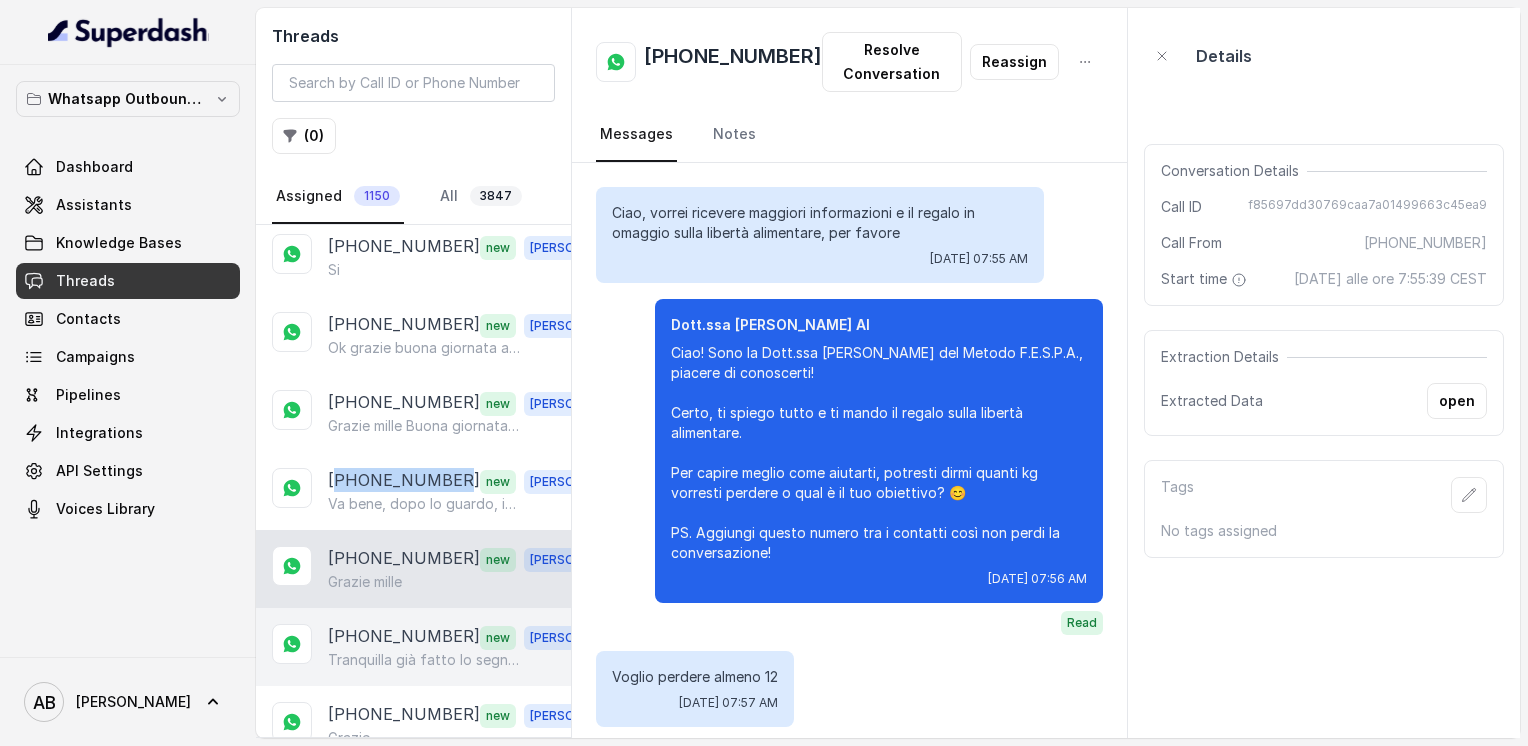 drag, startPoint x: 393, startPoint y: 524, endPoint x: 392, endPoint y: 563, distance: 39.012817 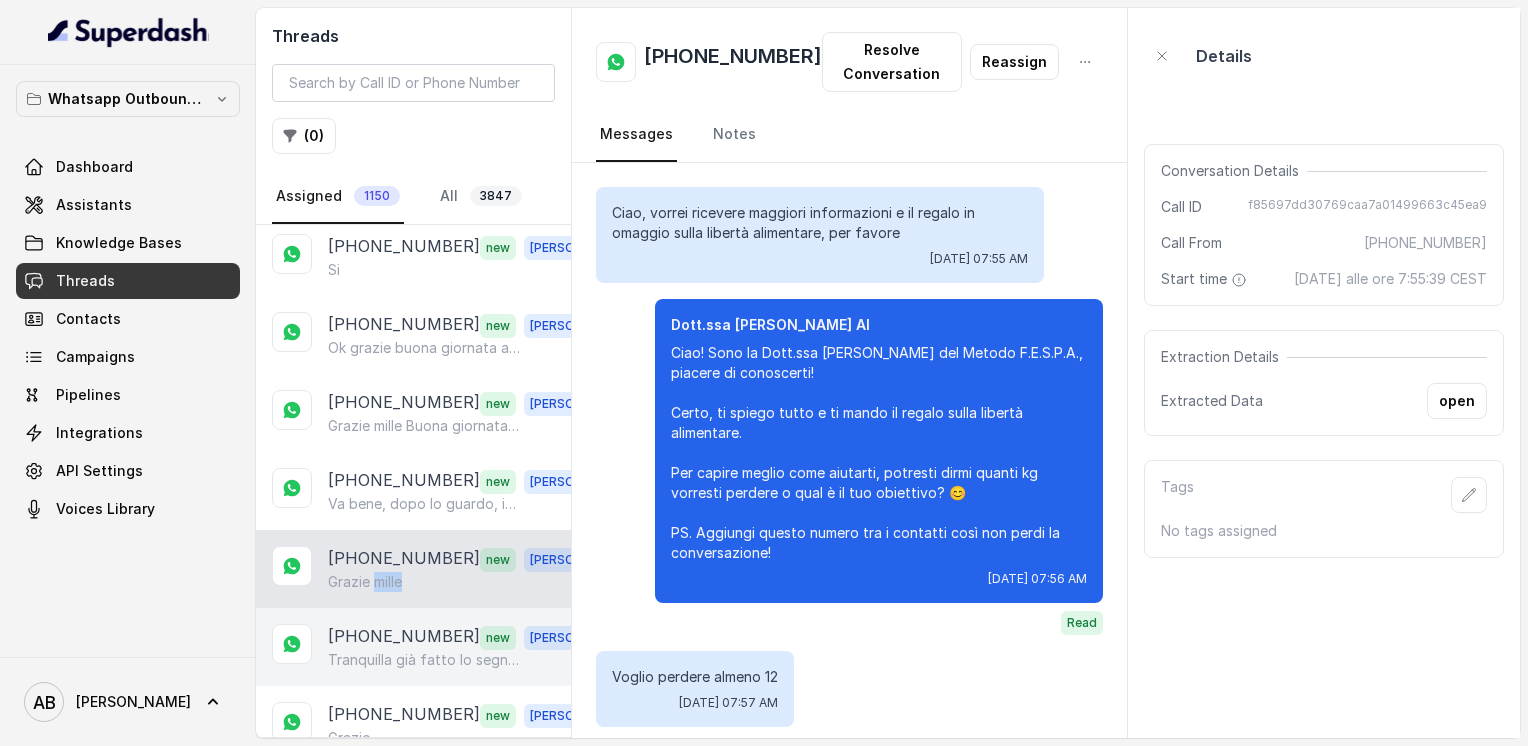 scroll, scrollTop: 1811, scrollLeft: 0, axis: vertical 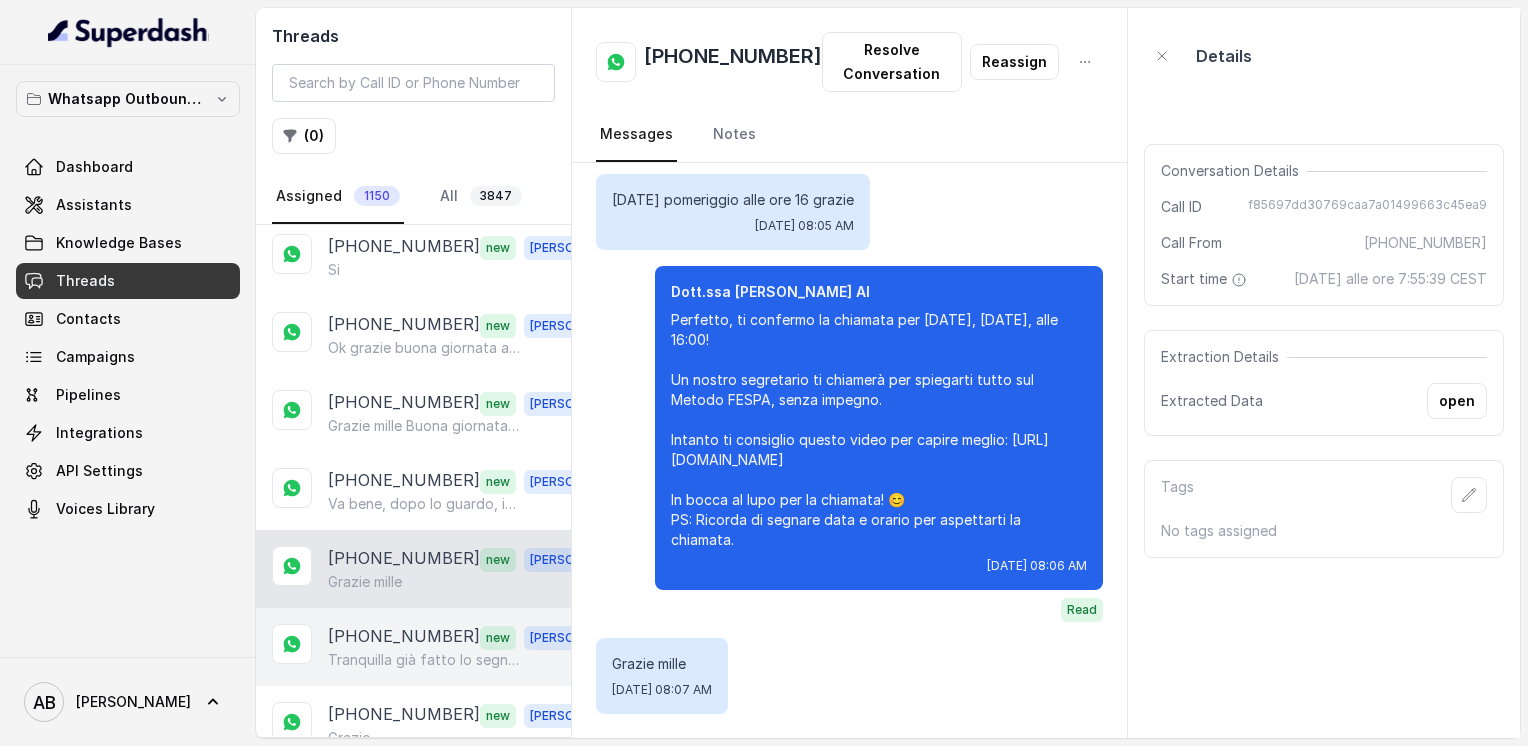 click on "[PHONE_NUMBER]   new [PERSON_NAME] già fatto lo segnata" at bounding box center [413, 647] 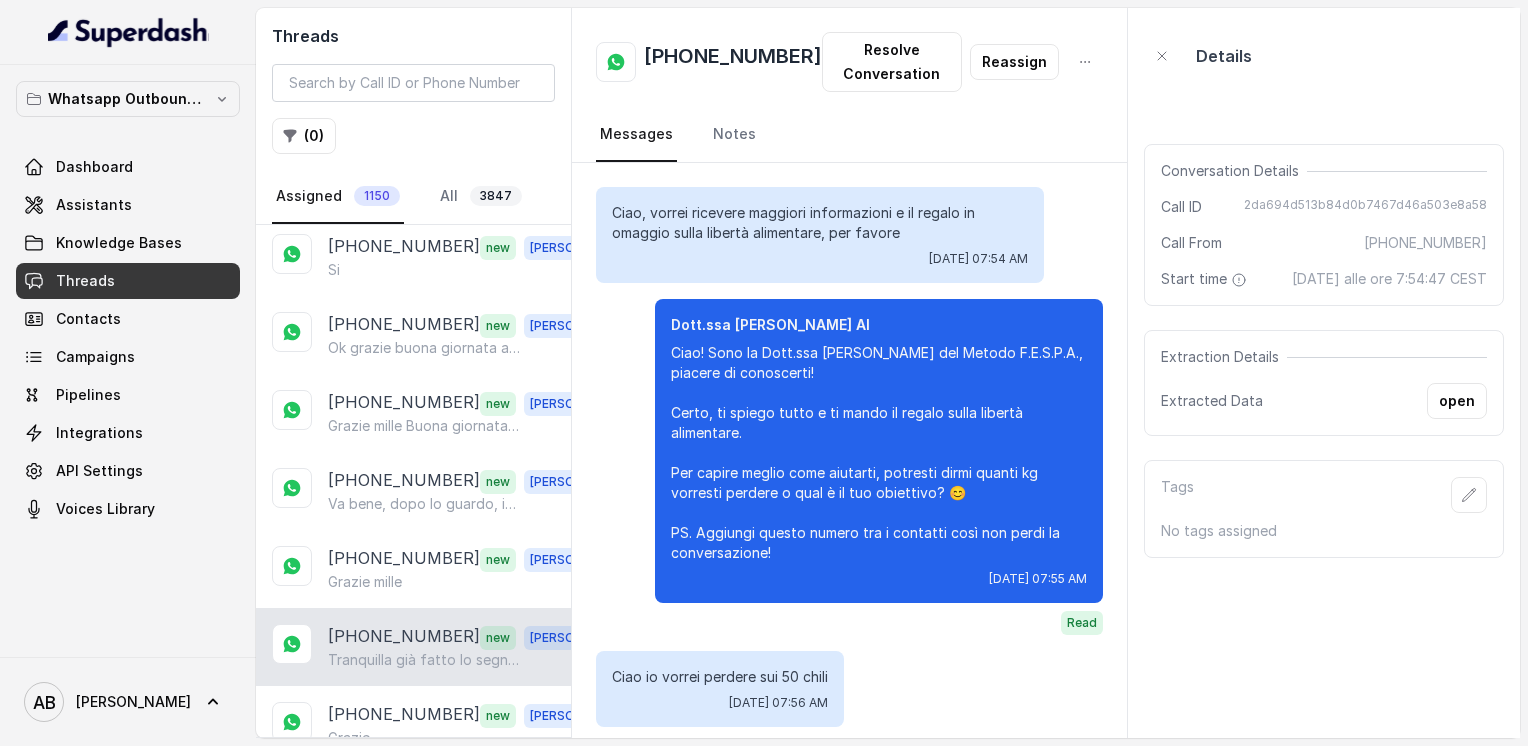 scroll, scrollTop: 2387, scrollLeft: 0, axis: vertical 